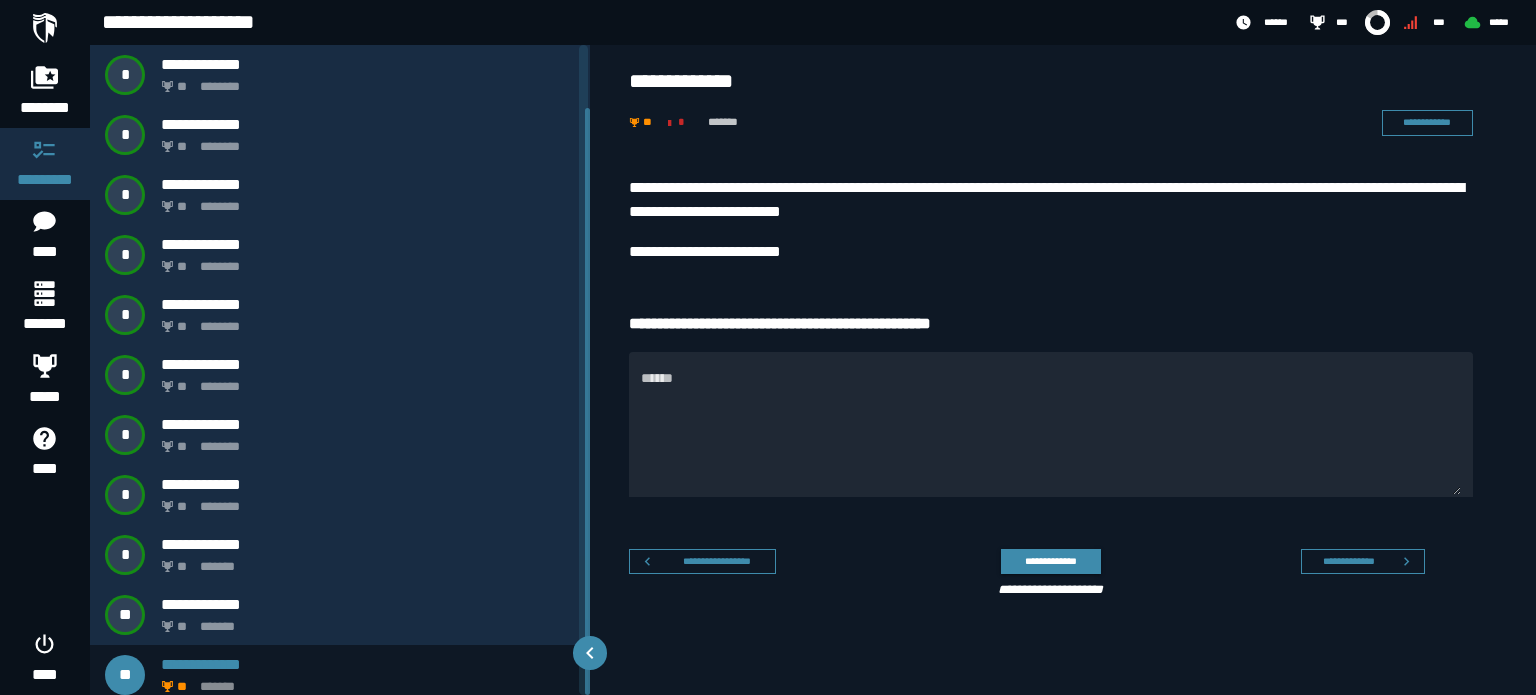 scroll, scrollTop: 0, scrollLeft: 0, axis: both 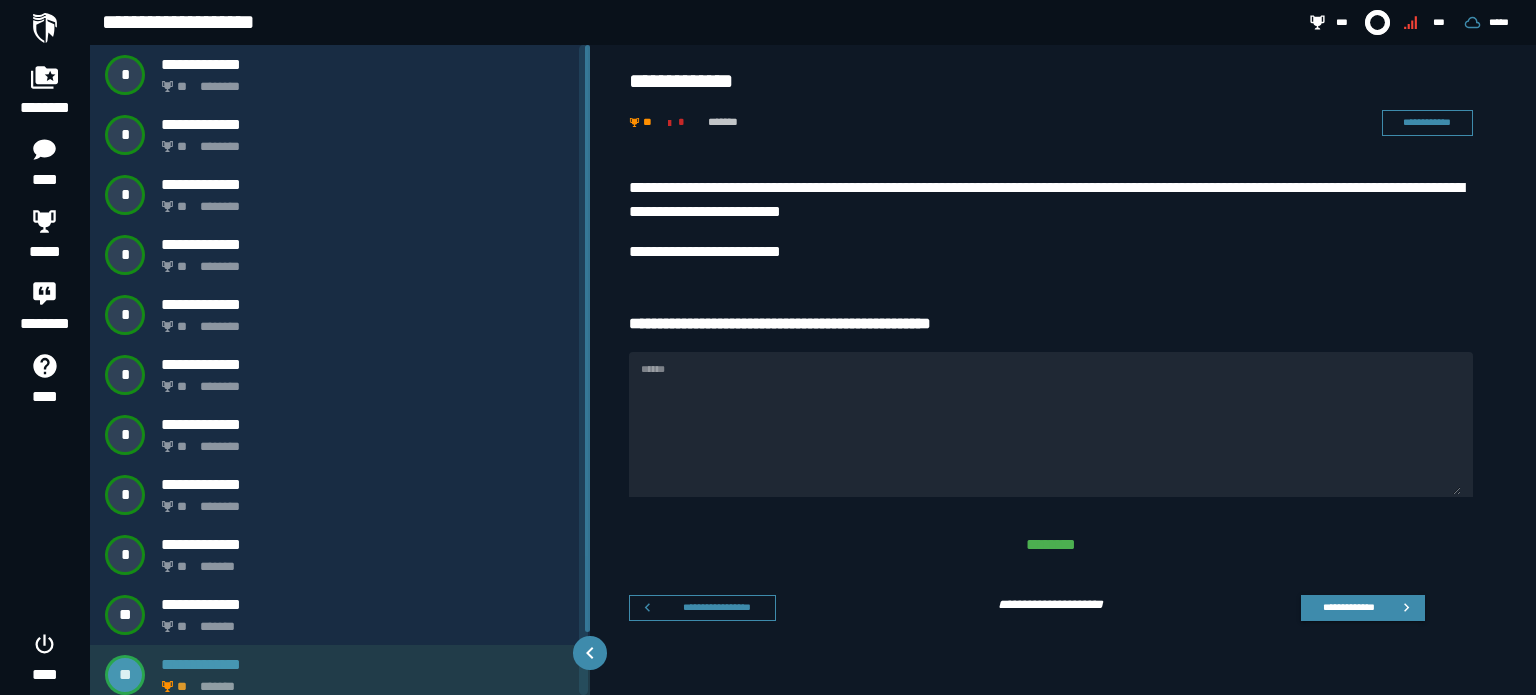 click on "** *******" at bounding box center [364, 681] 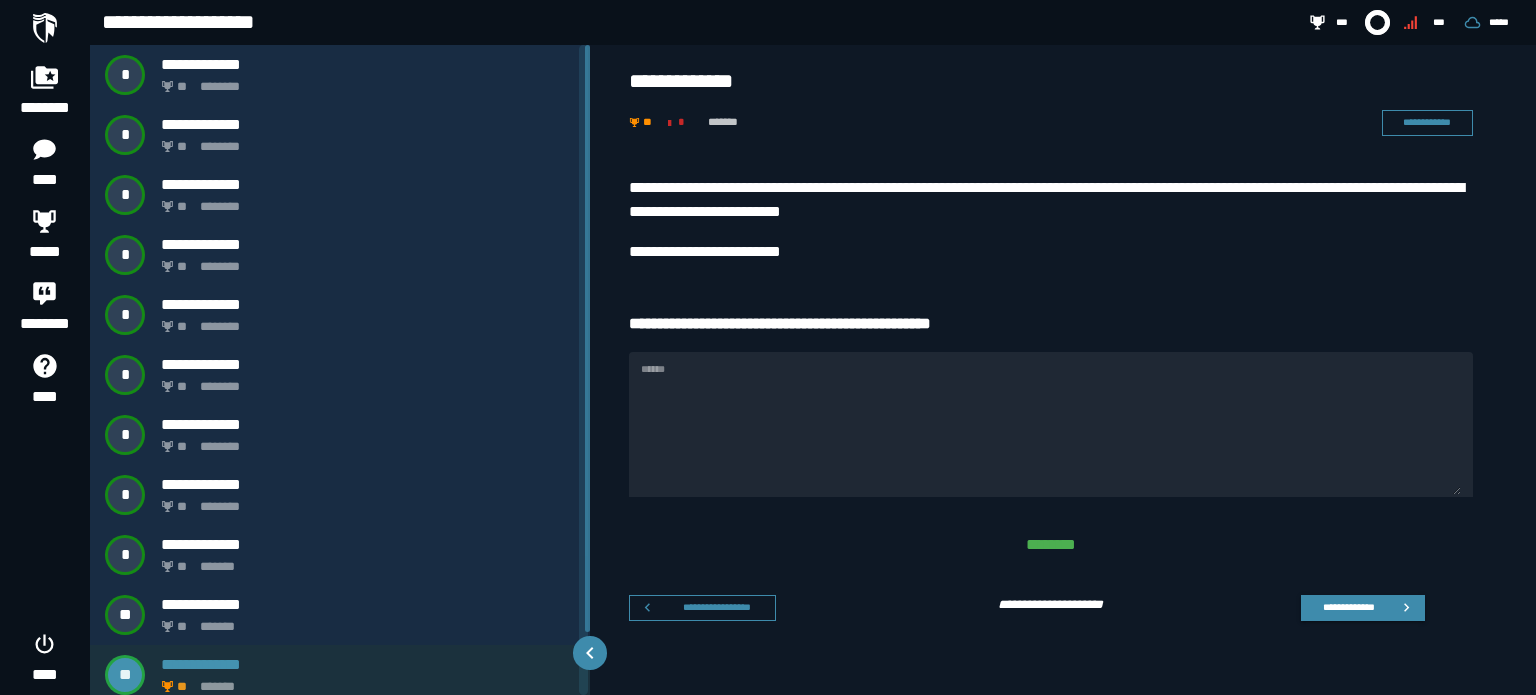 scroll, scrollTop: 9, scrollLeft: 0, axis: vertical 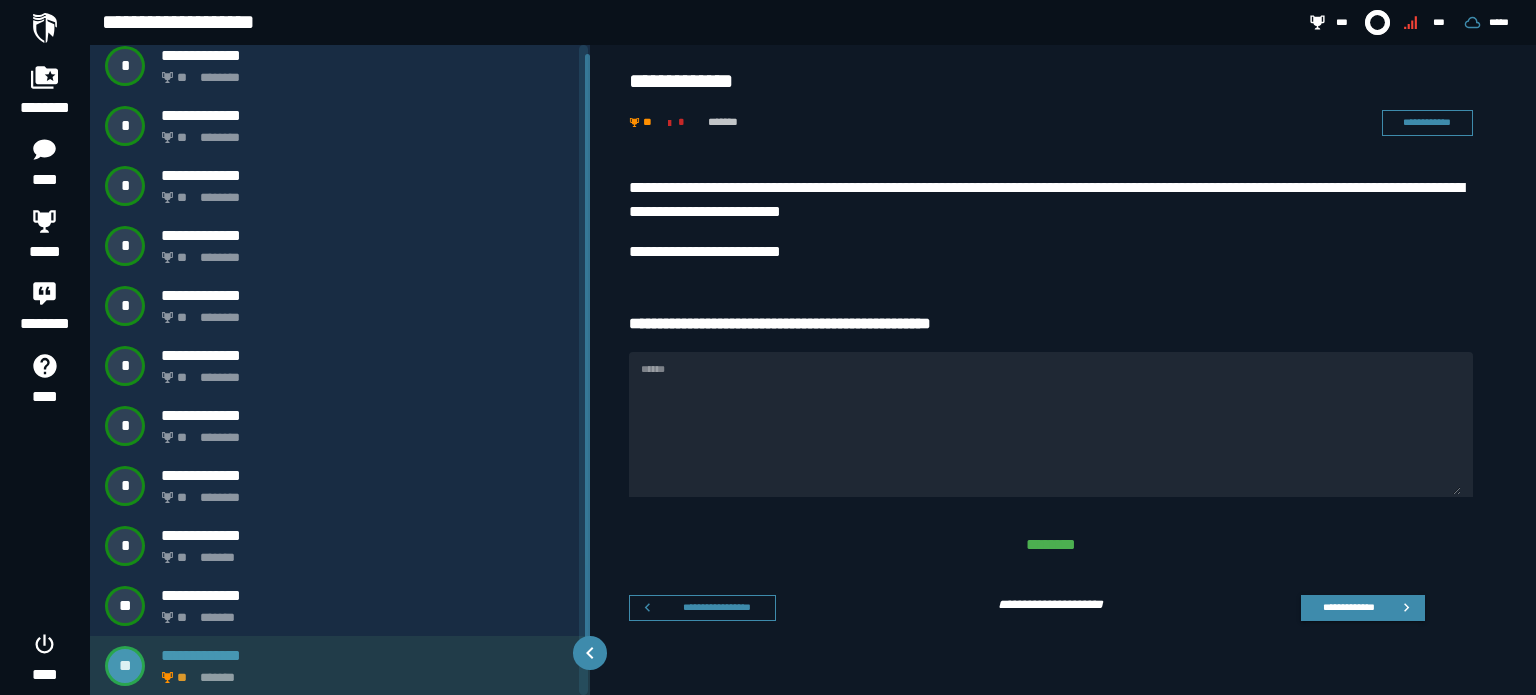 click on "**********" at bounding box center (340, 666) 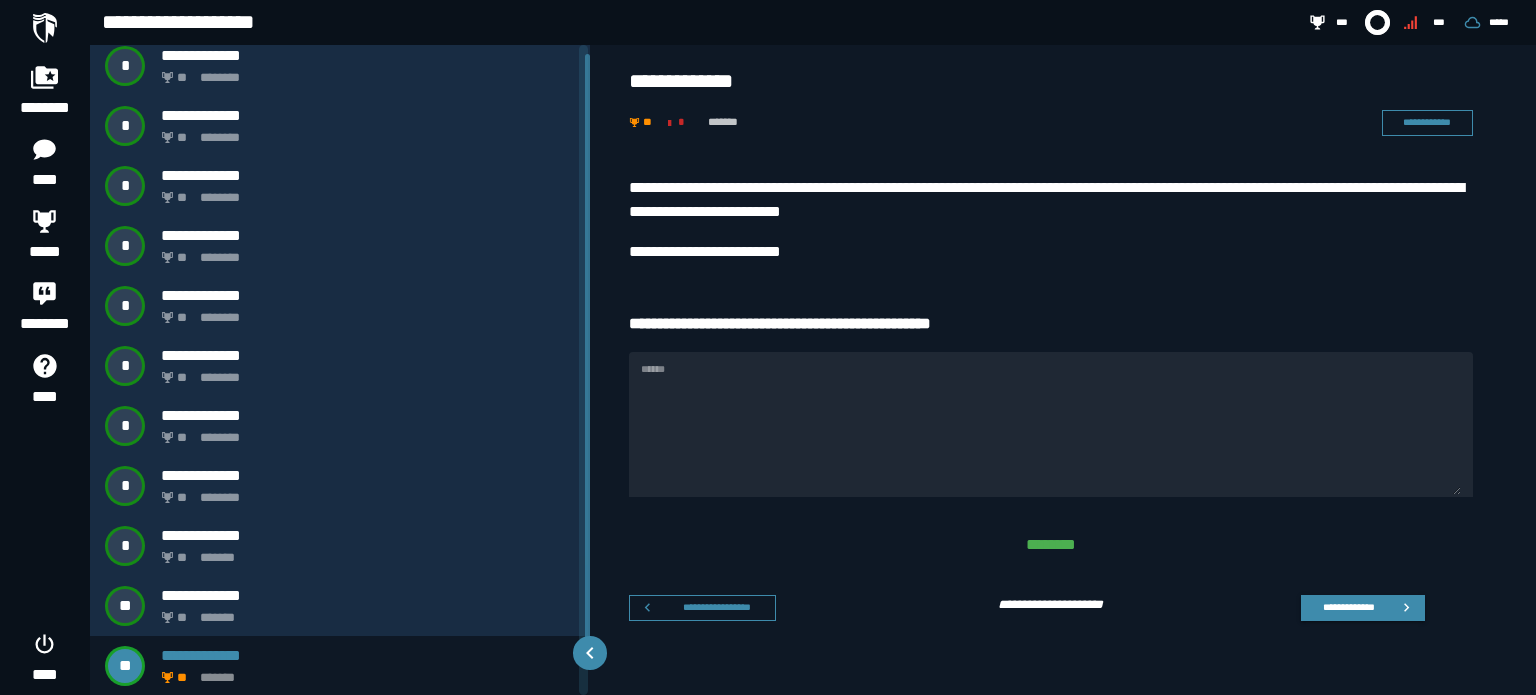 click at bounding box center (45, 28) 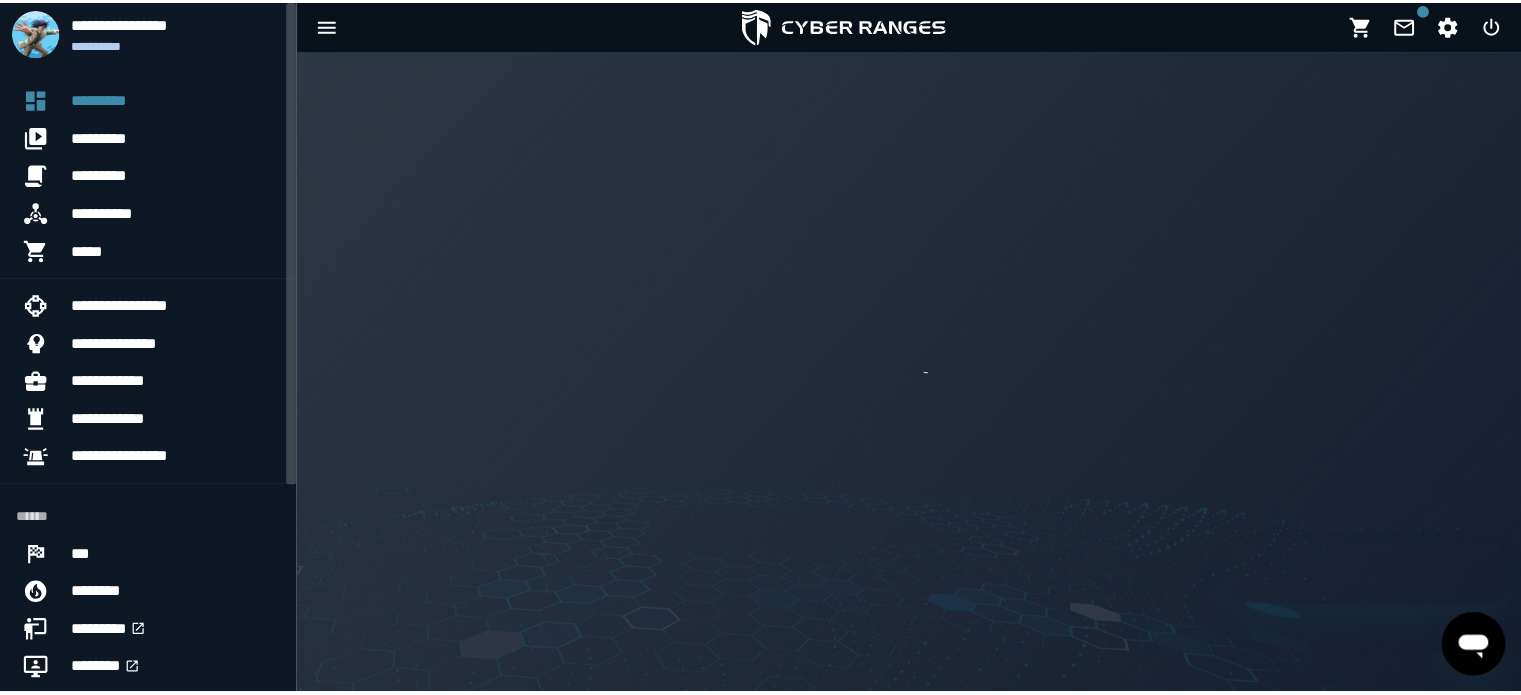 scroll, scrollTop: 0, scrollLeft: 0, axis: both 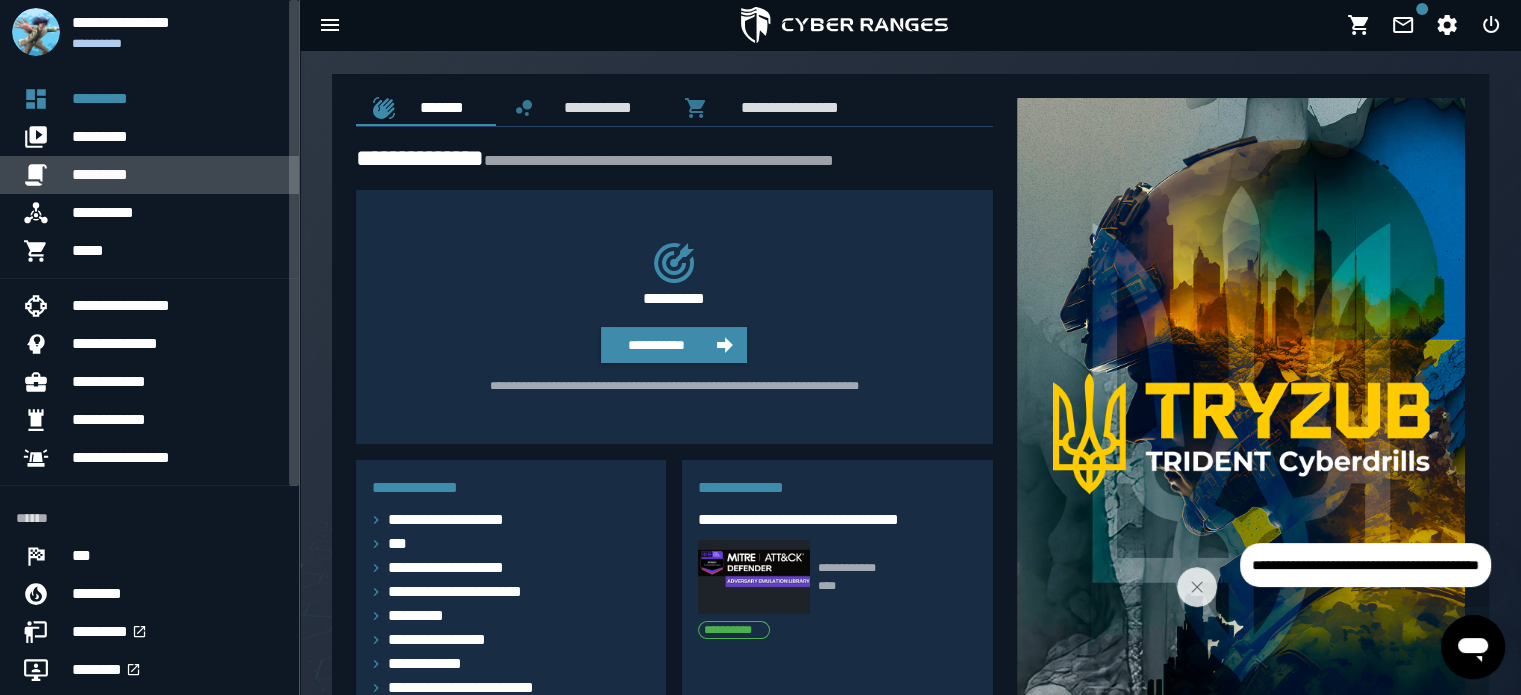 click on "*********" at bounding box center (177, 175) 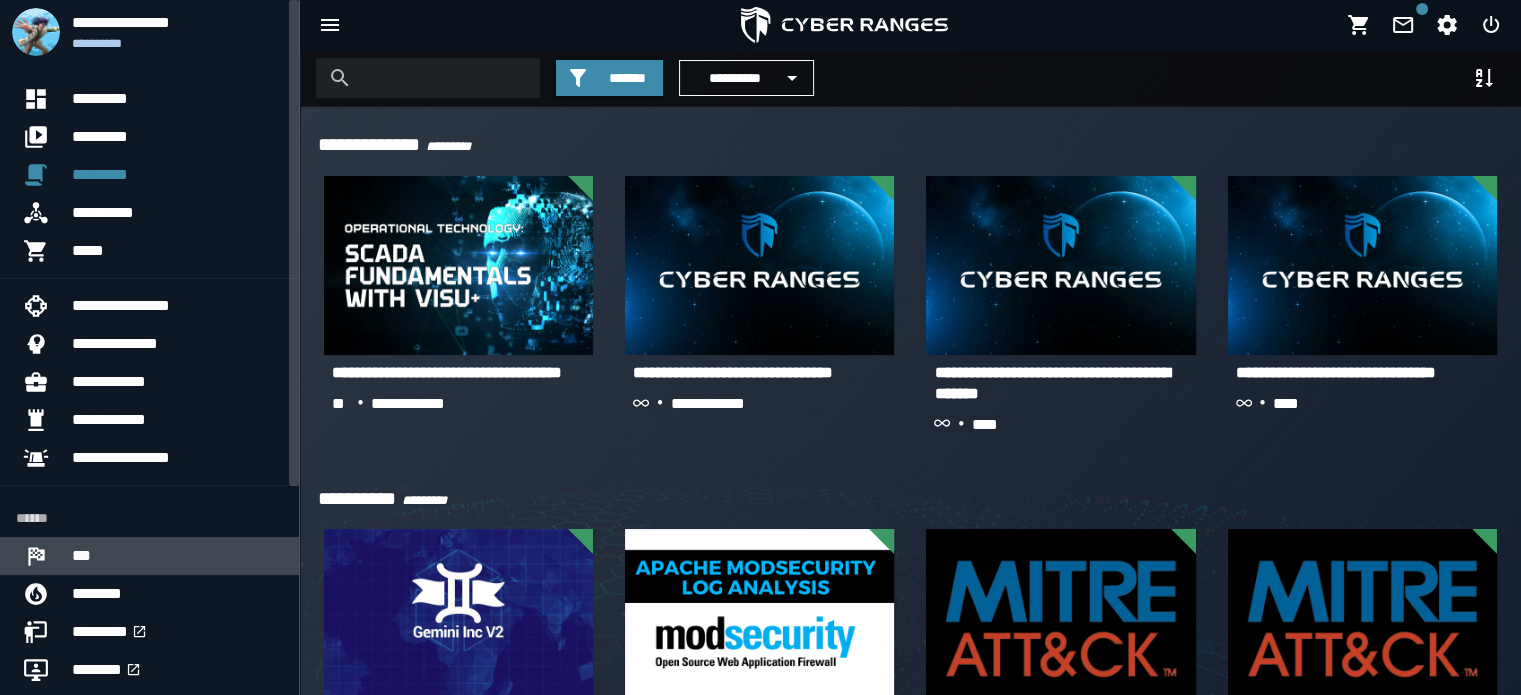 click on "***" at bounding box center (177, 556) 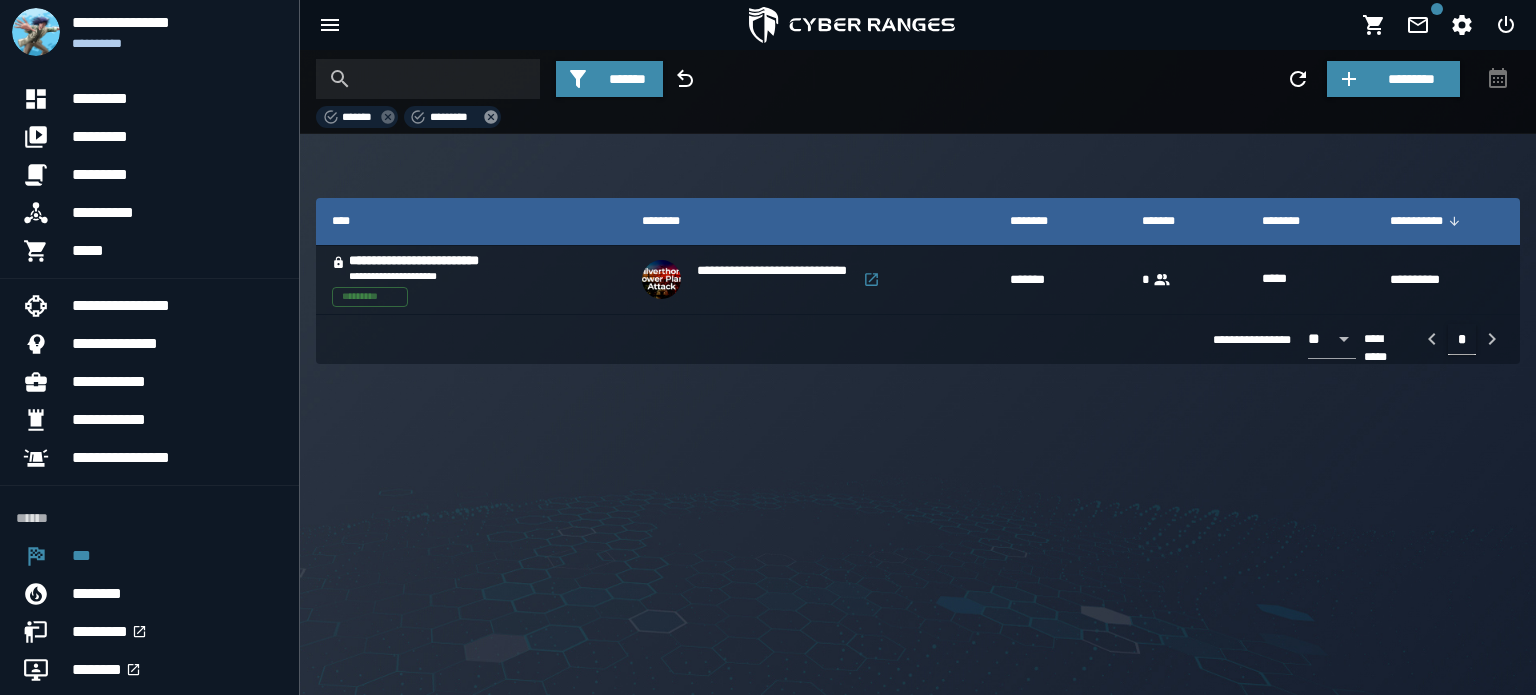 drag, startPoint x: 500, startPoint y: 106, endPoint x: 490, endPoint y: 117, distance: 14.866069 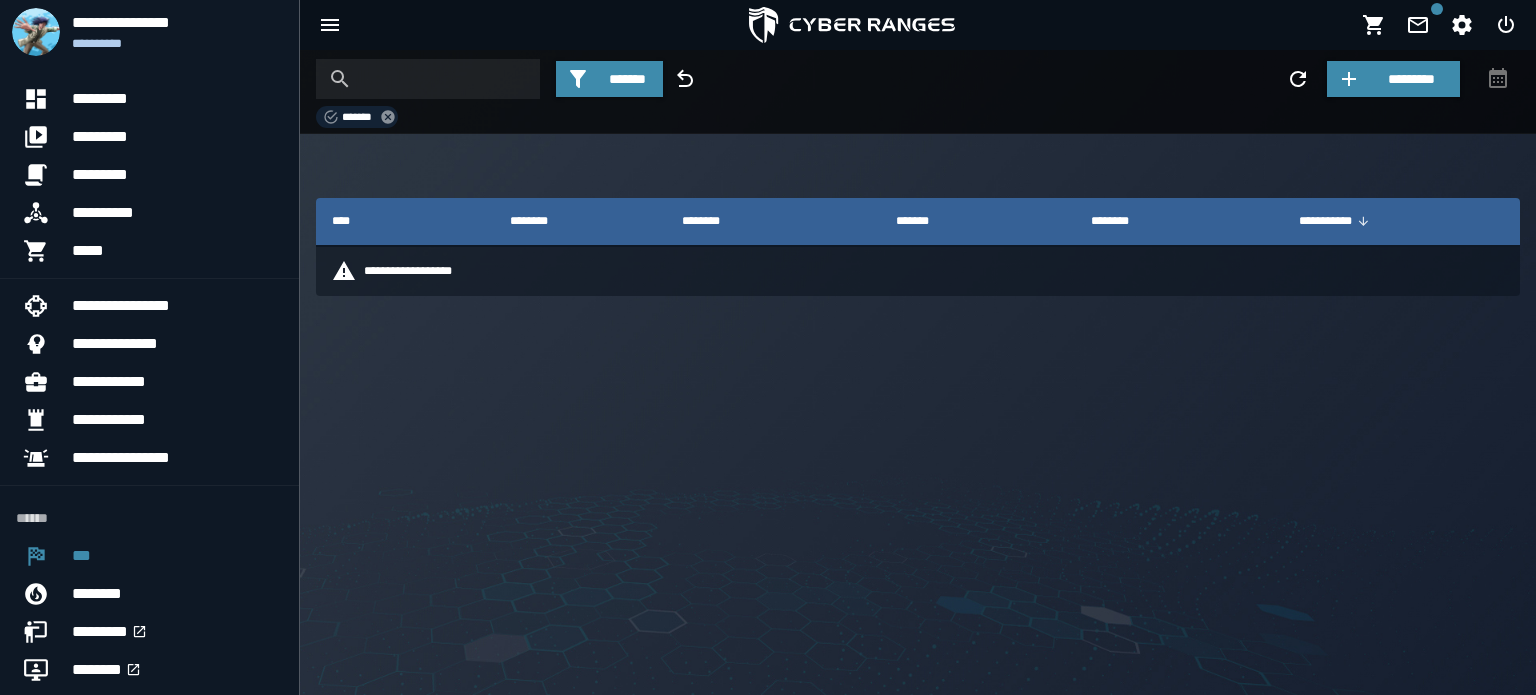 click 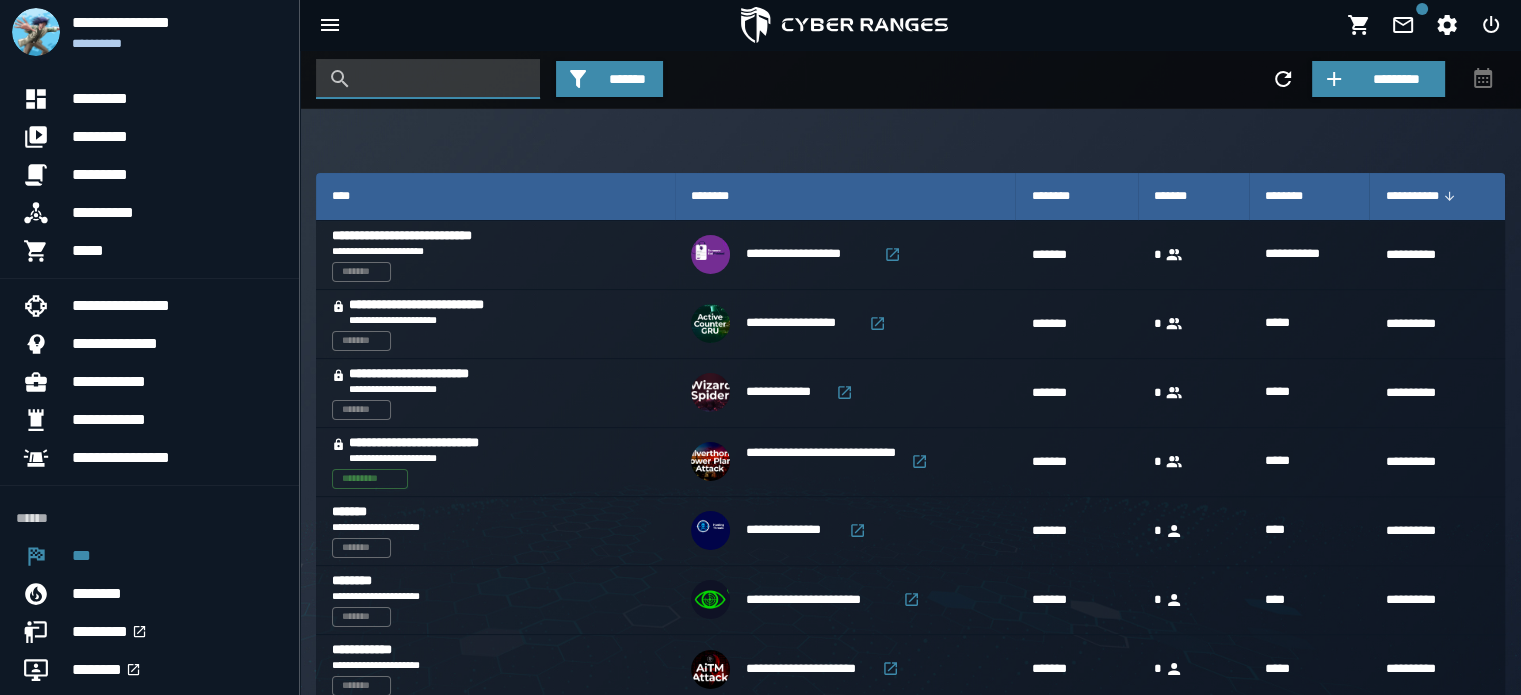 click at bounding box center (443, 79) 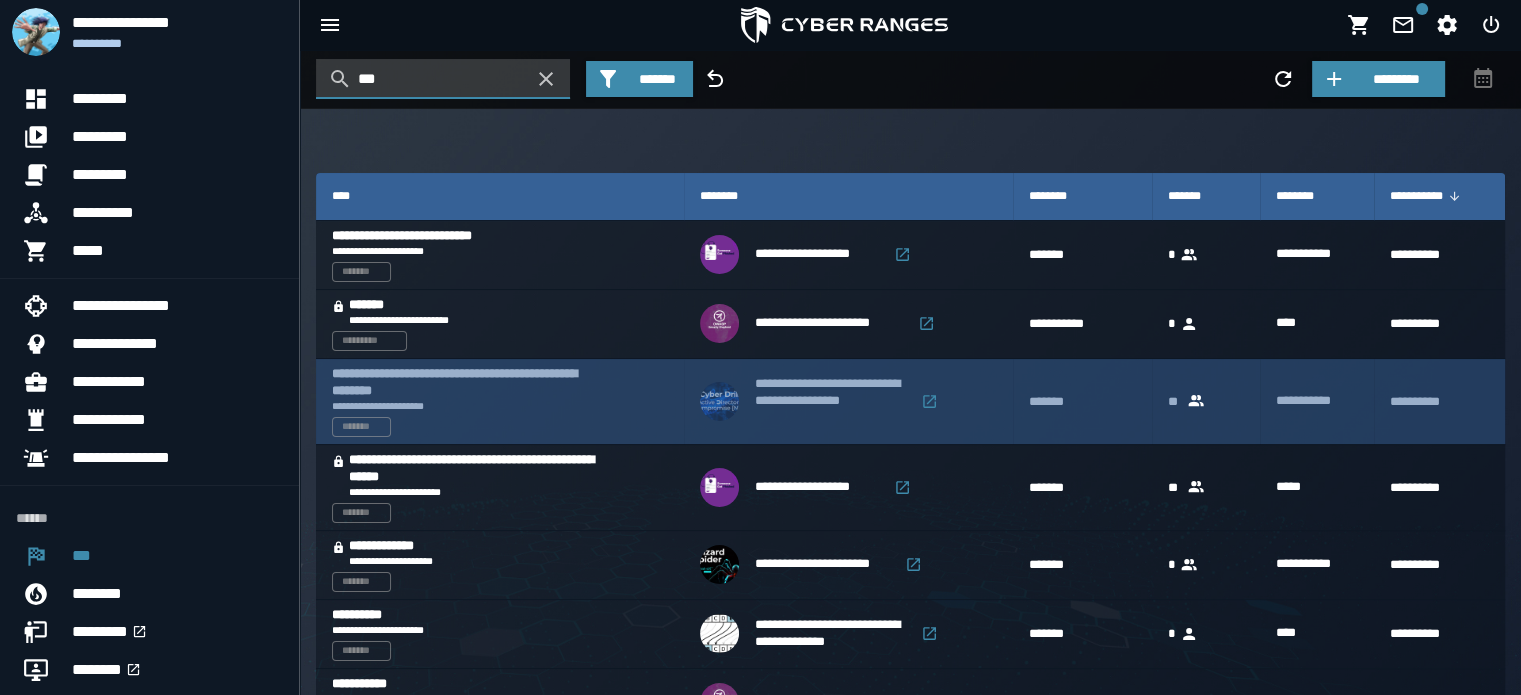 type on "***" 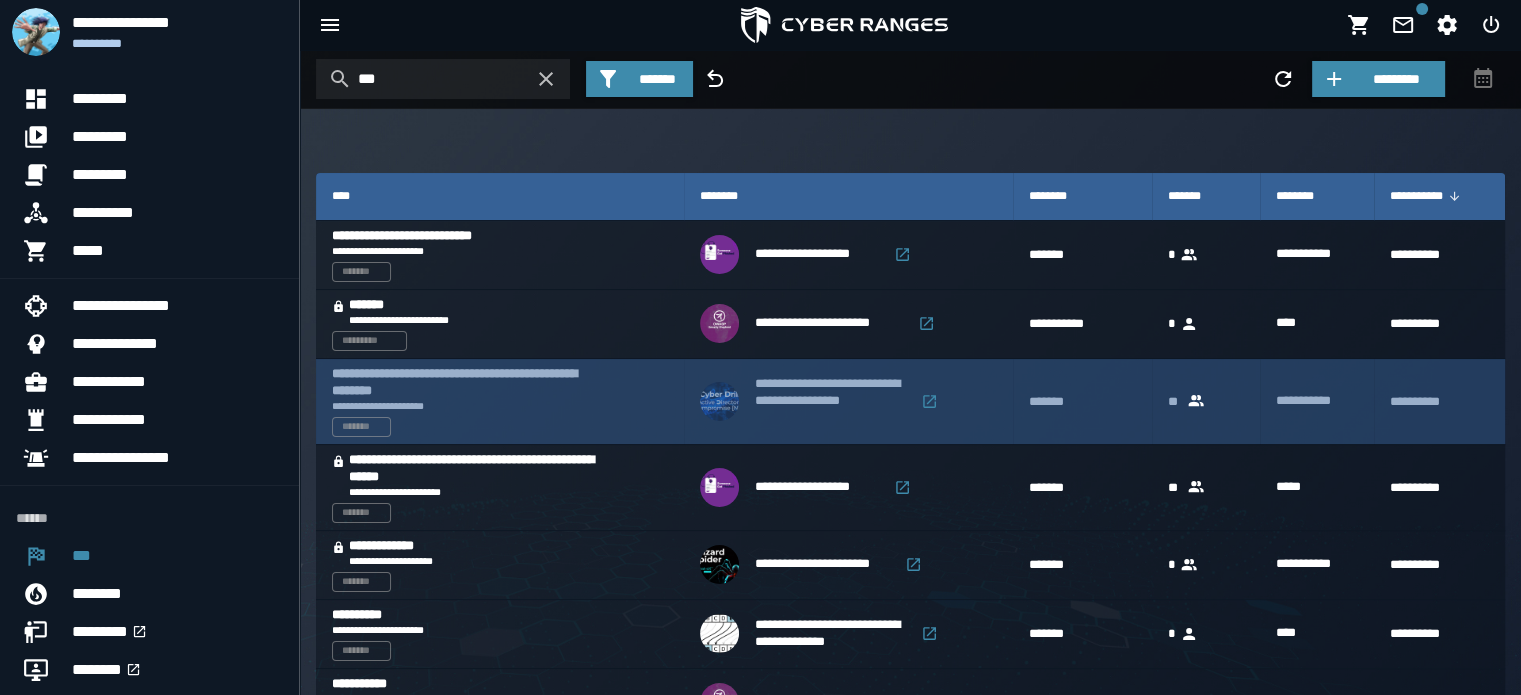 click on "**********" at bounding box center [462, 383] 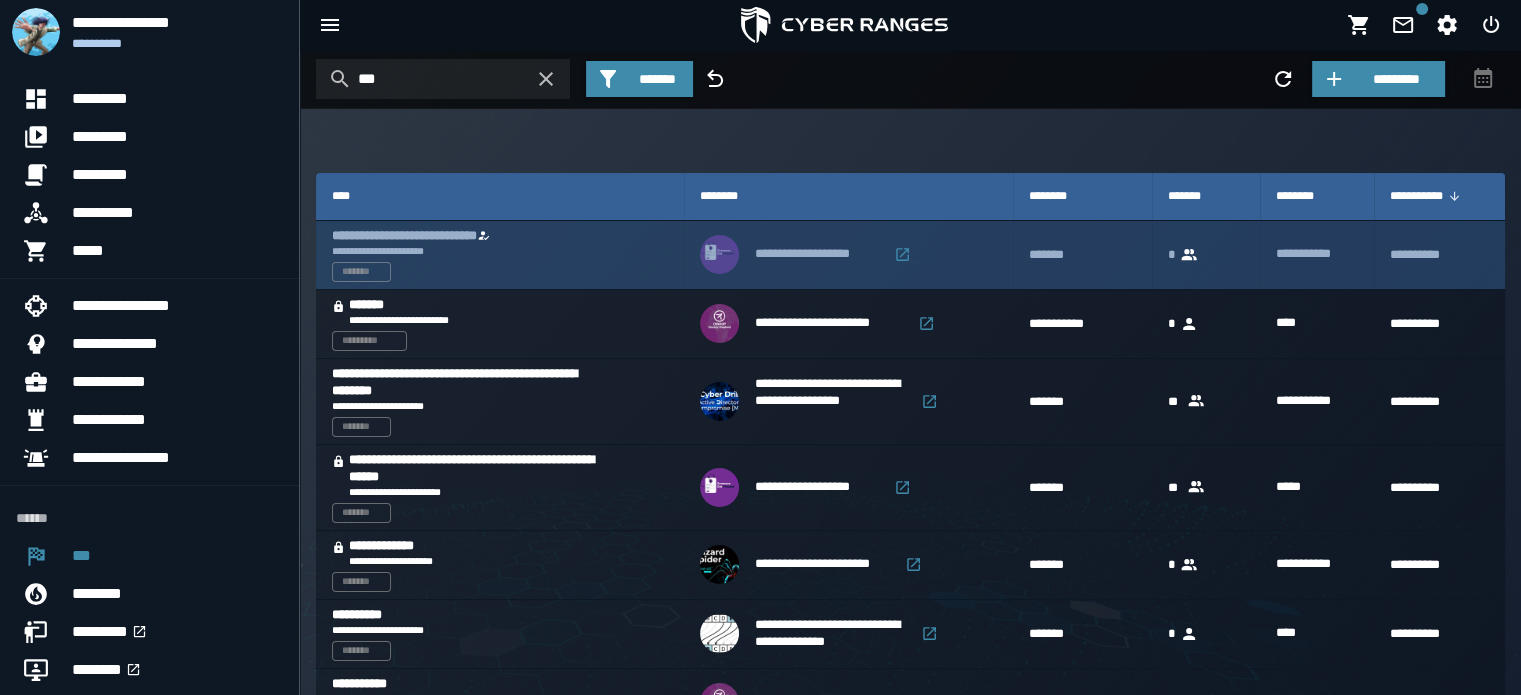 click on "**********" at bounding box center [423, 236] 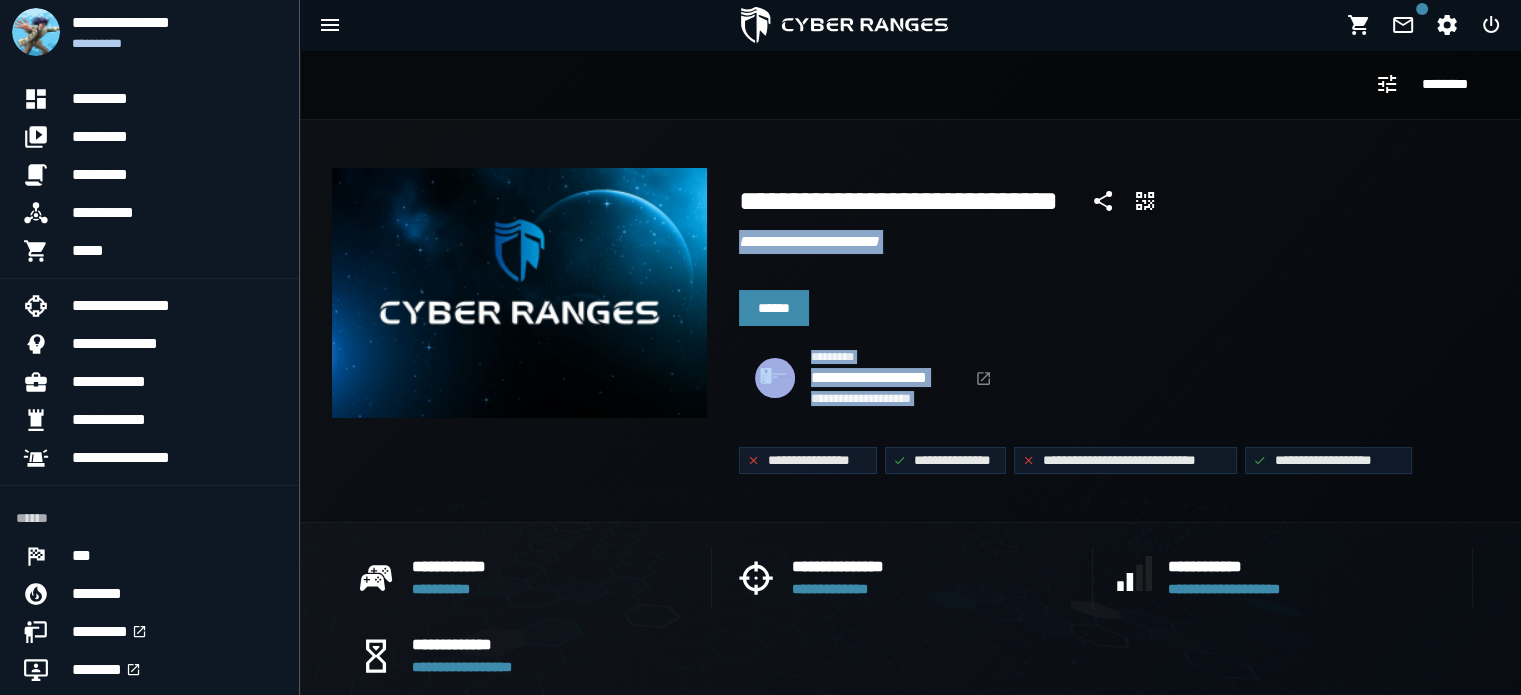 drag, startPoint x: 1515, startPoint y: 193, endPoint x: 1494, endPoint y: 336, distance: 144.53374 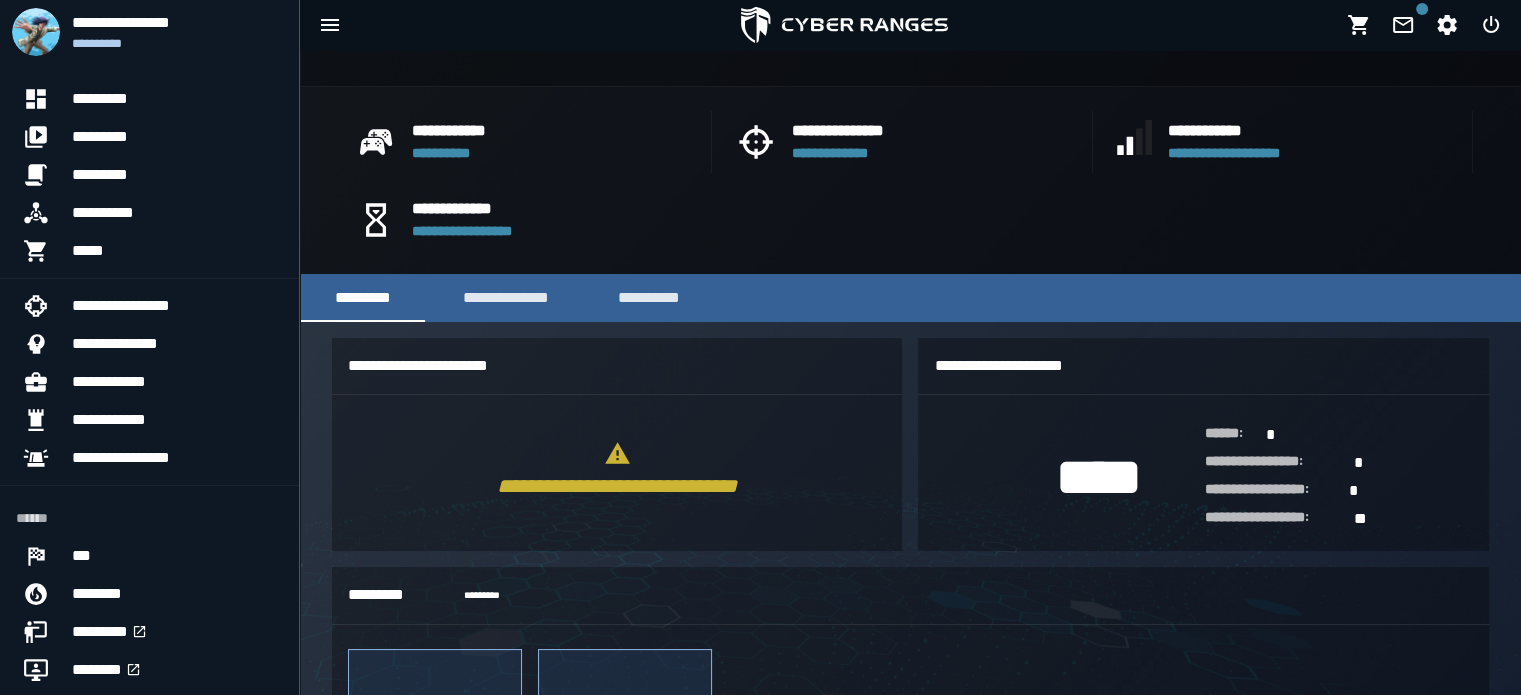 scroll, scrollTop: 444, scrollLeft: 0, axis: vertical 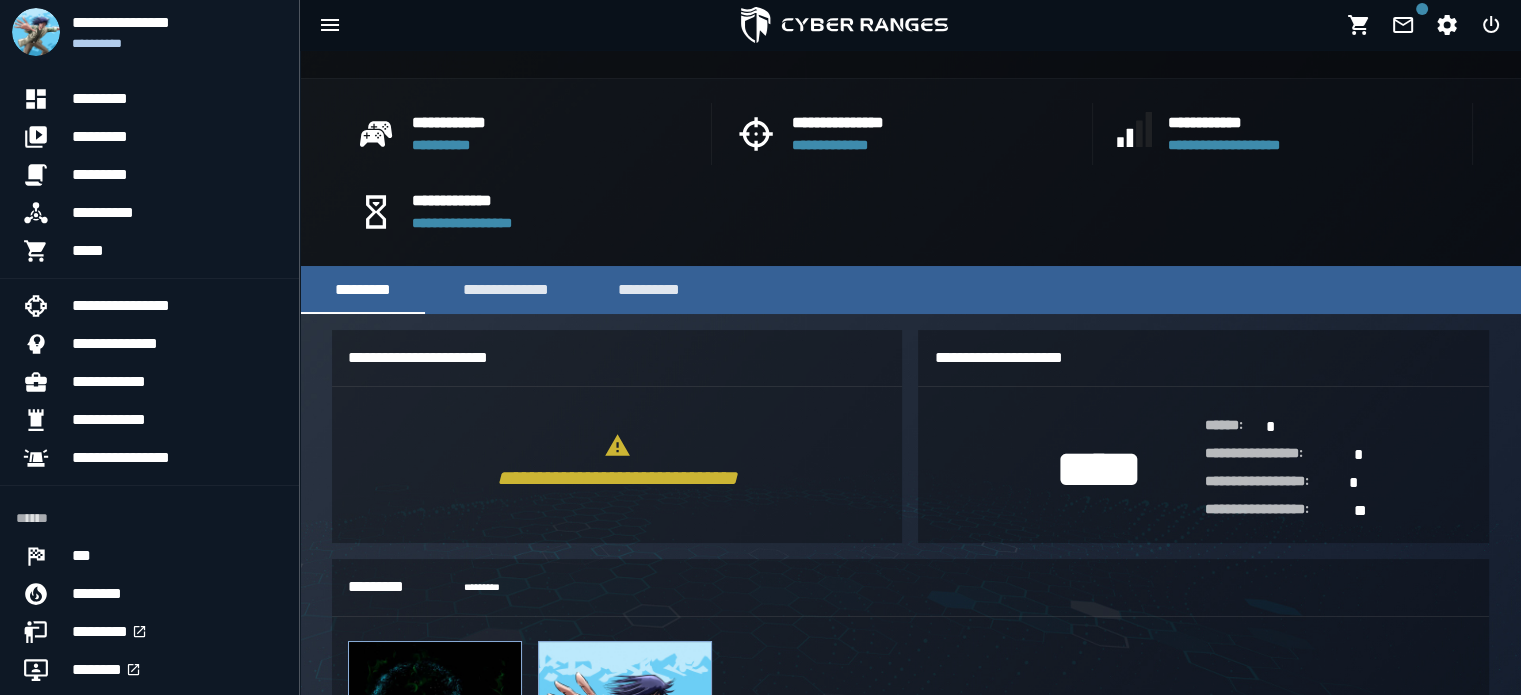 click on "**********" at bounding box center (469, 146) 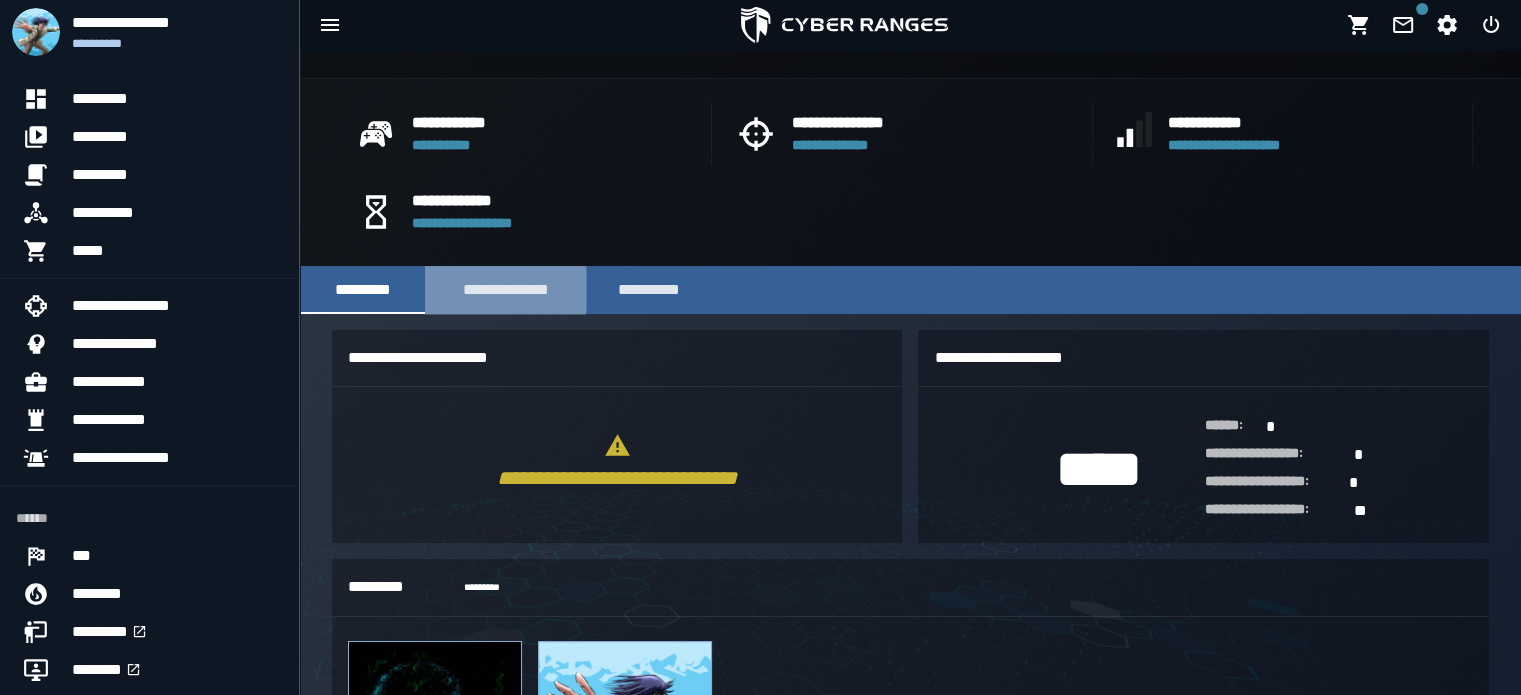 click on "**********" at bounding box center (505, 290) 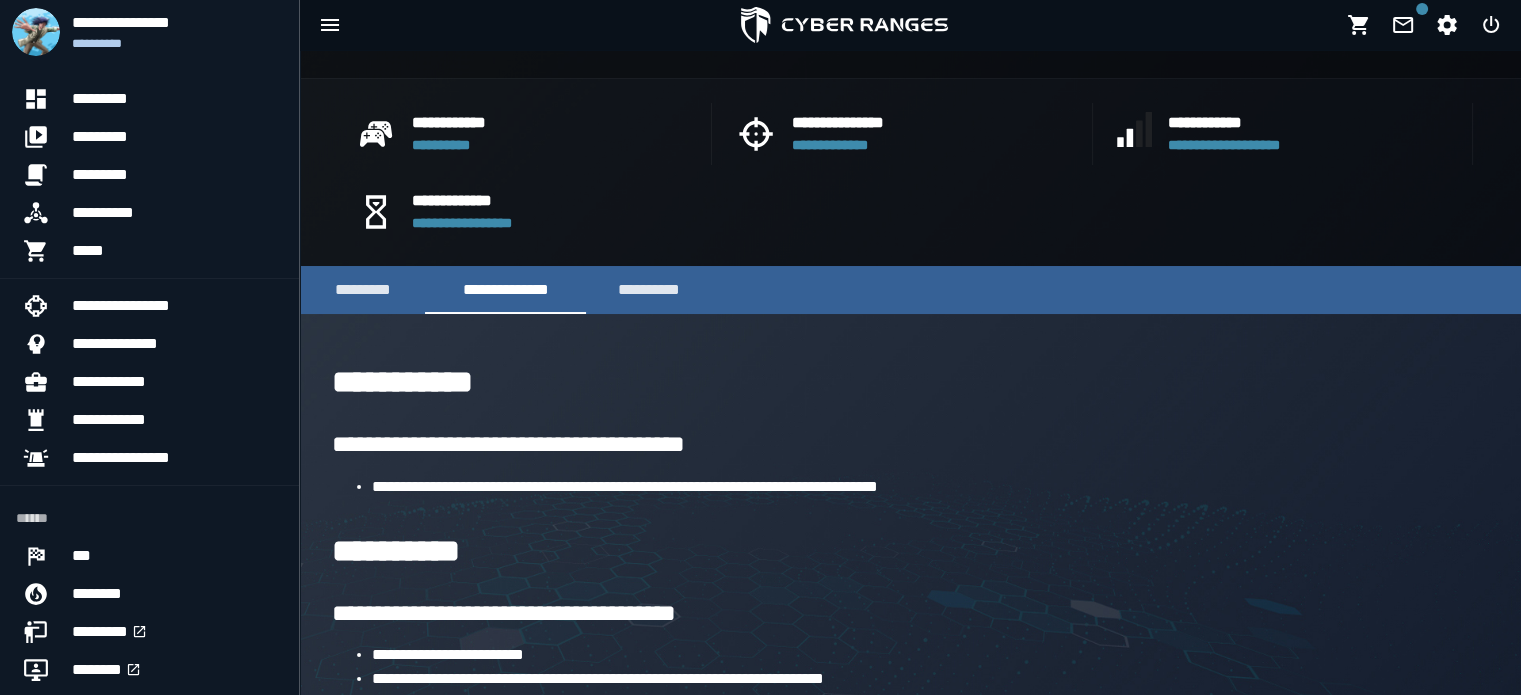 click on "**********" 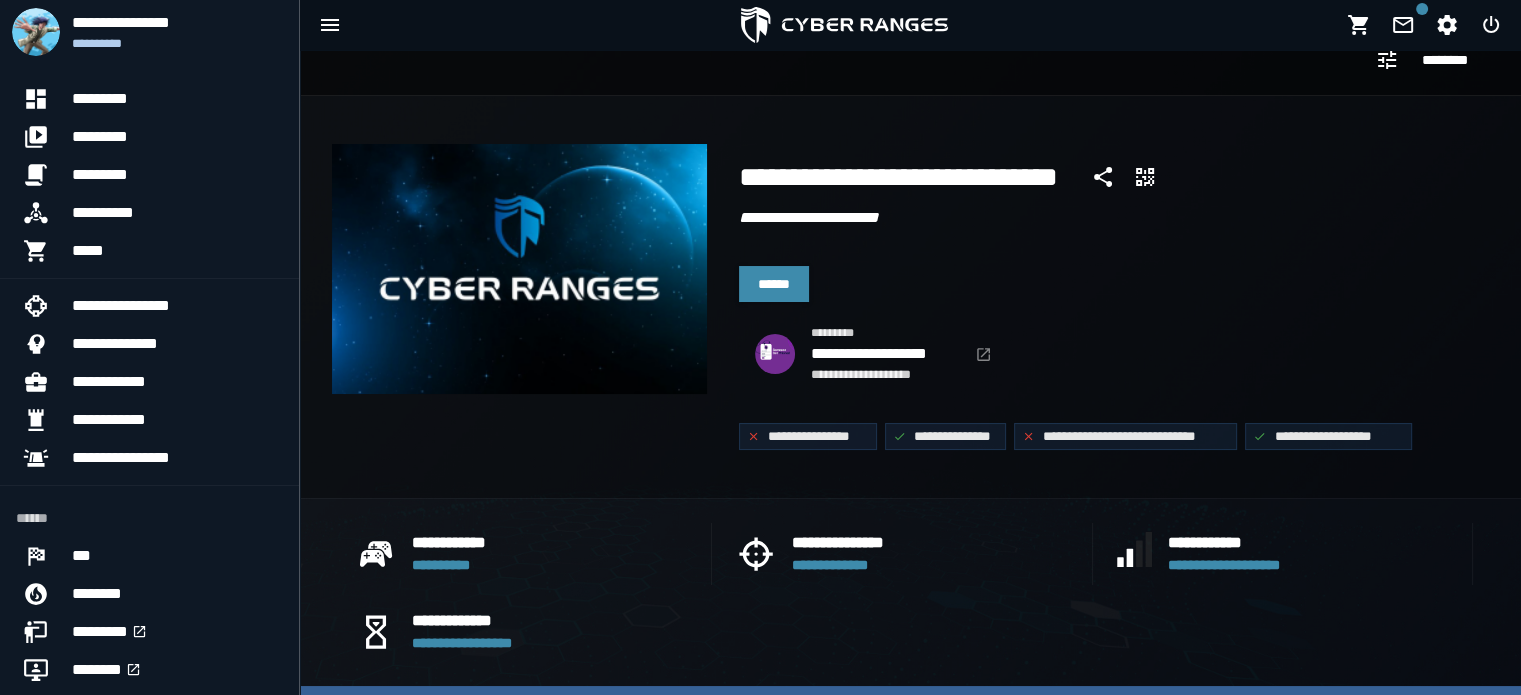 scroll, scrollTop: 0, scrollLeft: 0, axis: both 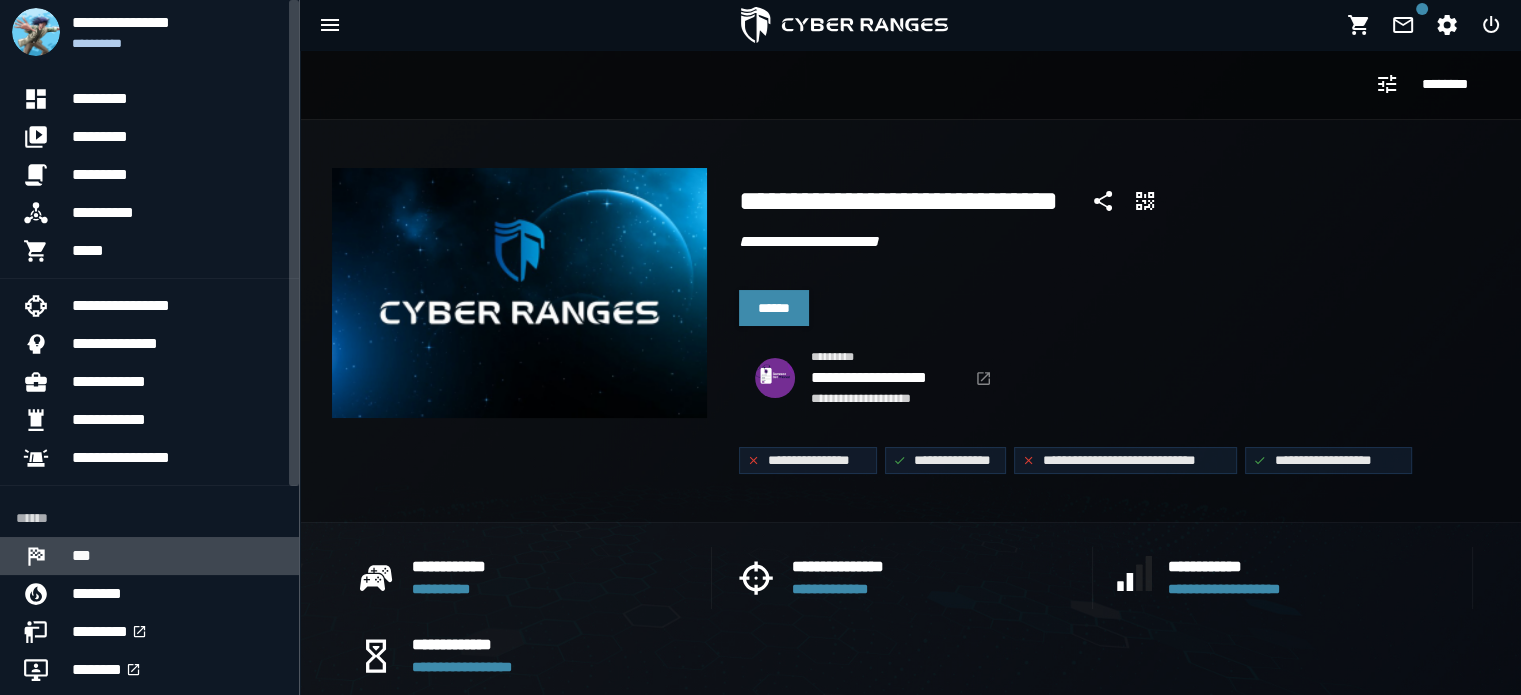 click on "***" at bounding box center [177, 556] 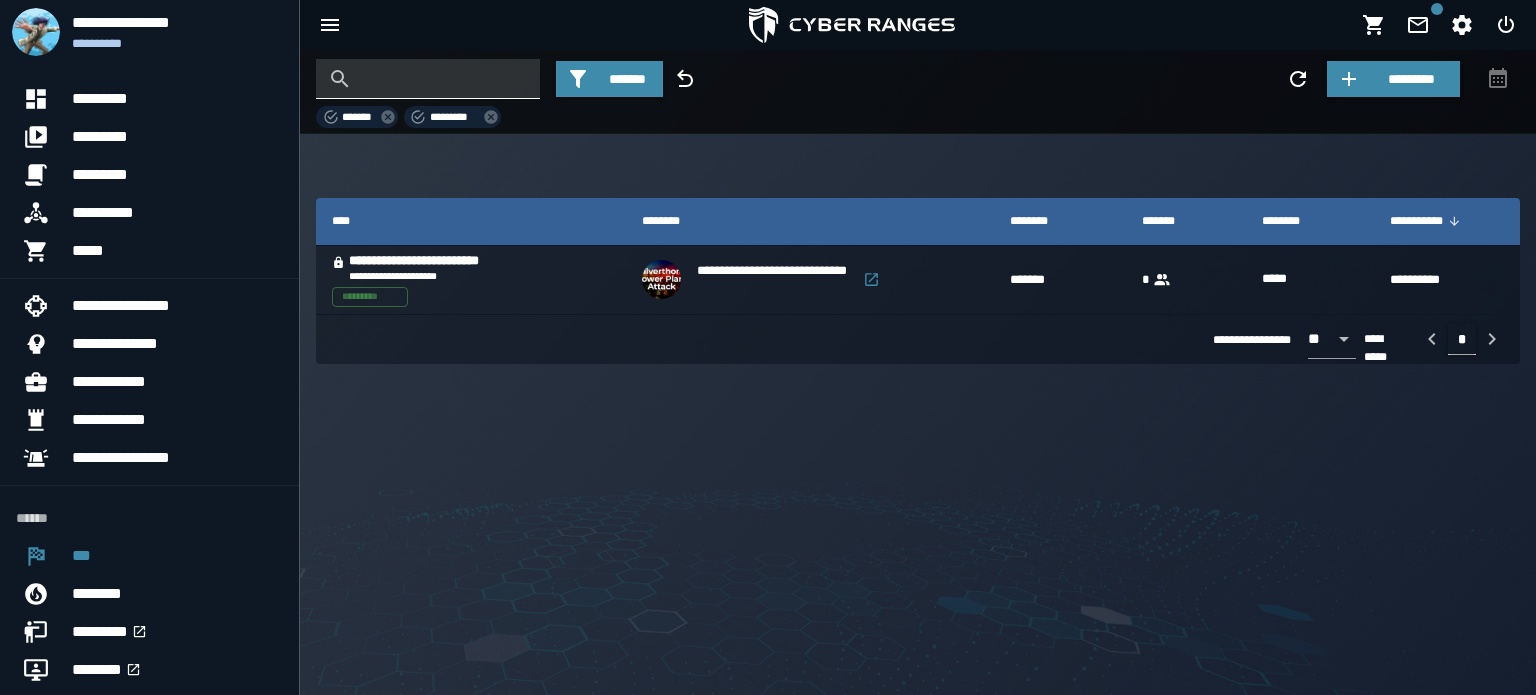 click at bounding box center (443, 79) 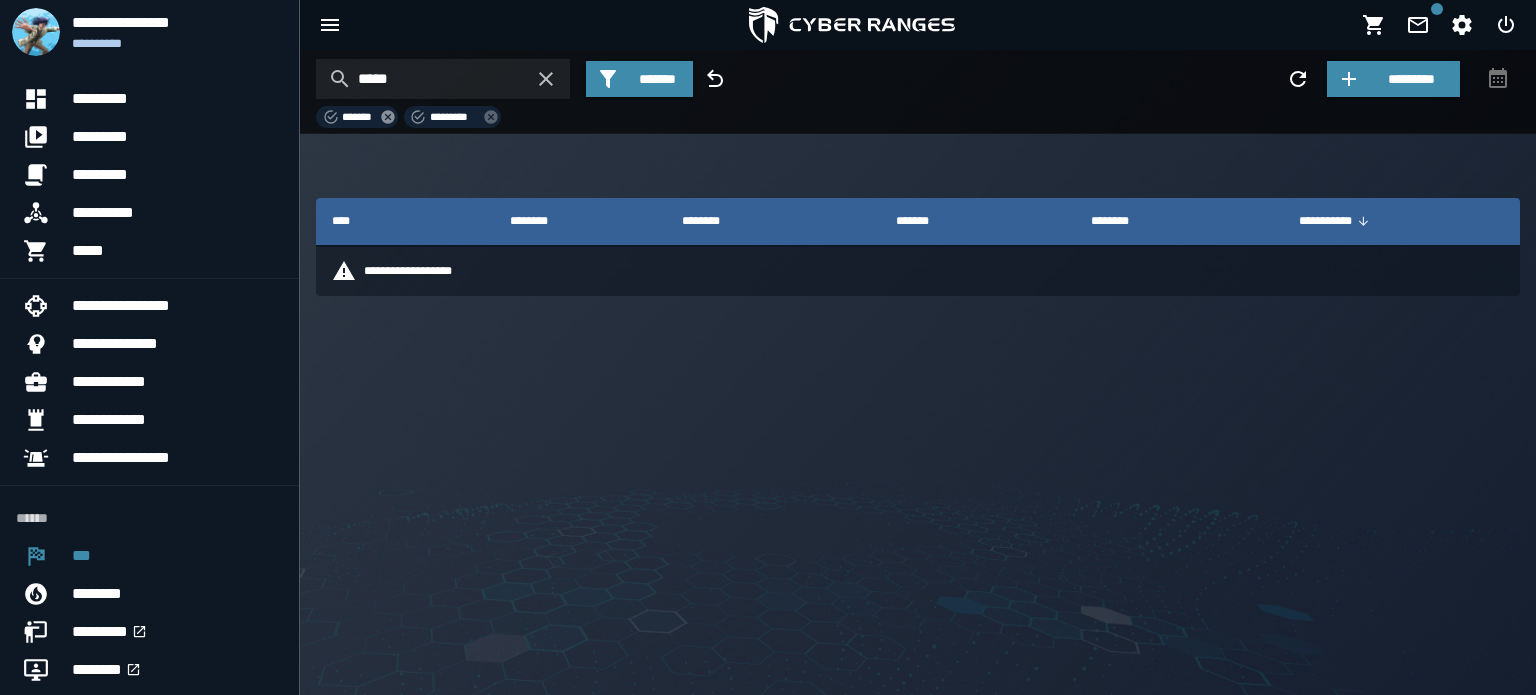click 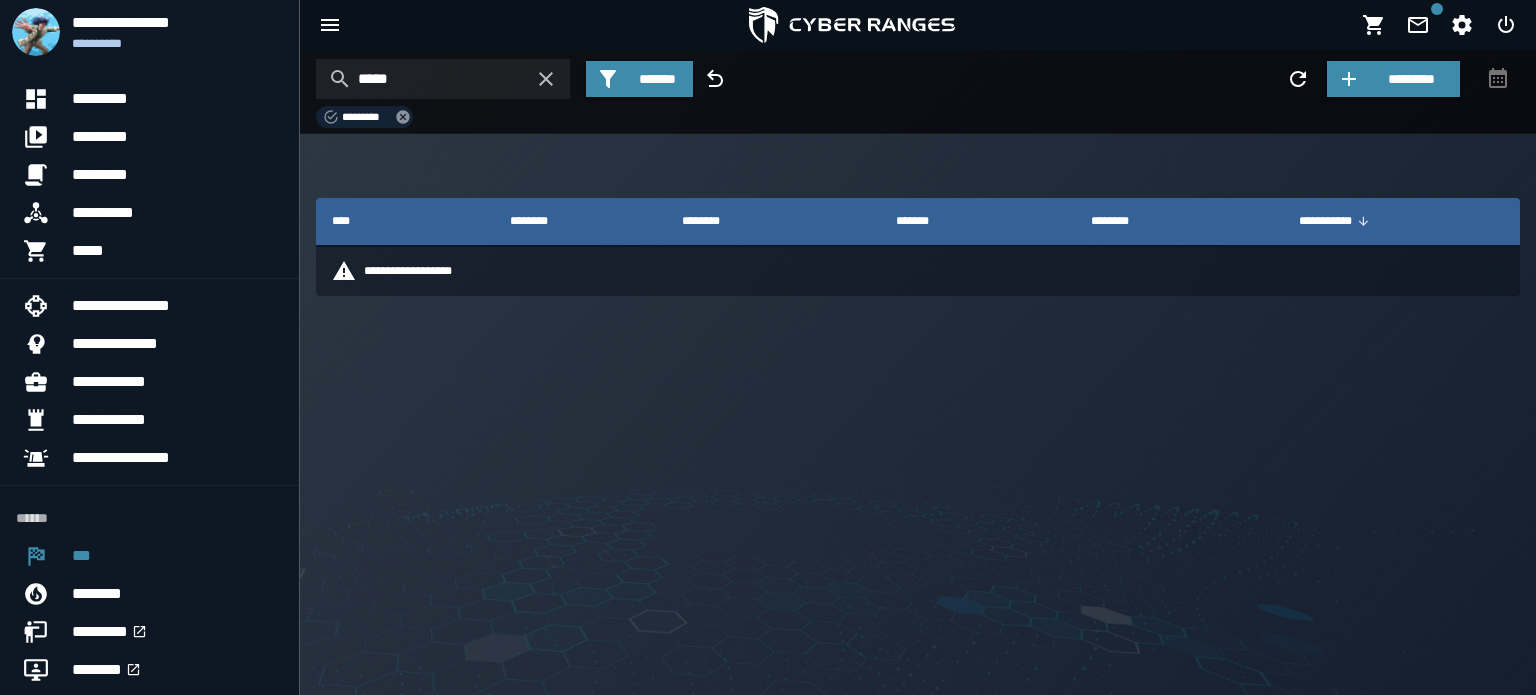 click 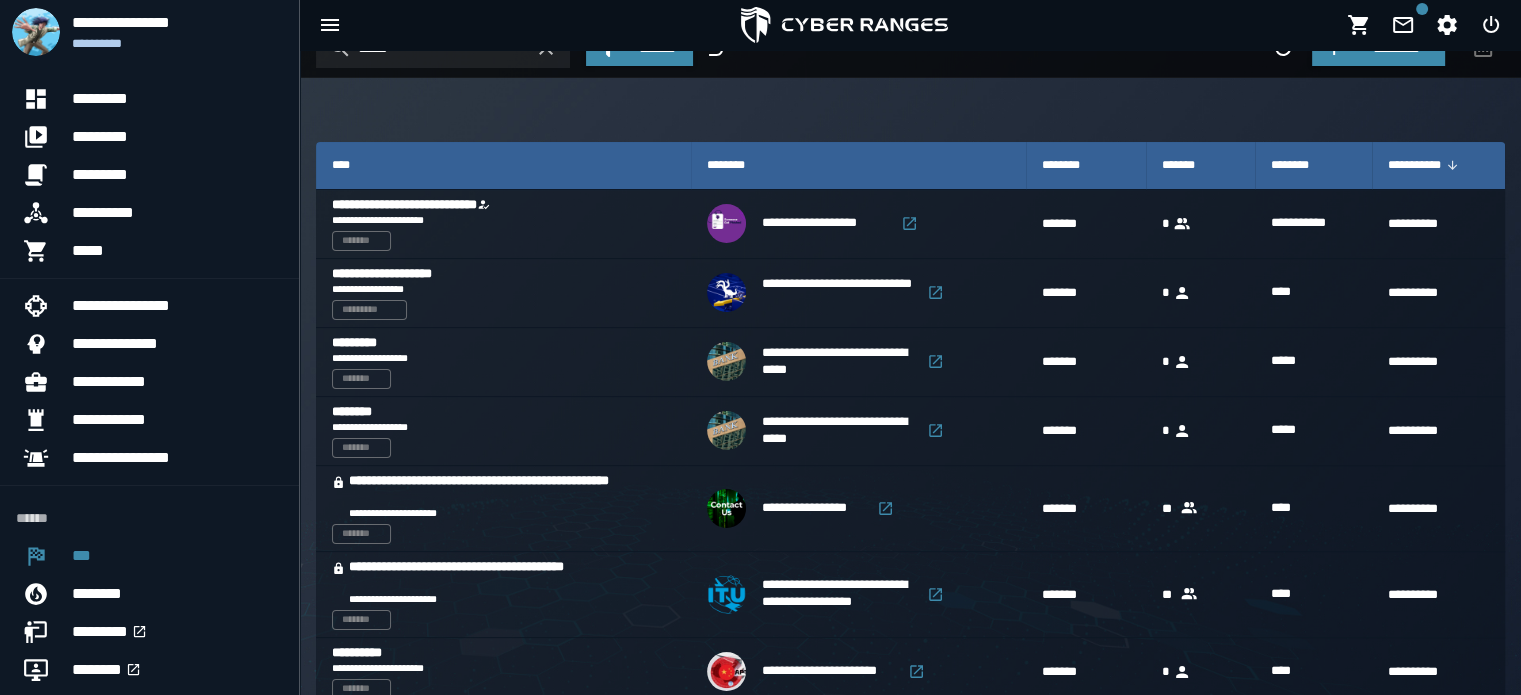scroll, scrollTop: 0, scrollLeft: 0, axis: both 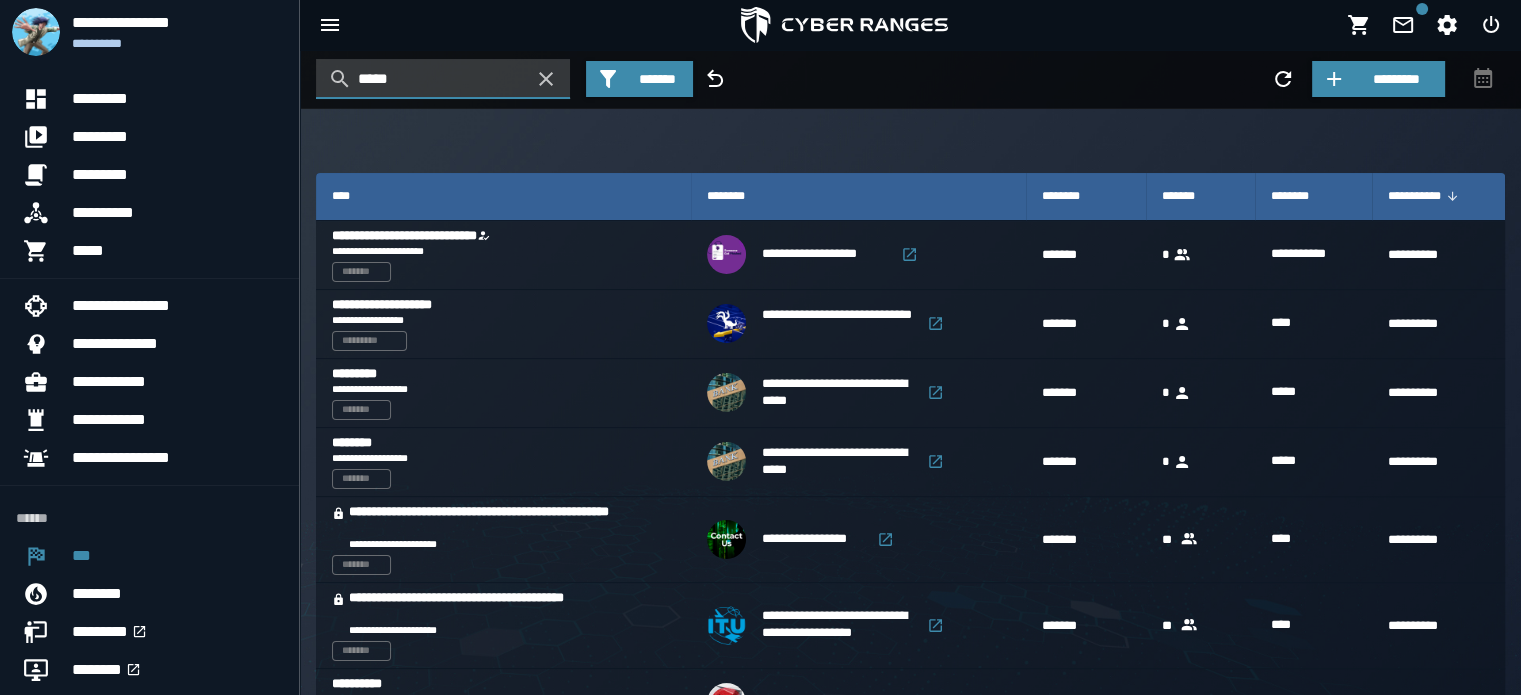 click on "*****" at bounding box center (443, 79) 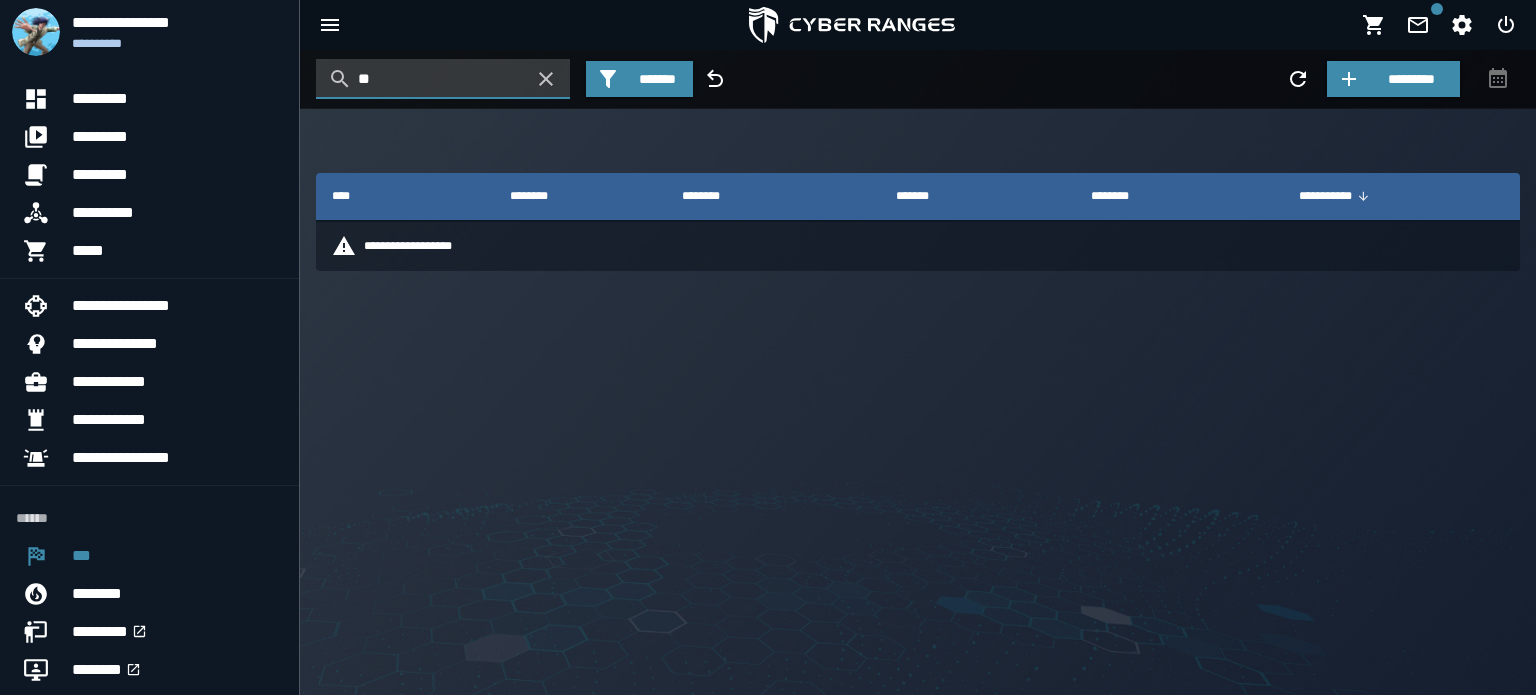 type on "*" 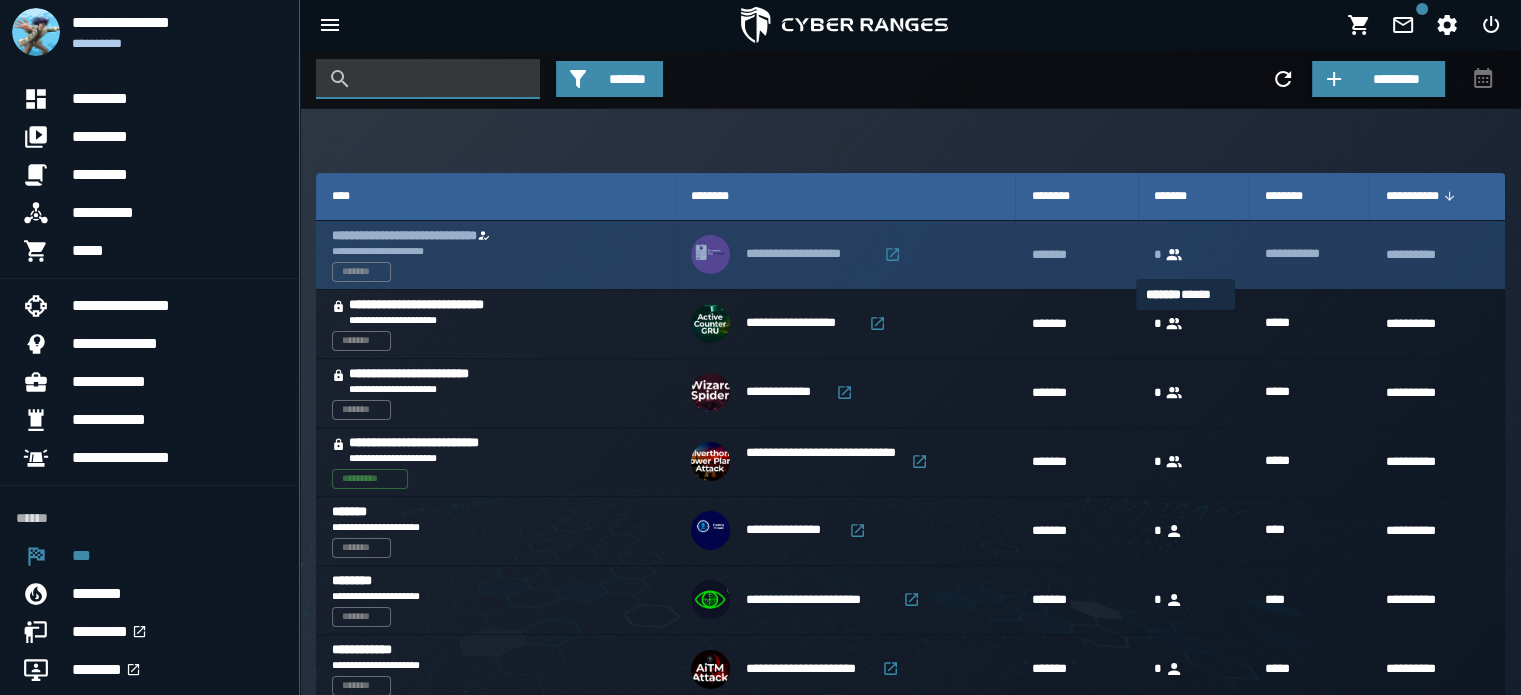 type 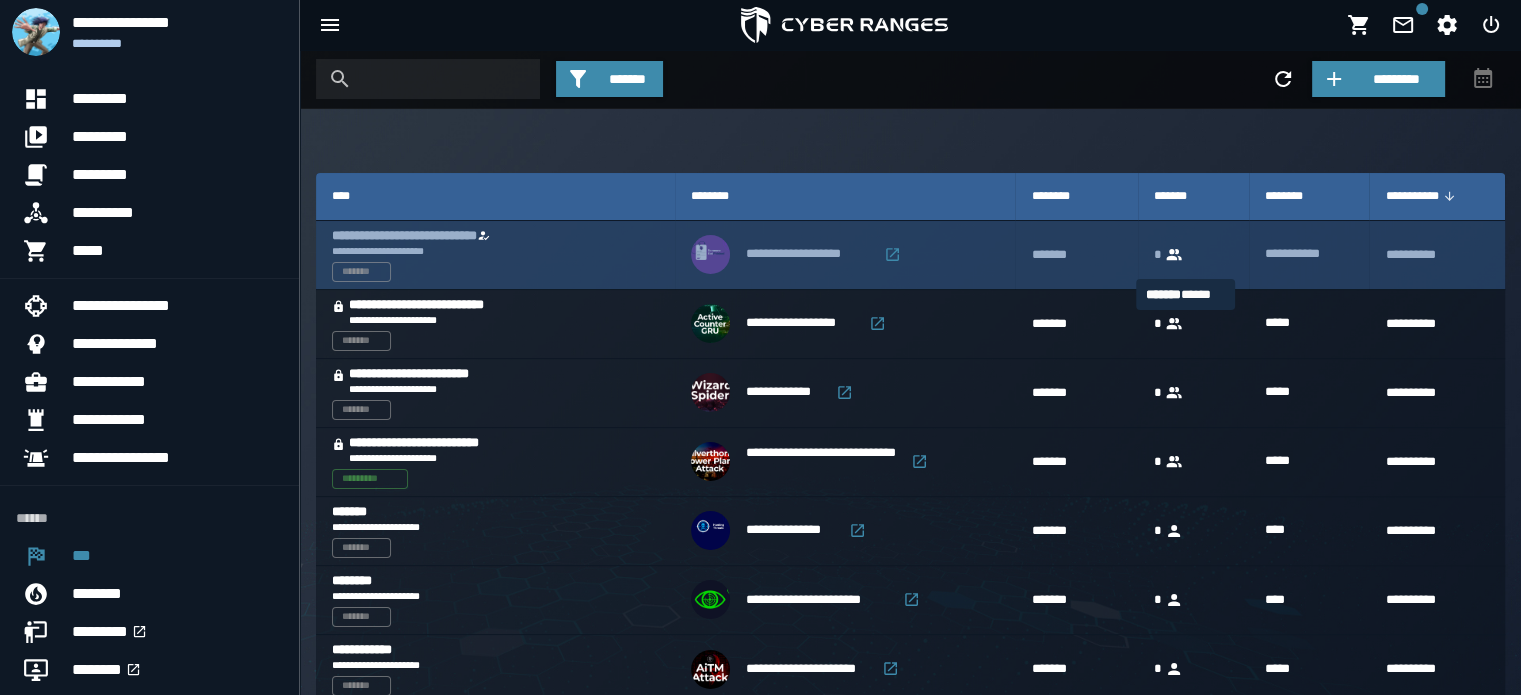 click on "*" at bounding box center (1185, 247) 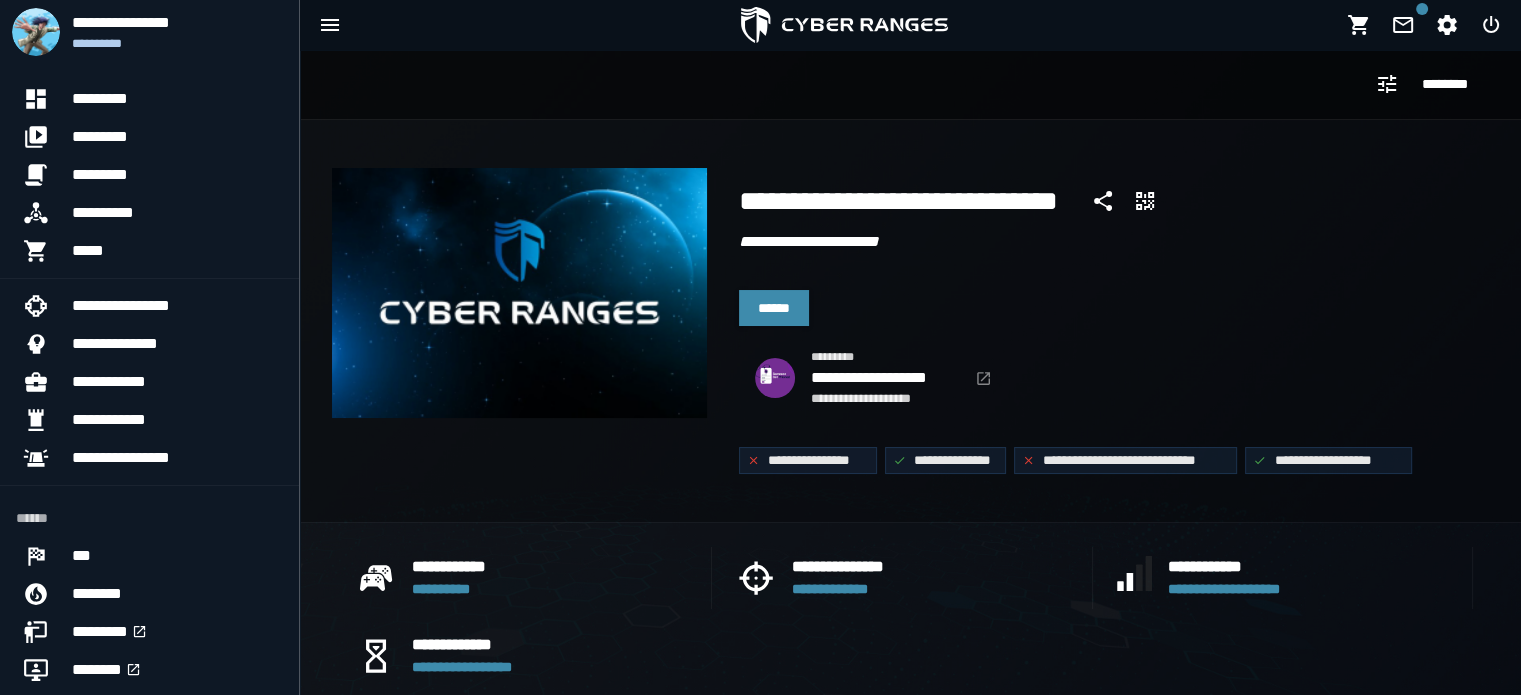 drag, startPoint x: 1535, startPoint y: 179, endPoint x: 672, endPoint y: 418, distance: 895.4831 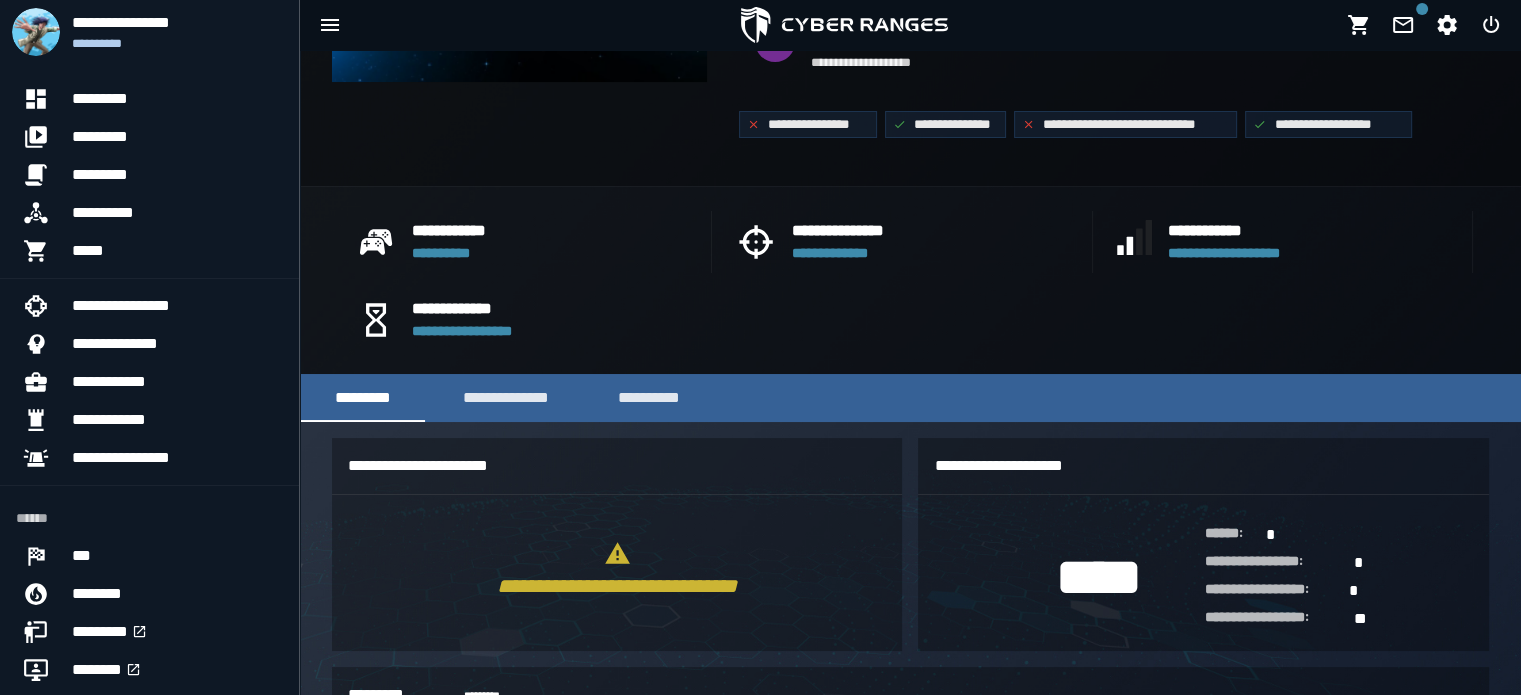 scroll, scrollTop: 0, scrollLeft: 0, axis: both 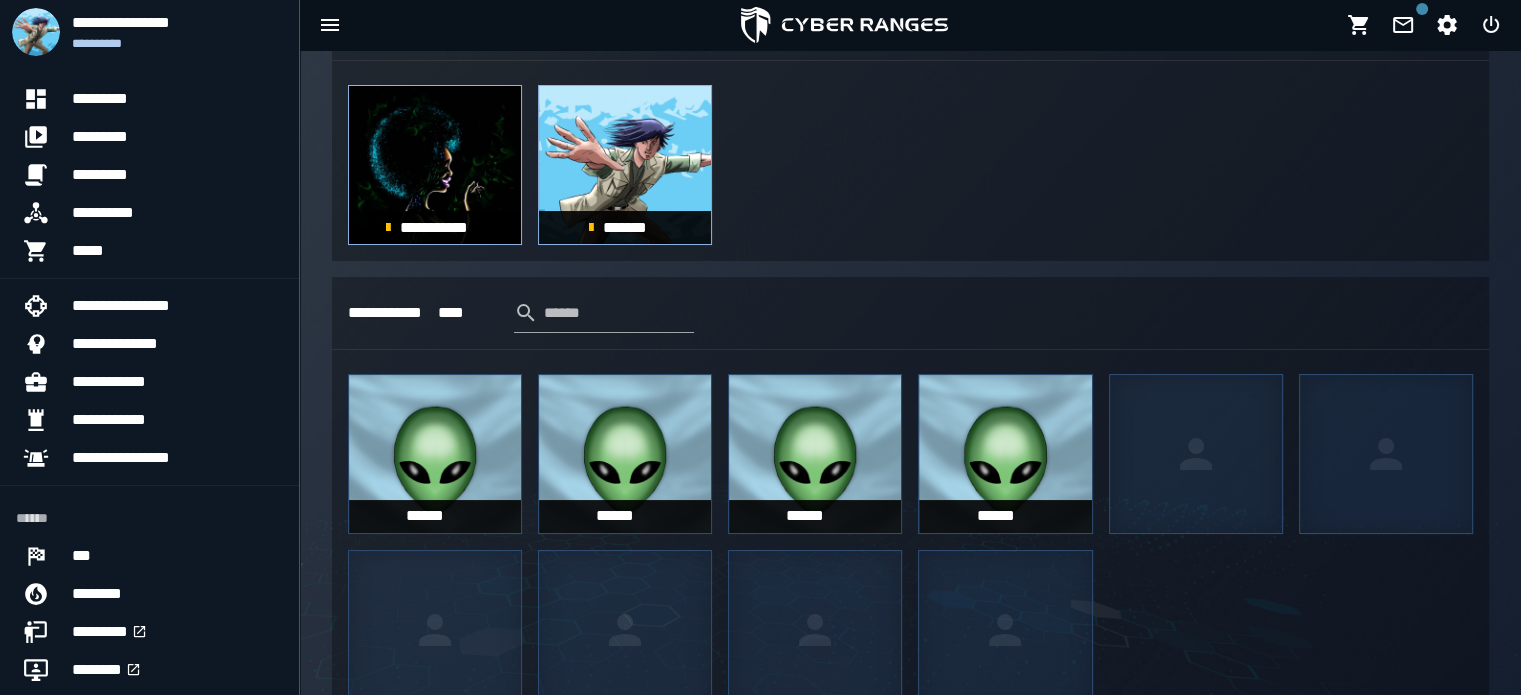 click 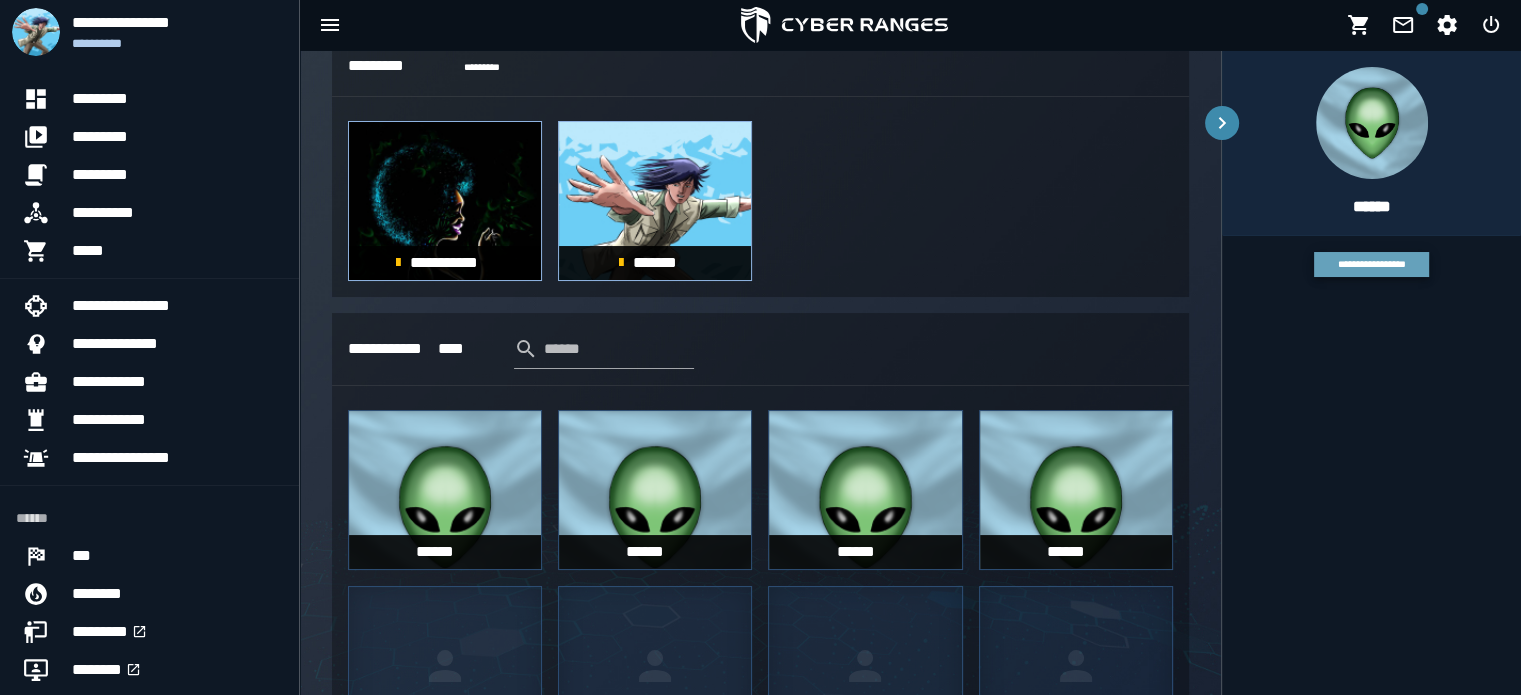 click on "**********" at bounding box center (1371, 264) 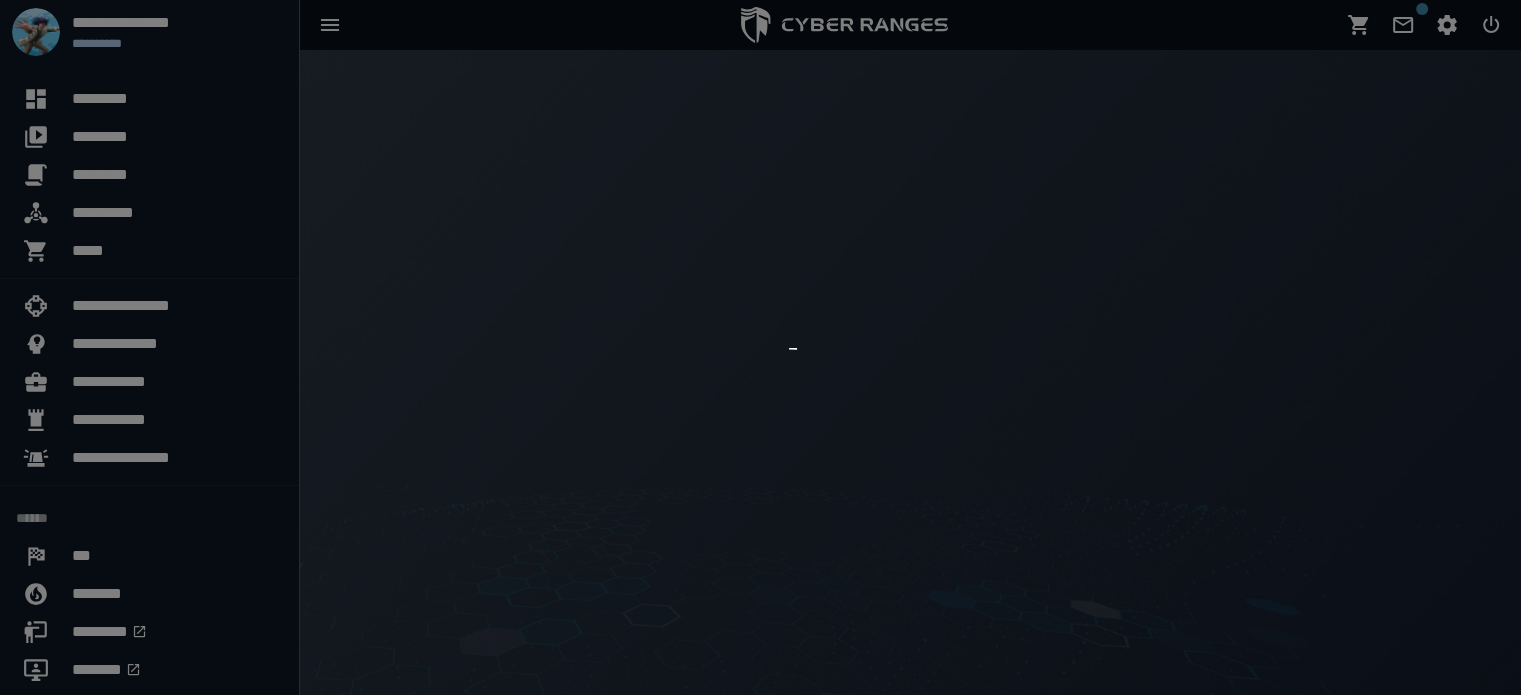 scroll, scrollTop: 0, scrollLeft: 0, axis: both 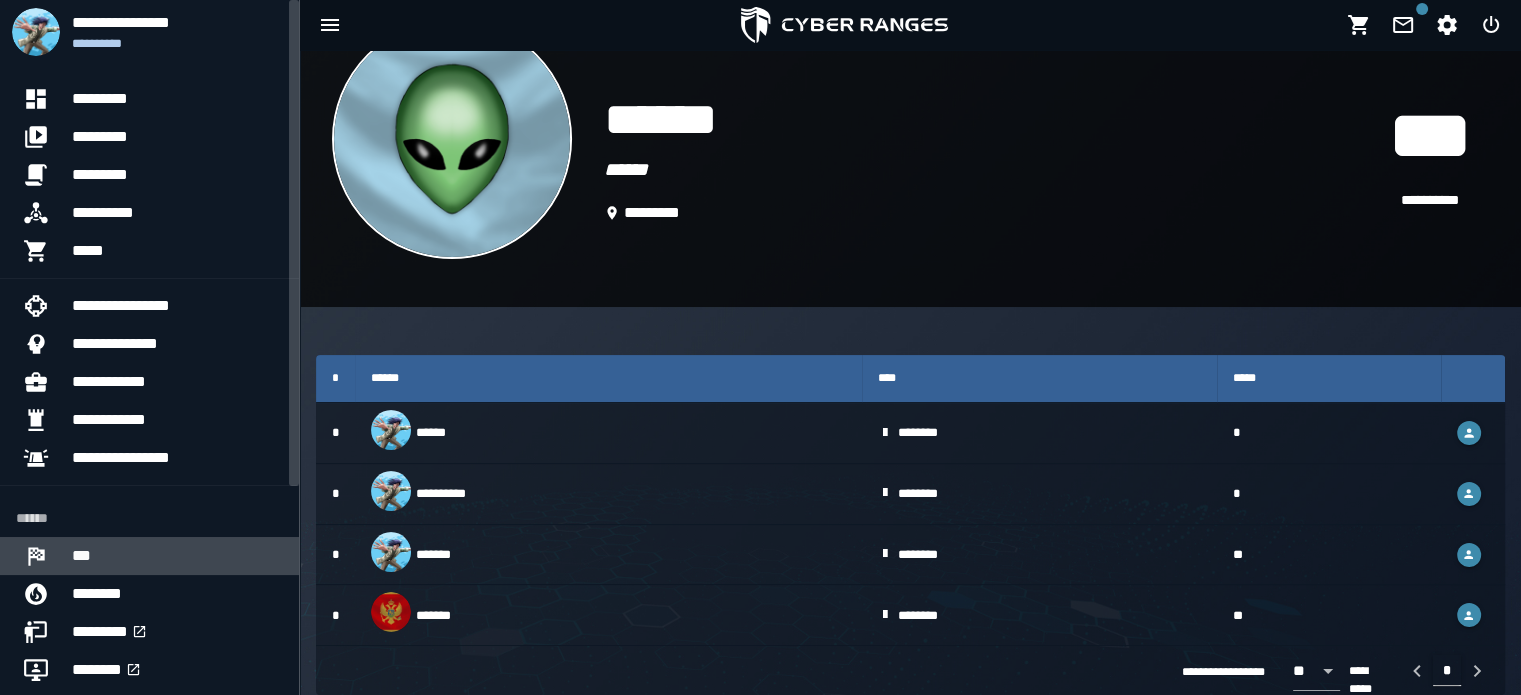 click on "***" at bounding box center (177, 556) 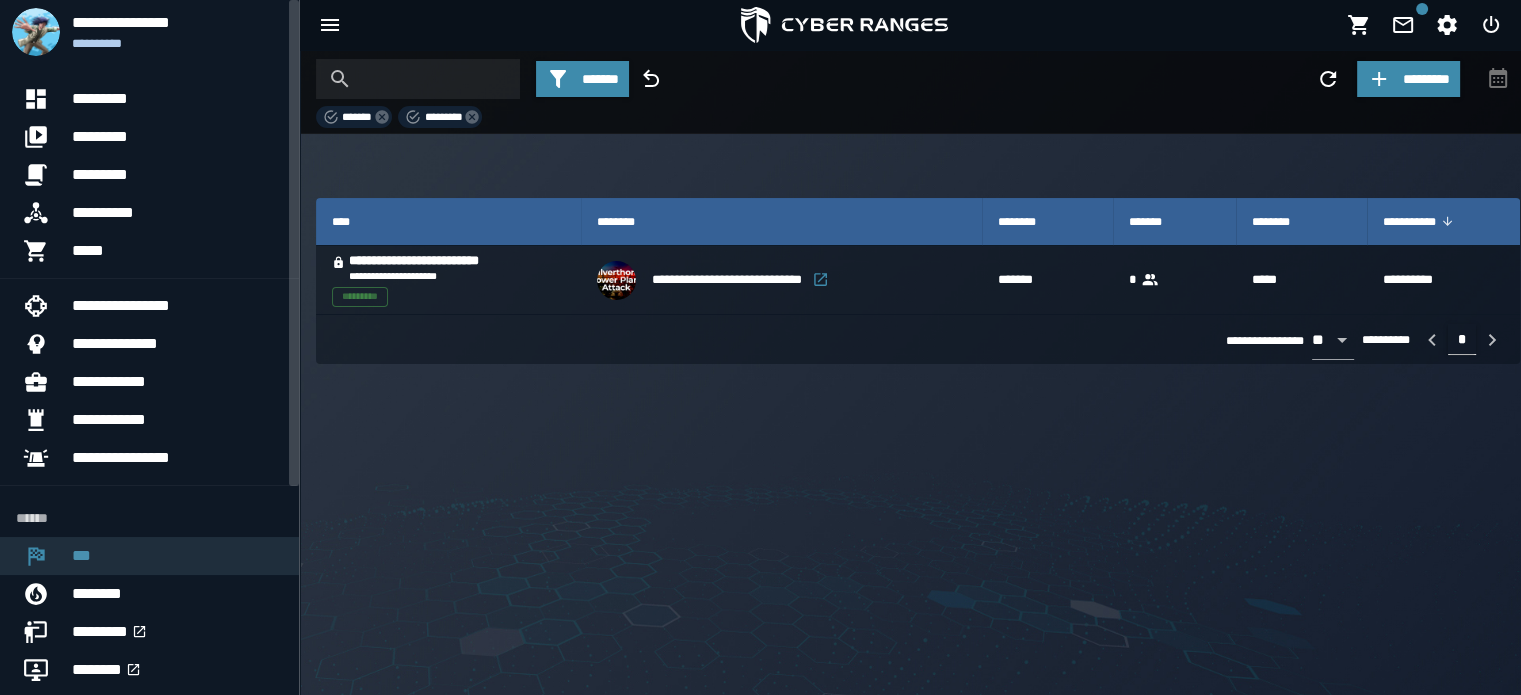 scroll, scrollTop: 0, scrollLeft: 0, axis: both 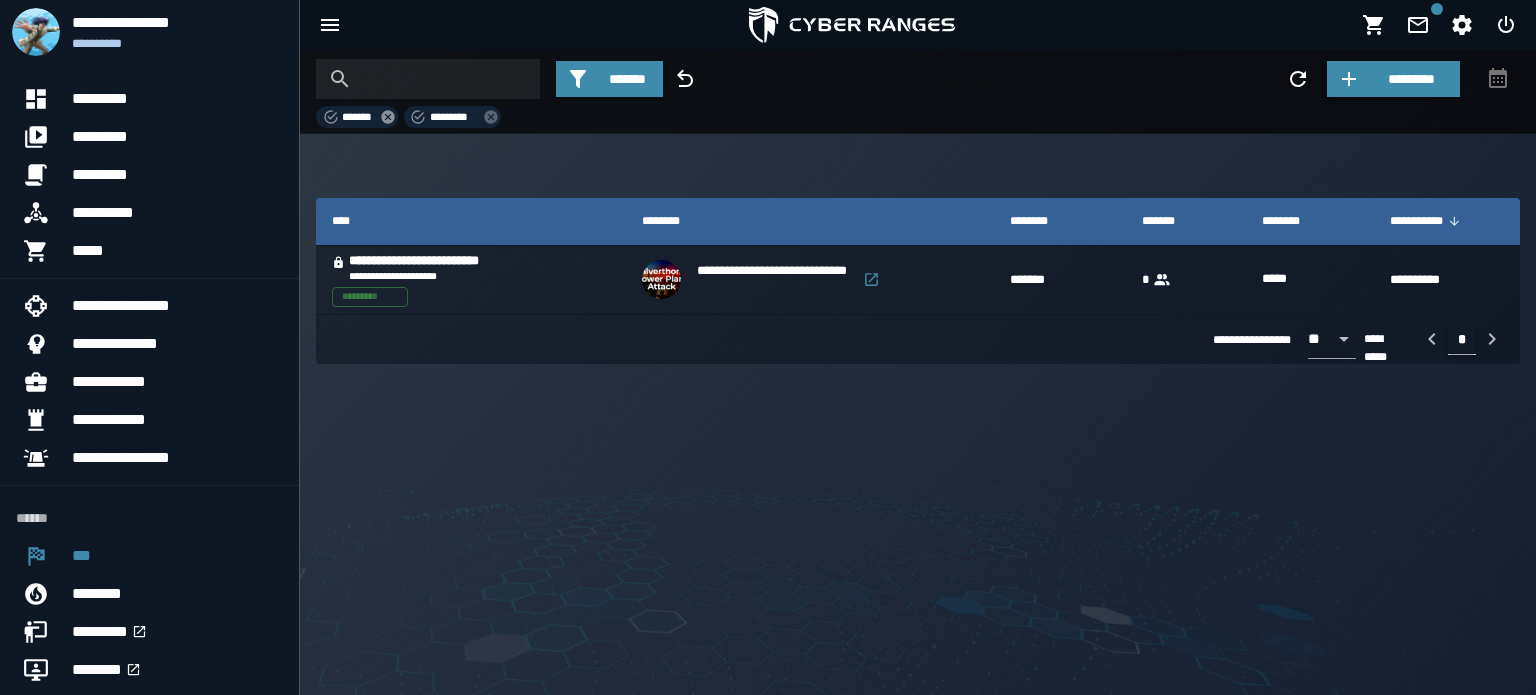 click 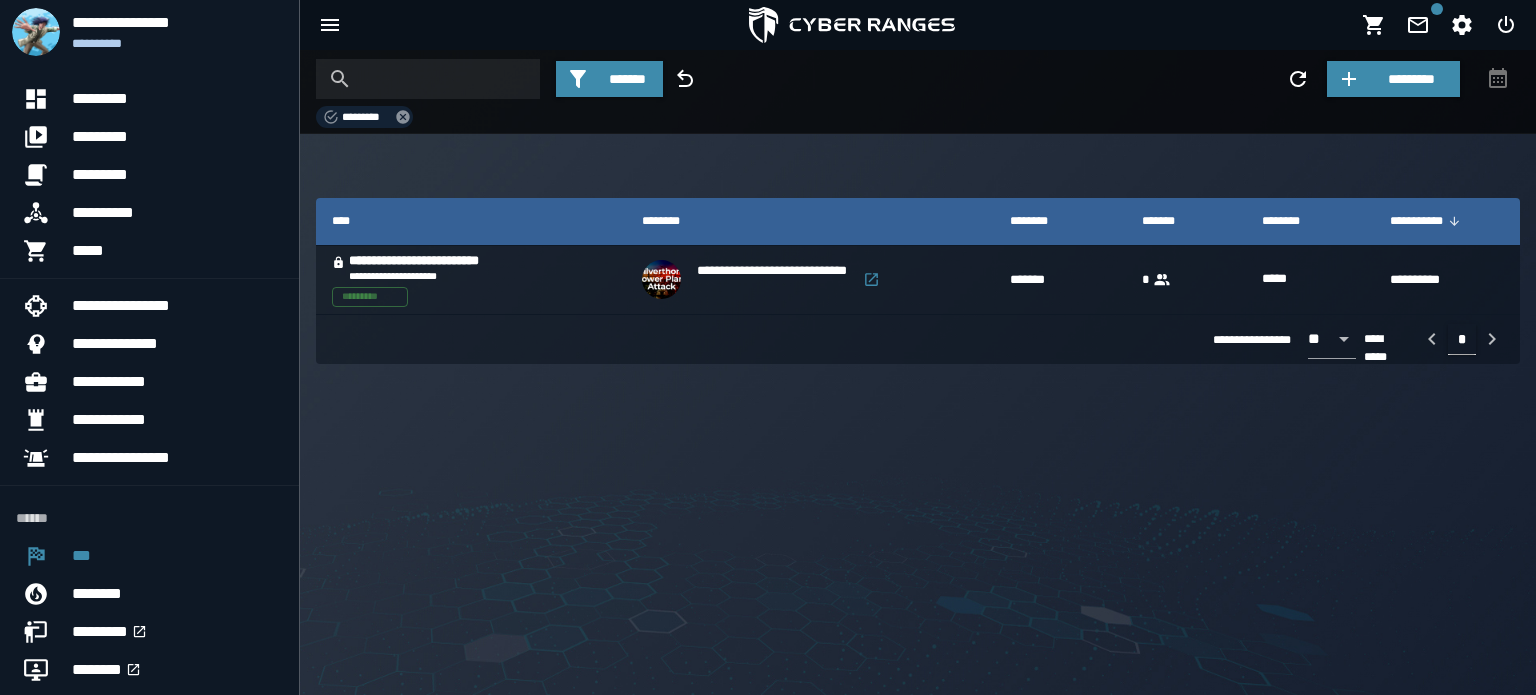 click 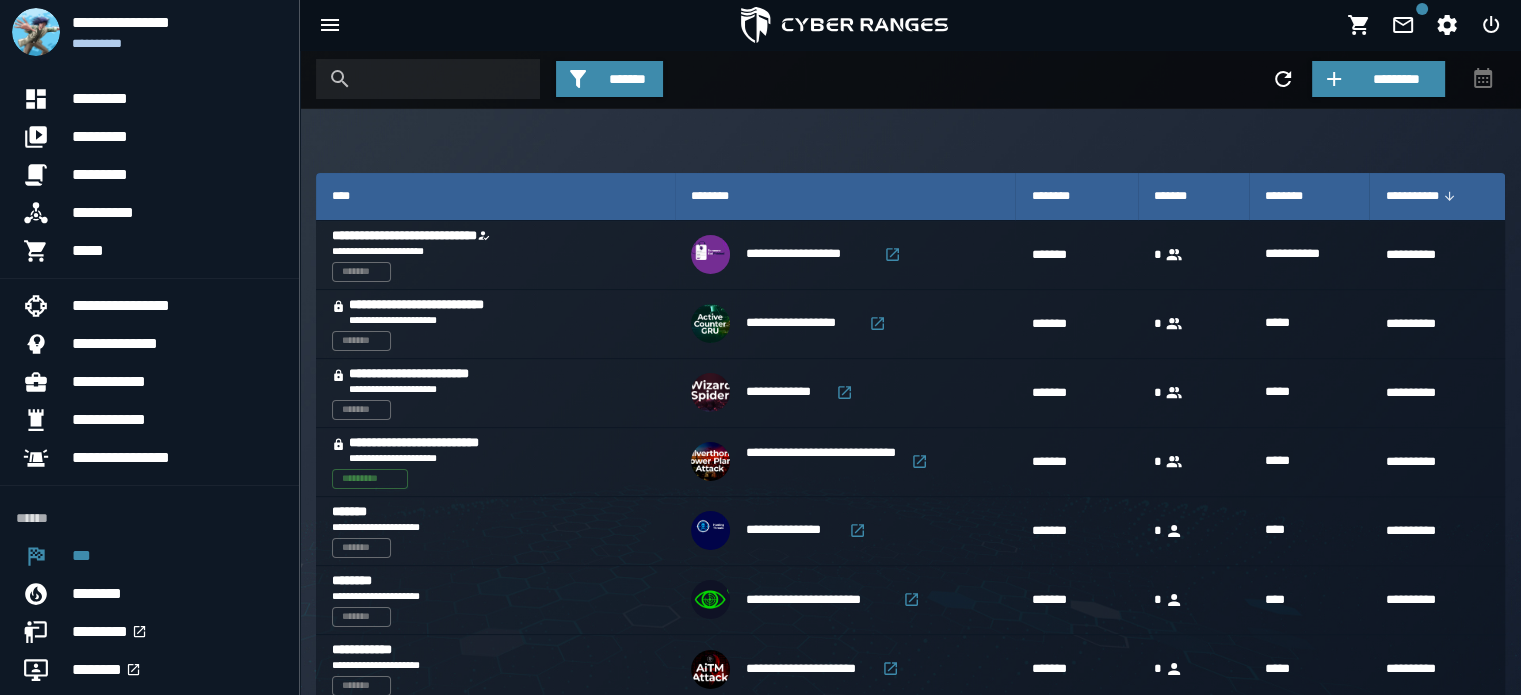 scroll, scrollTop: 279, scrollLeft: 0, axis: vertical 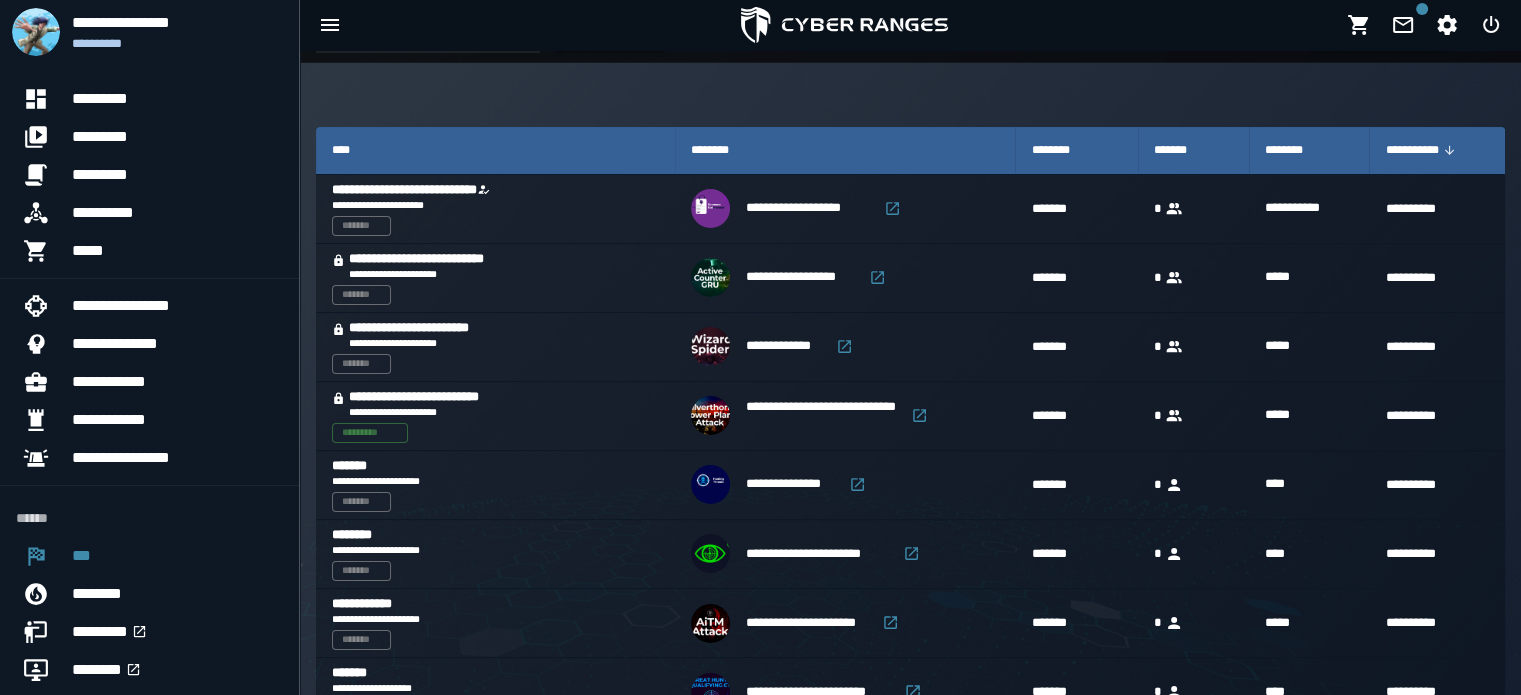 click on "**********" 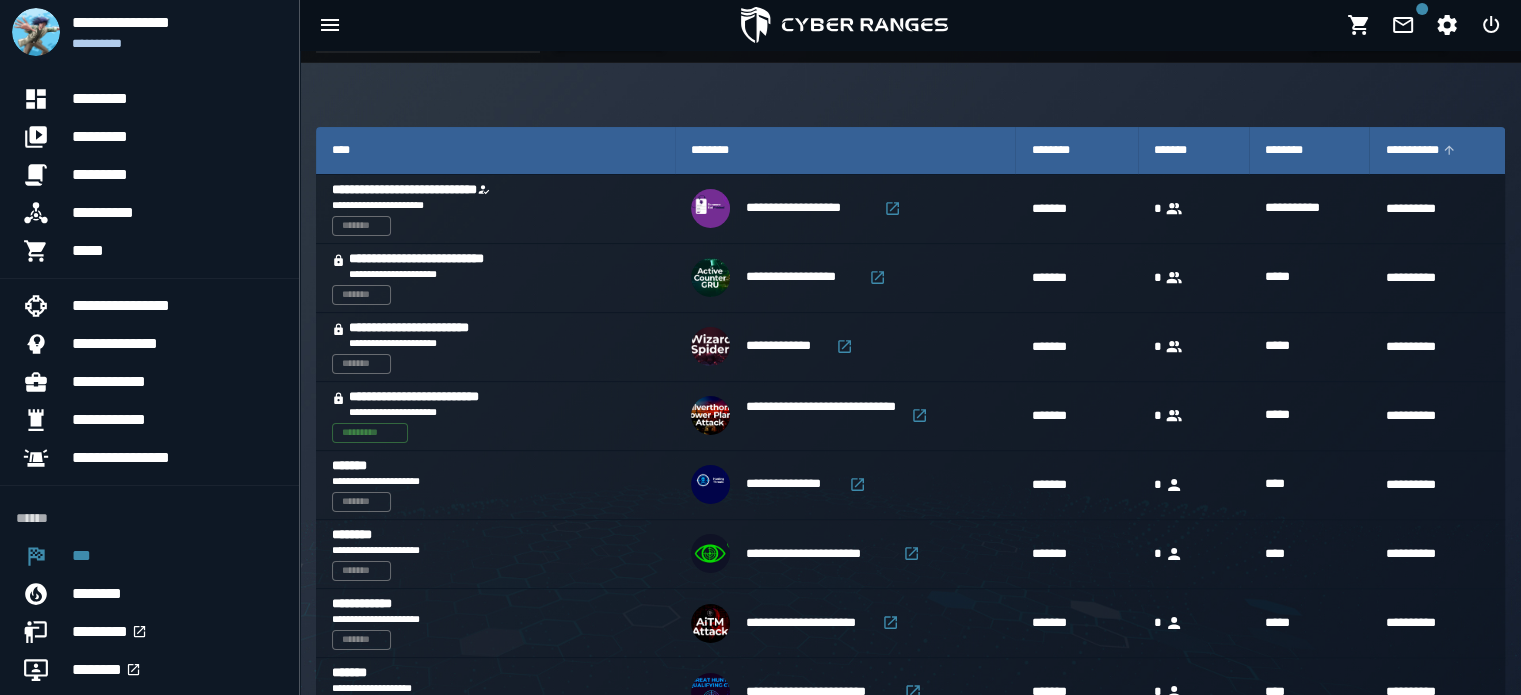 scroll, scrollTop: 0, scrollLeft: 0, axis: both 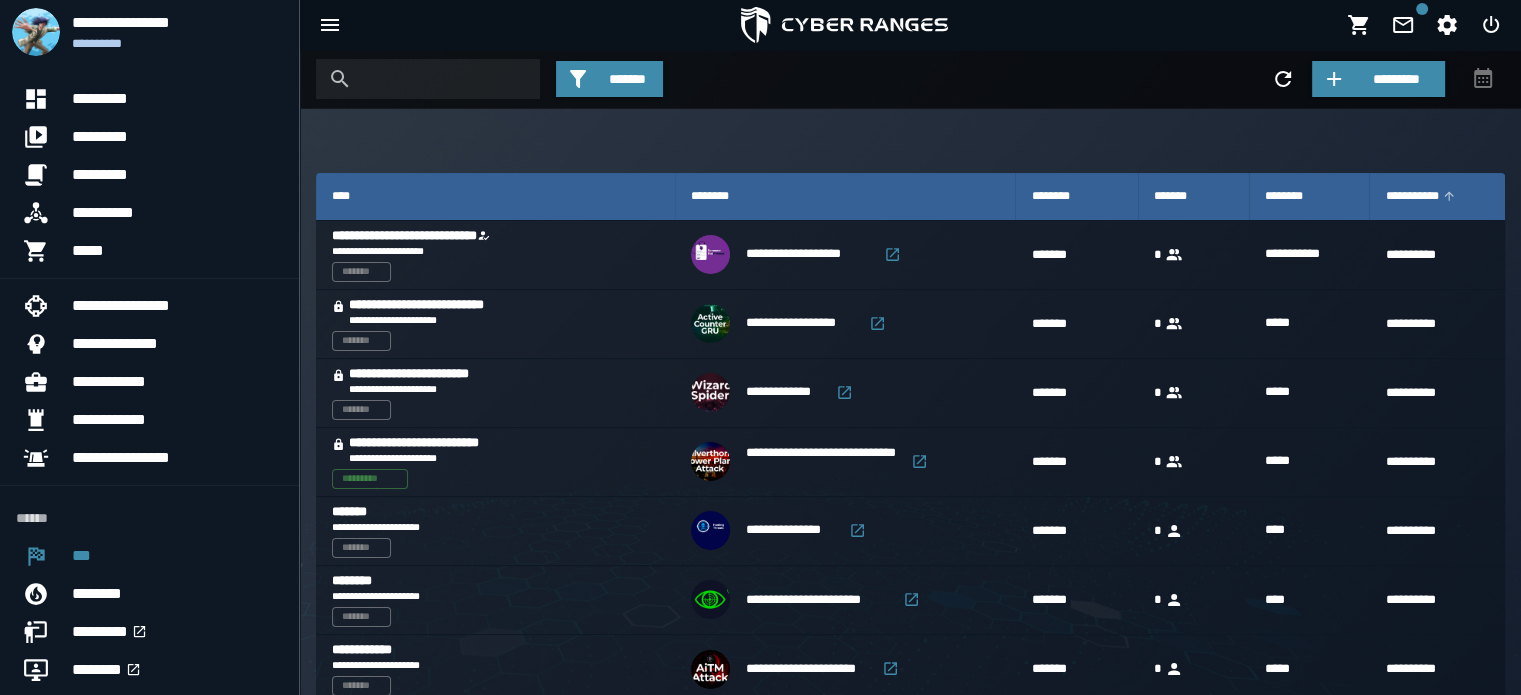 click on "**********" 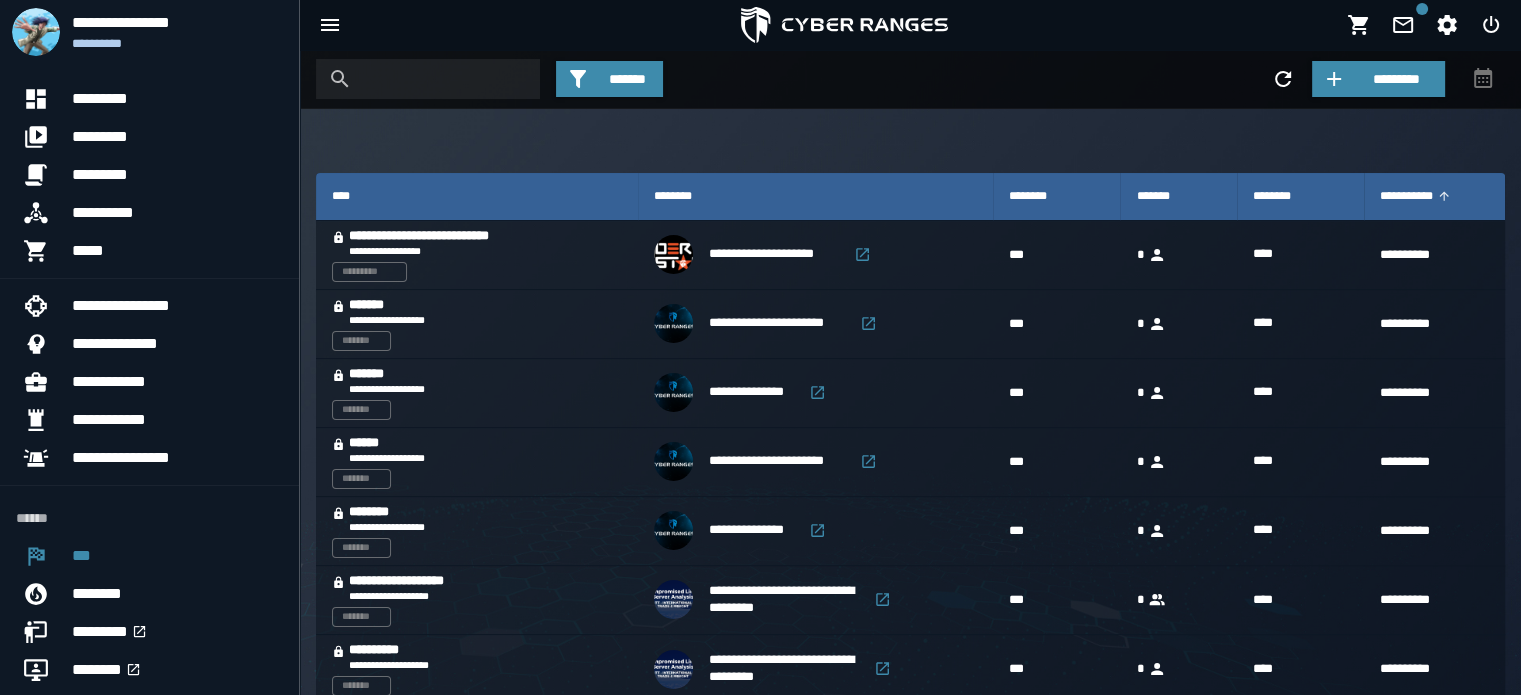 click on "**********" 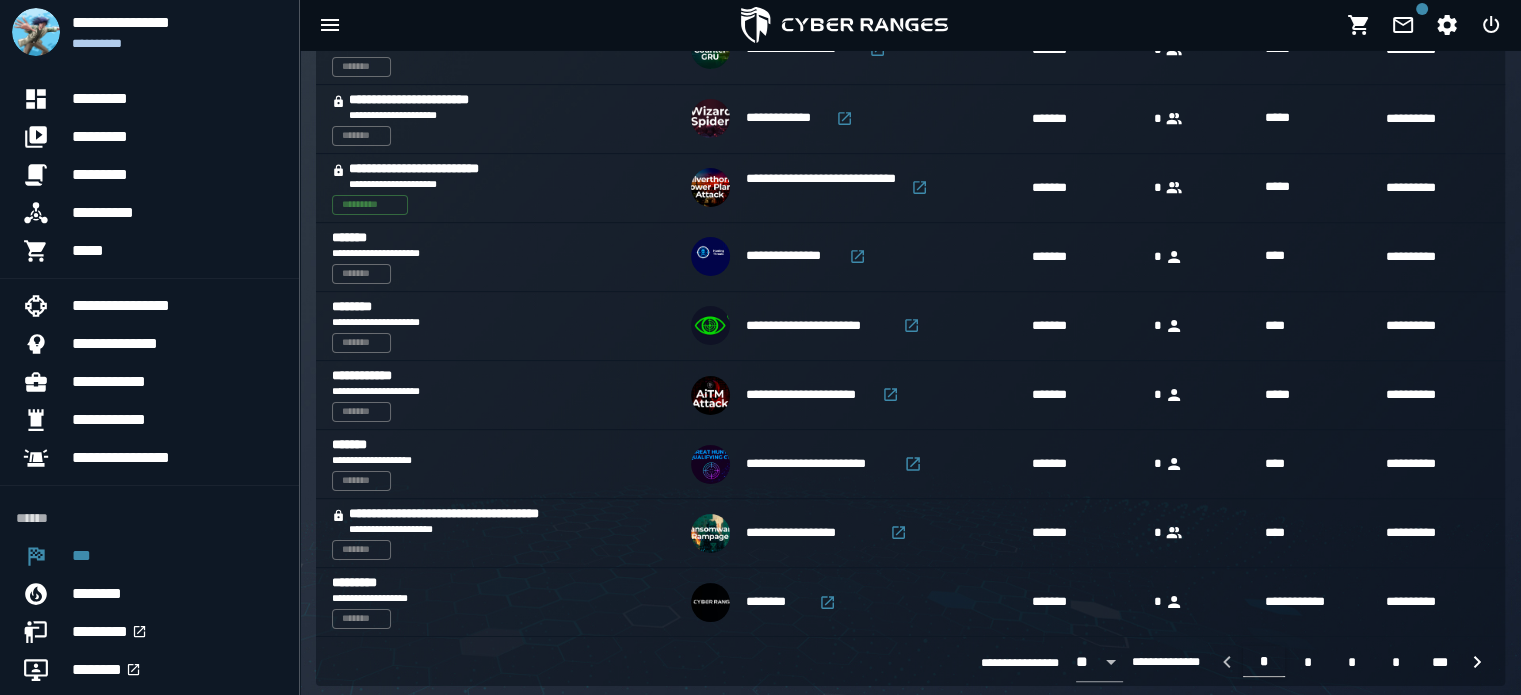 scroll, scrollTop: 279, scrollLeft: 0, axis: vertical 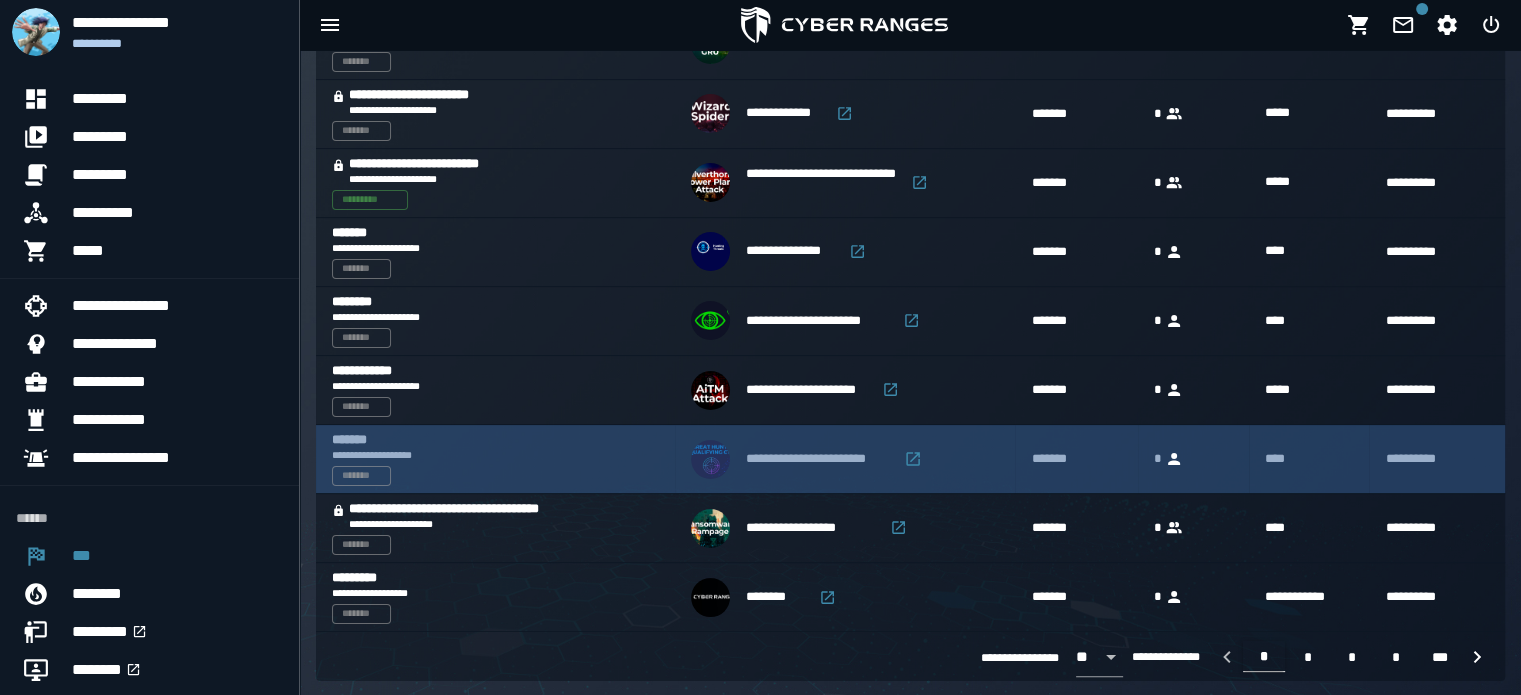 click on "**********" at bounding box center [1436, 459] 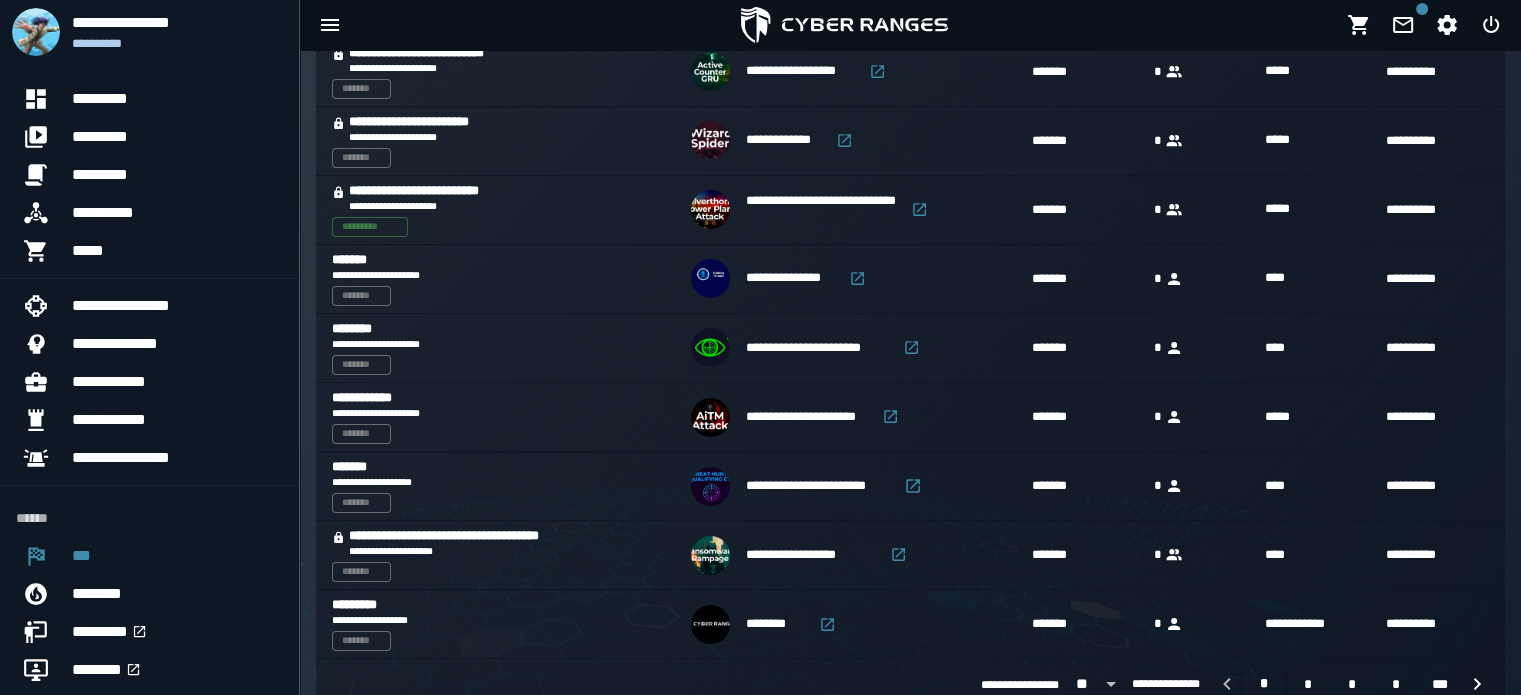 scroll, scrollTop: 0, scrollLeft: 0, axis: both 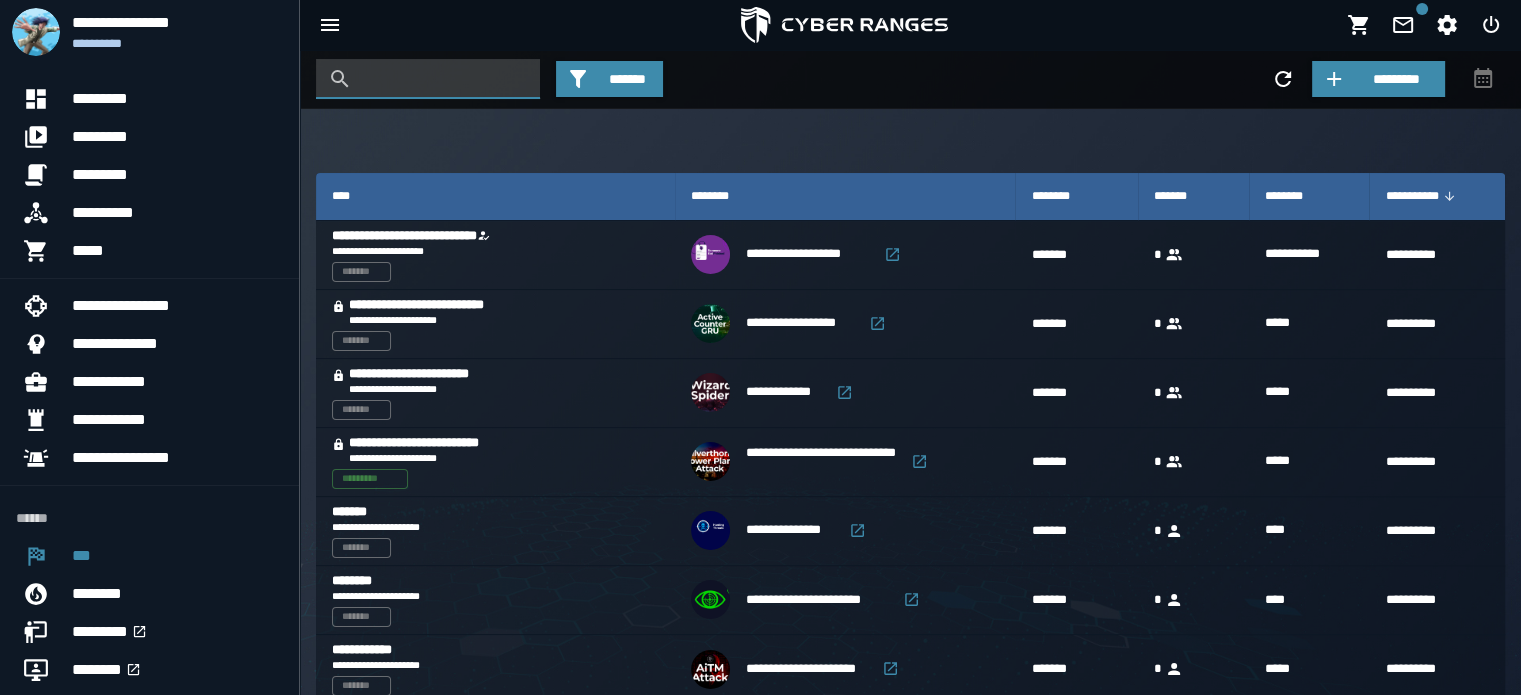 click at bounding box center (443, 79) 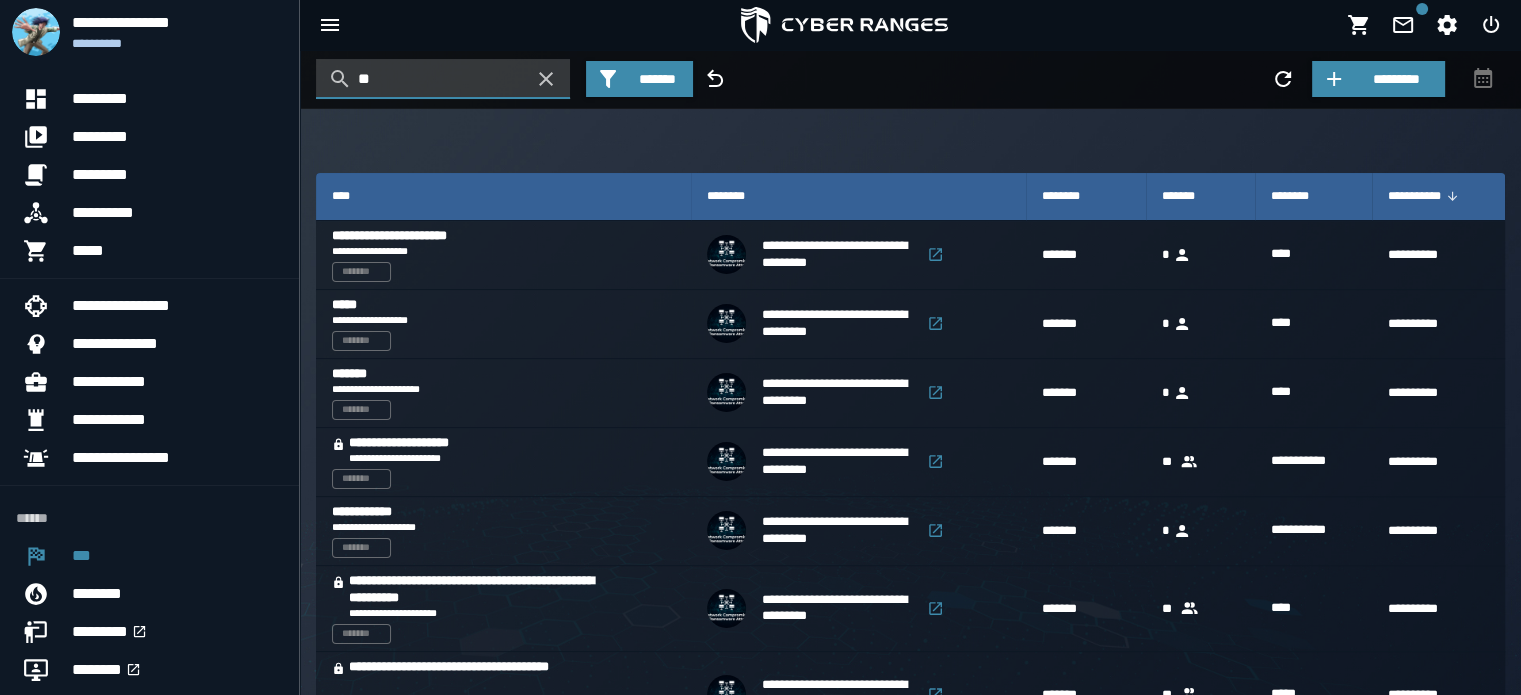 type on "*" 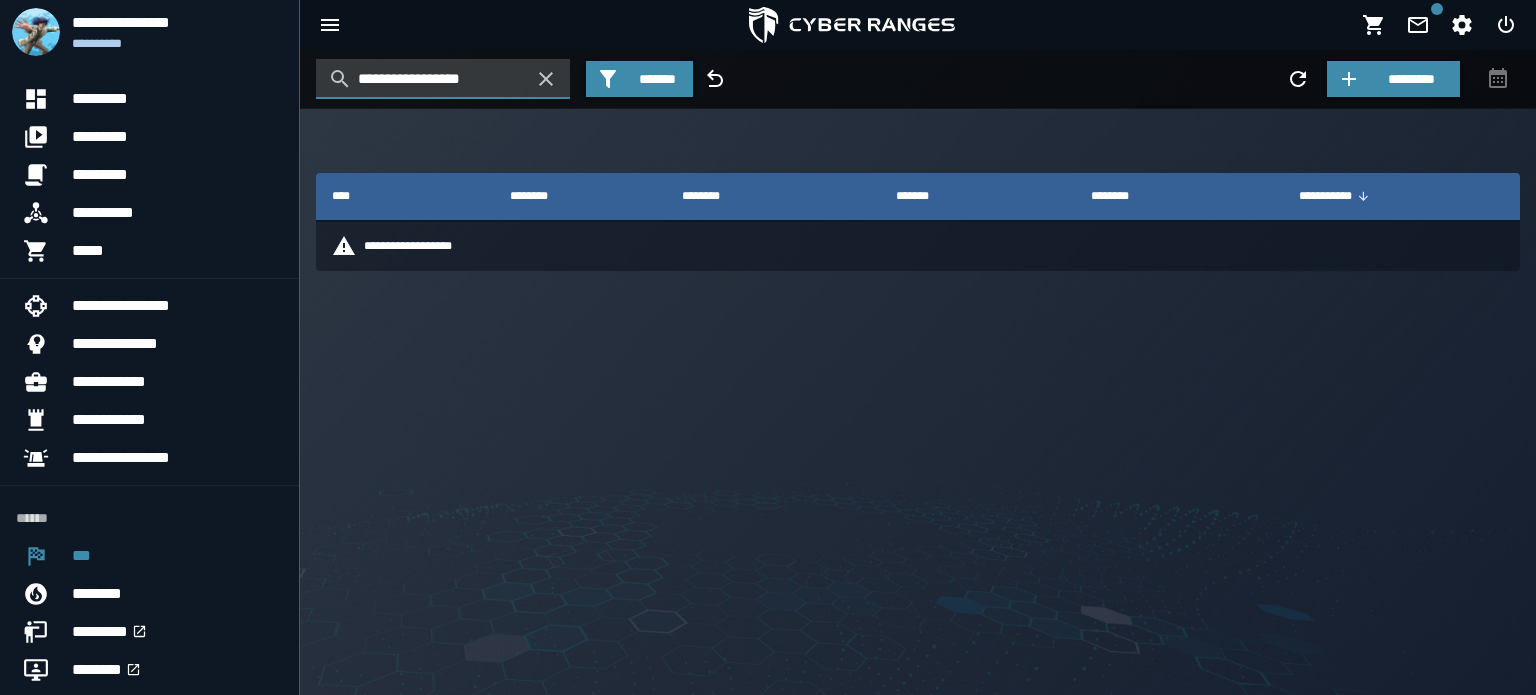 type on "**********" 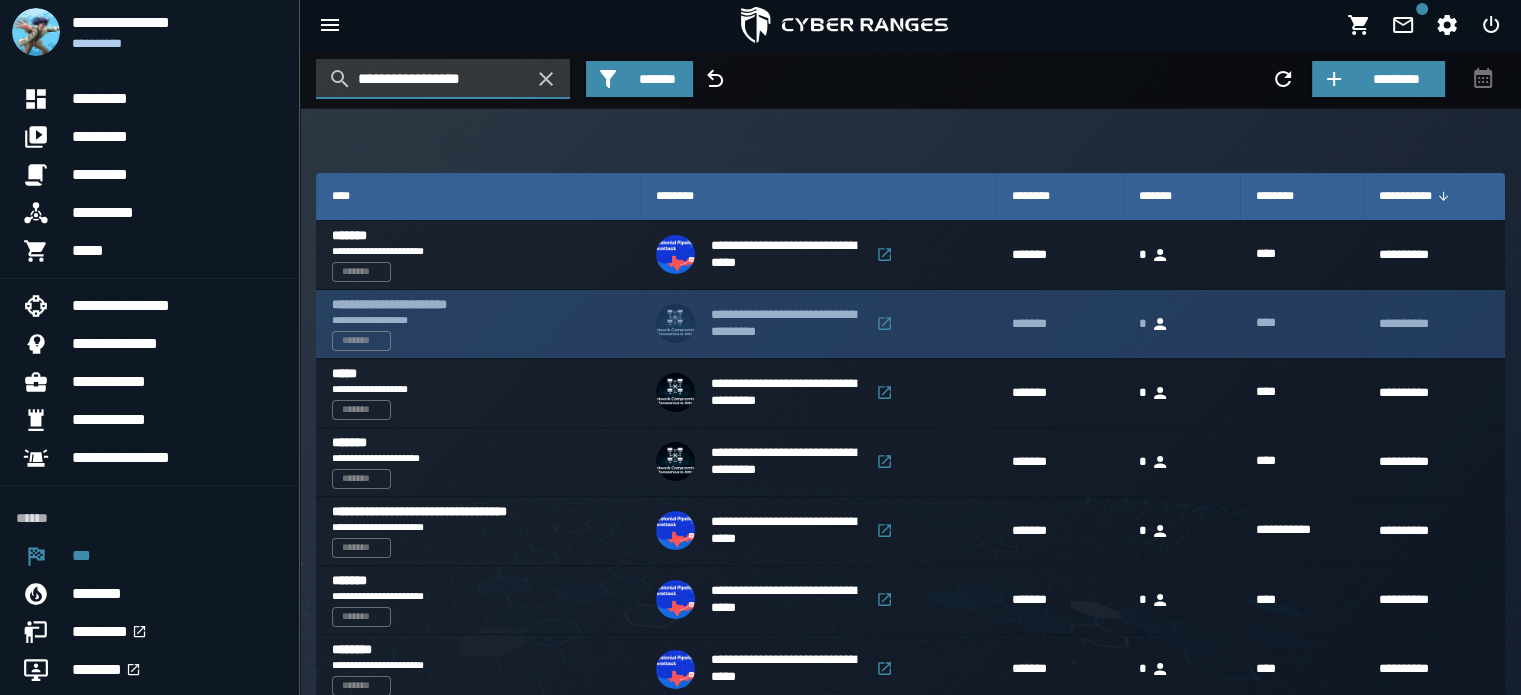 scroll, scrollTop: 4, scrollLeft: 0, axis: vertical 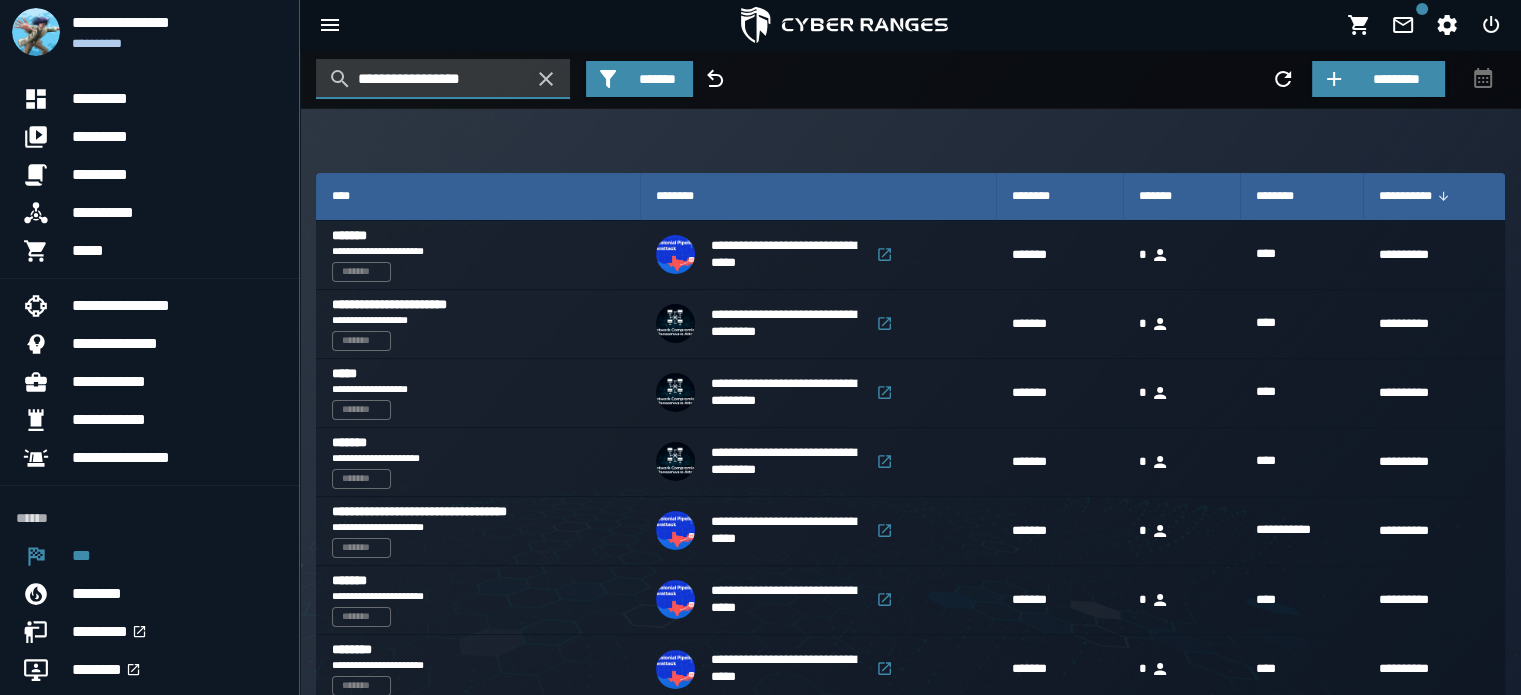 click 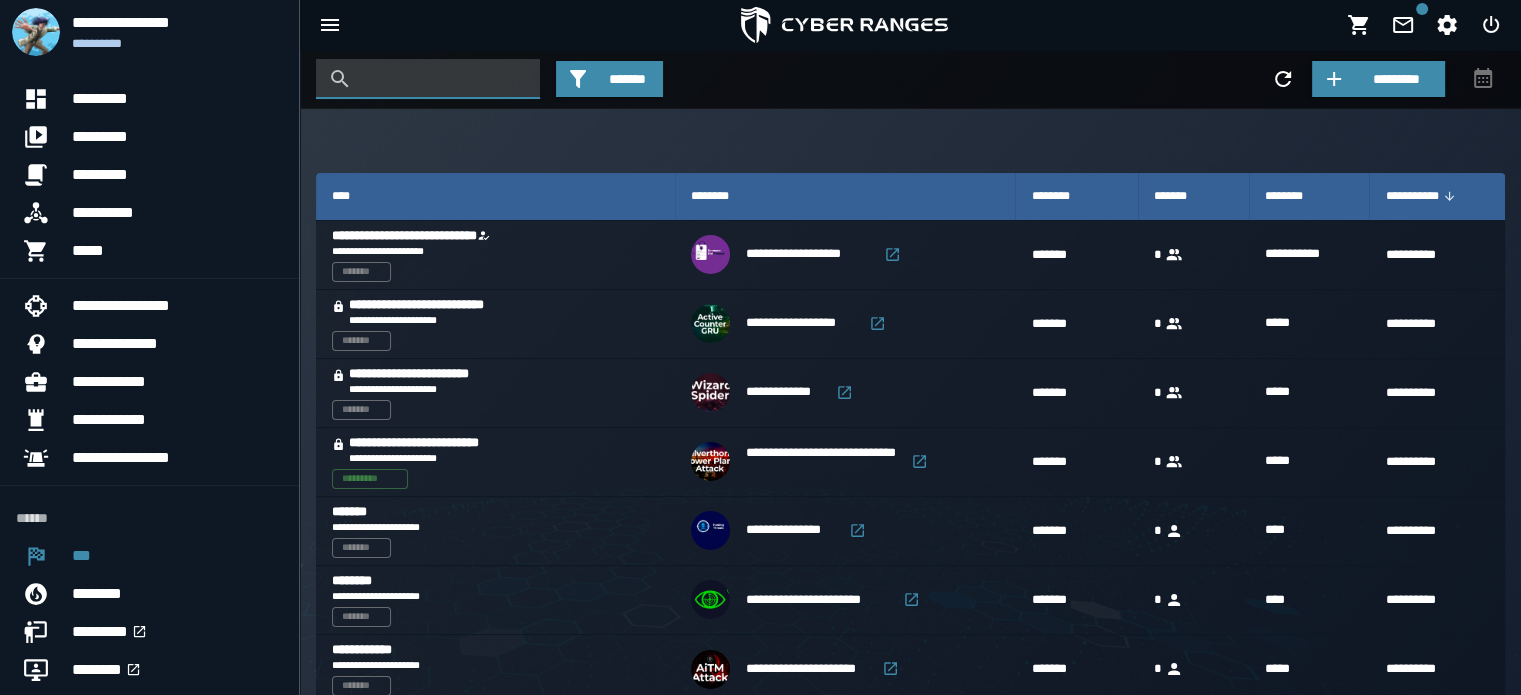 click at bounding box center (443, 79) 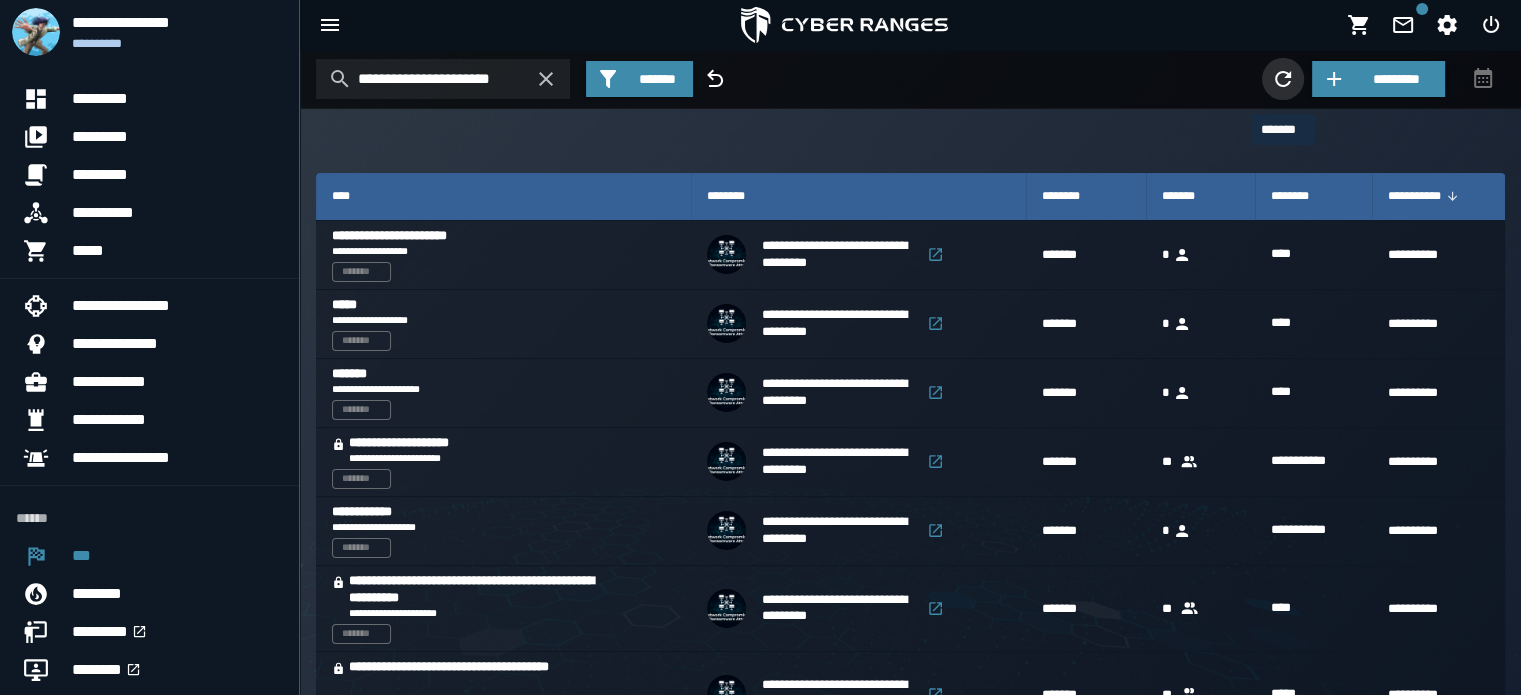 click at bounding box center (1283, 79) 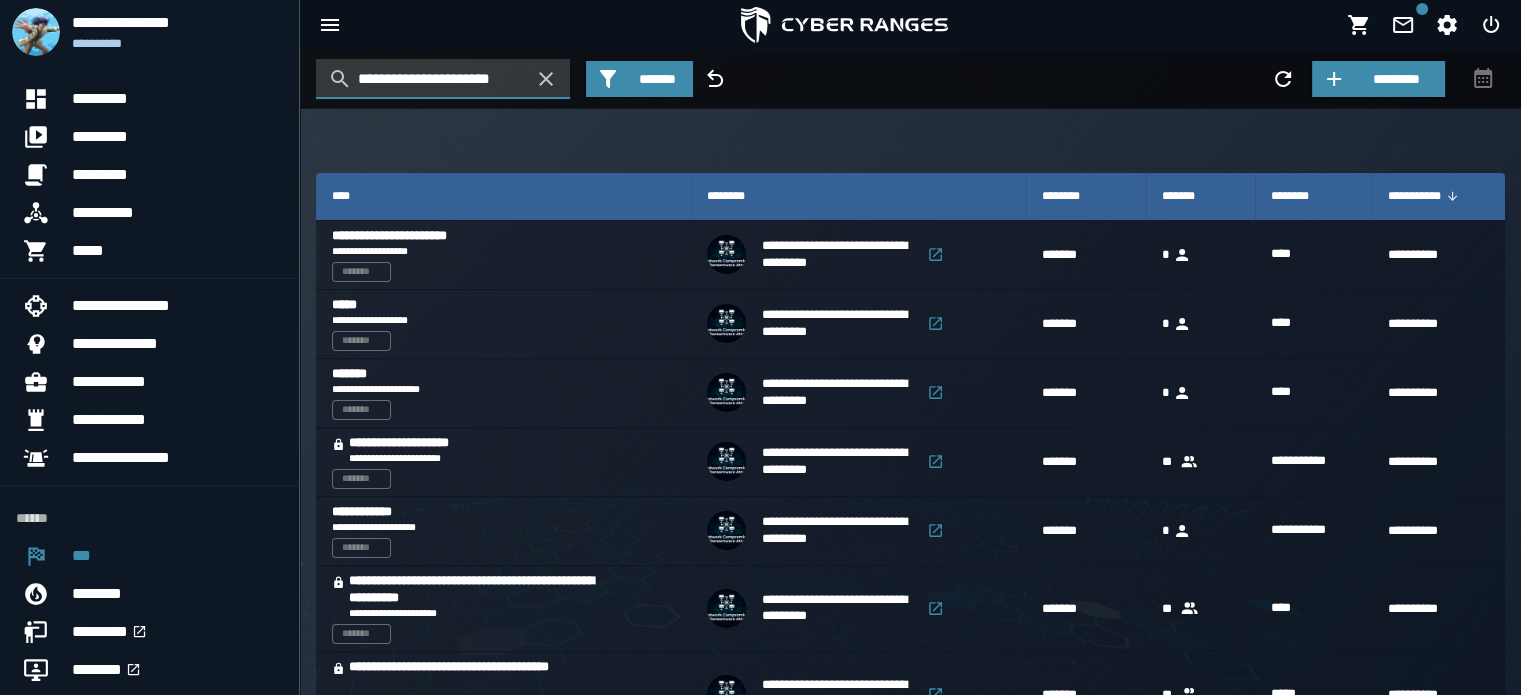 click on "**********" at bounding box center (443, 79) 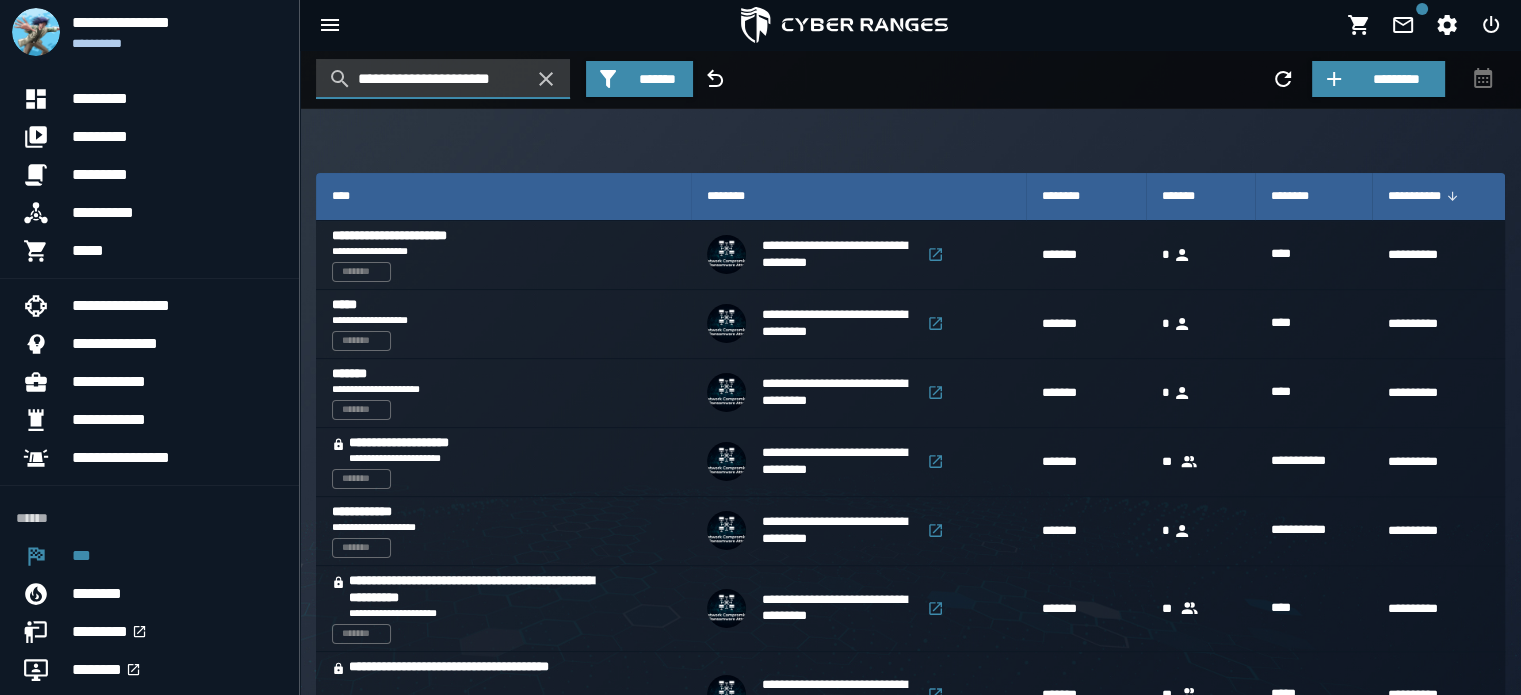 click on "**********" at bounding box center [443, 79] 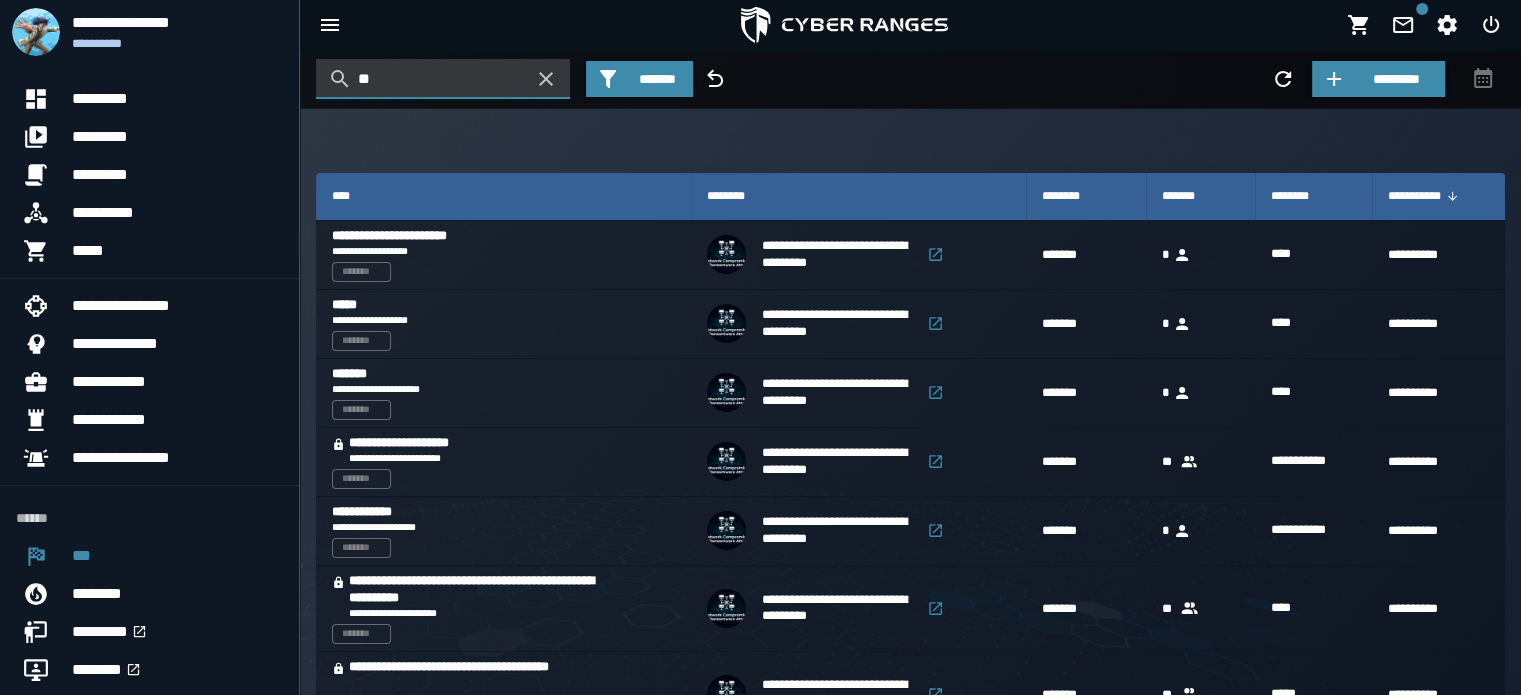 type on "*" 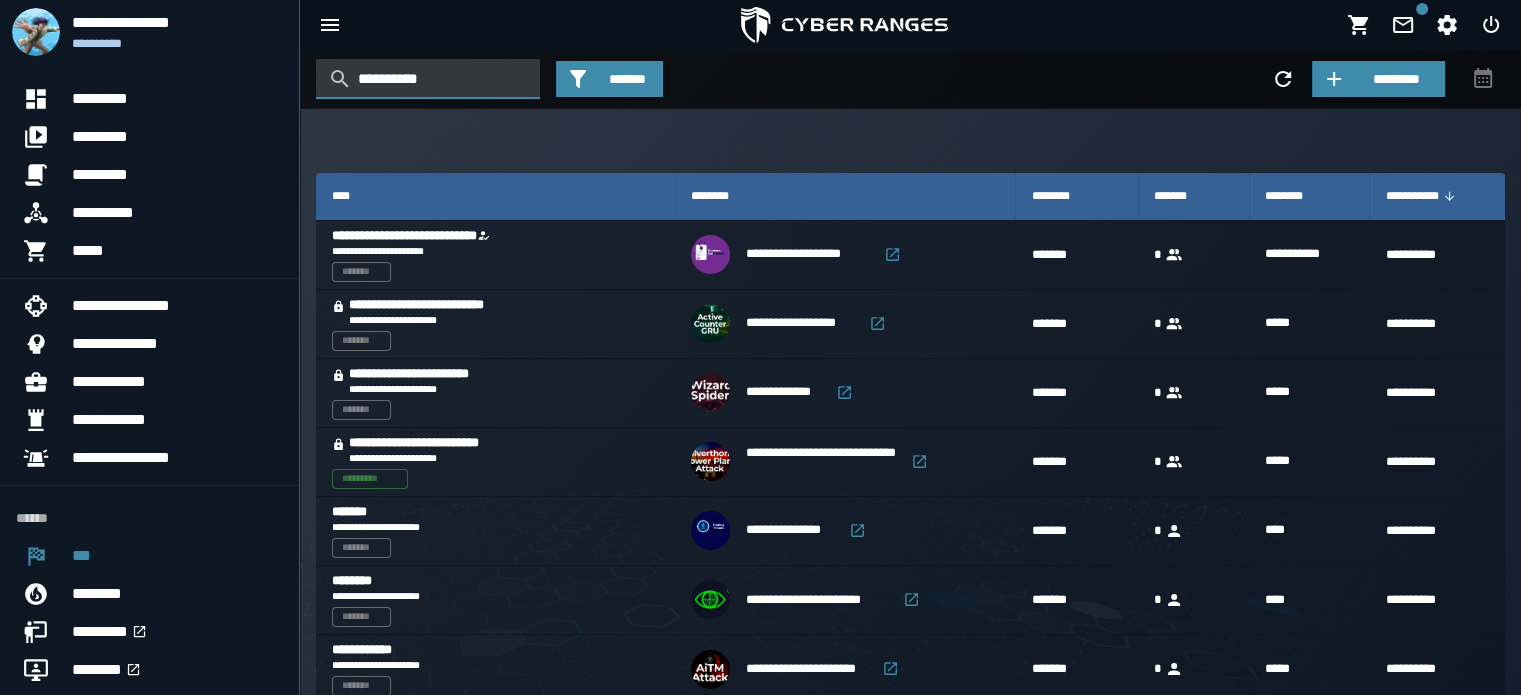 type on "**********" 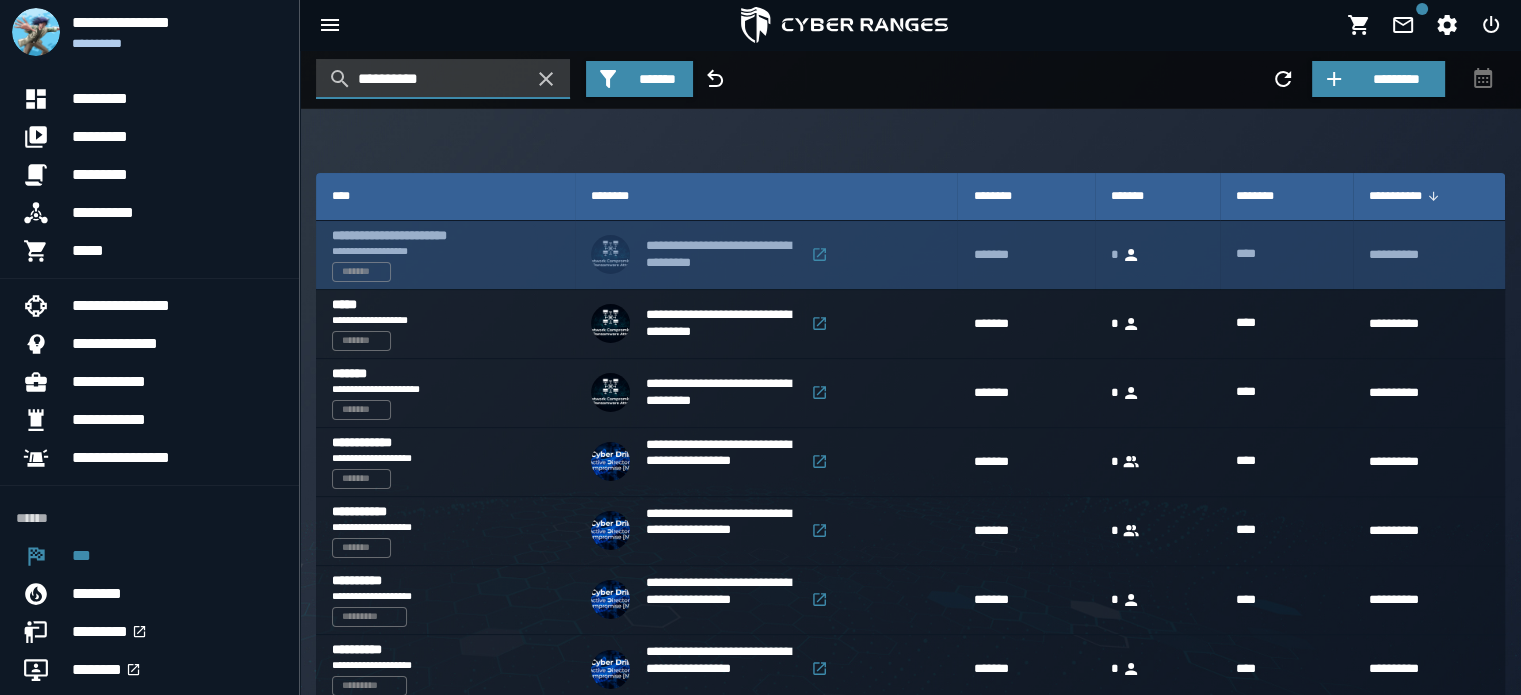 click on "**********" at bounding box center (723, 255) 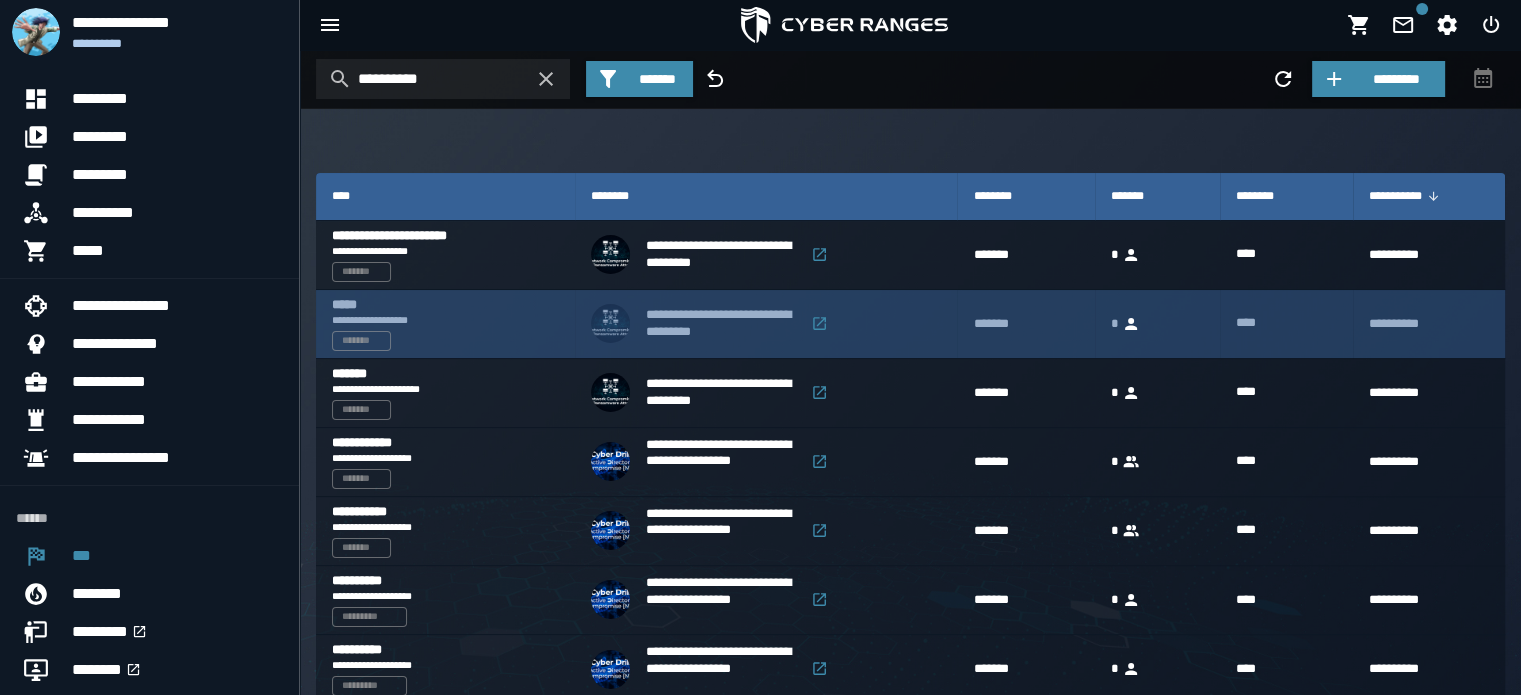 click on "**********" at bounding box center [723, 324] 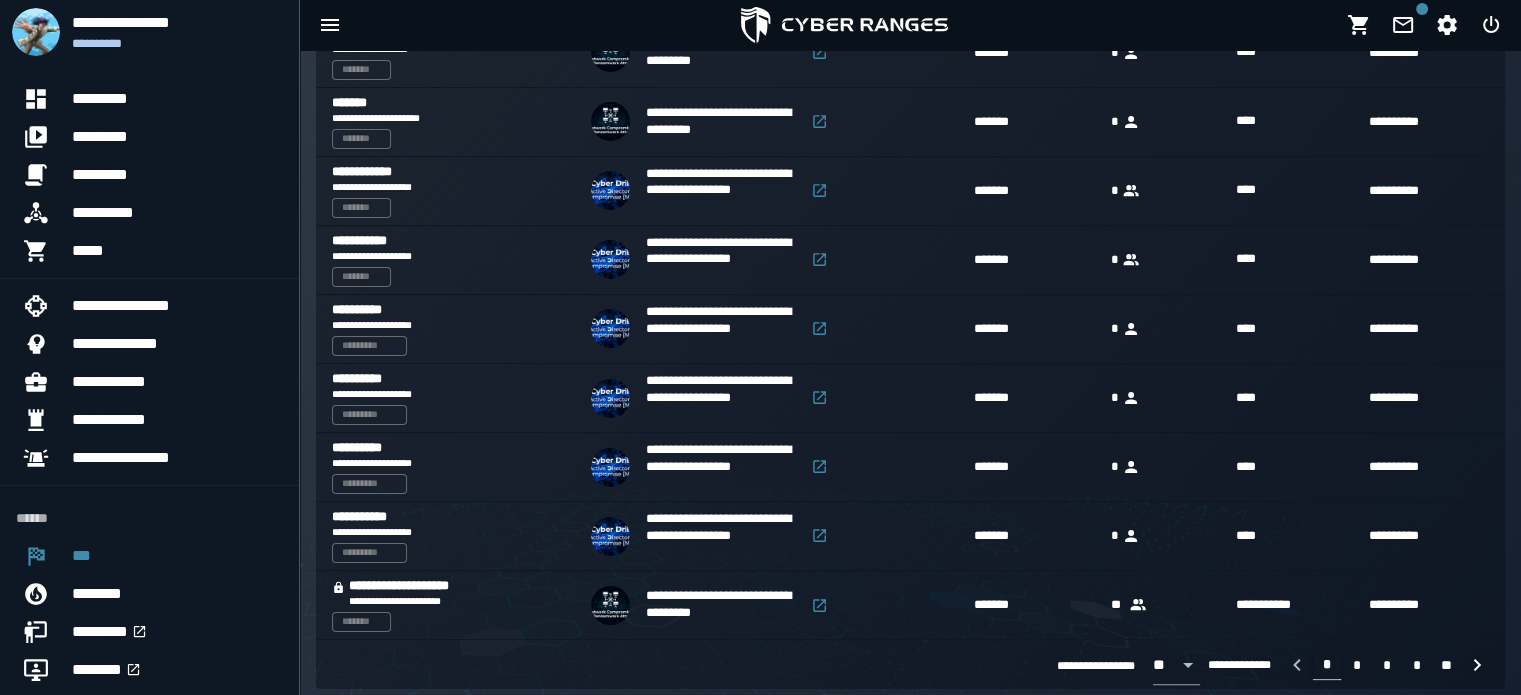 scroll, scrollTop: 279, scrollLeft: 0, axis: vertical 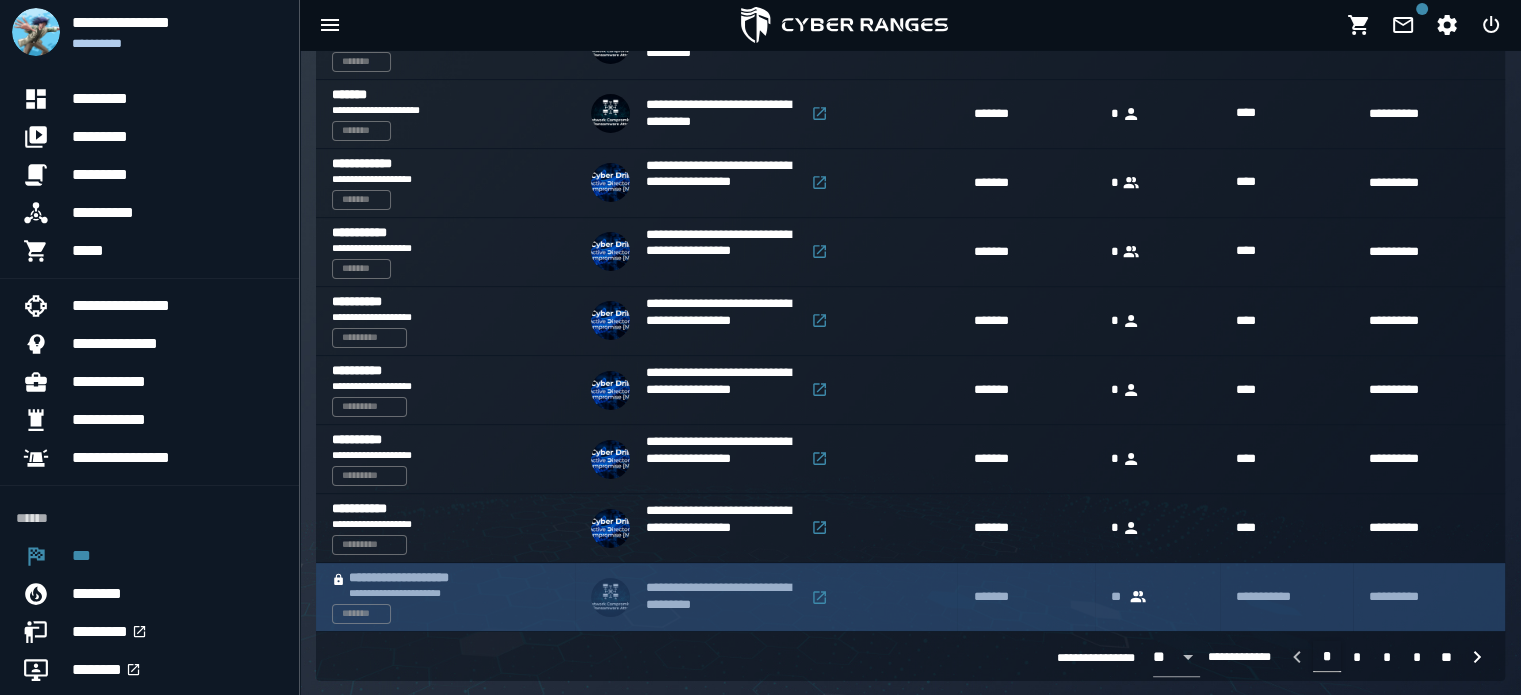 click on "**********" at bounding box center (723, 597) 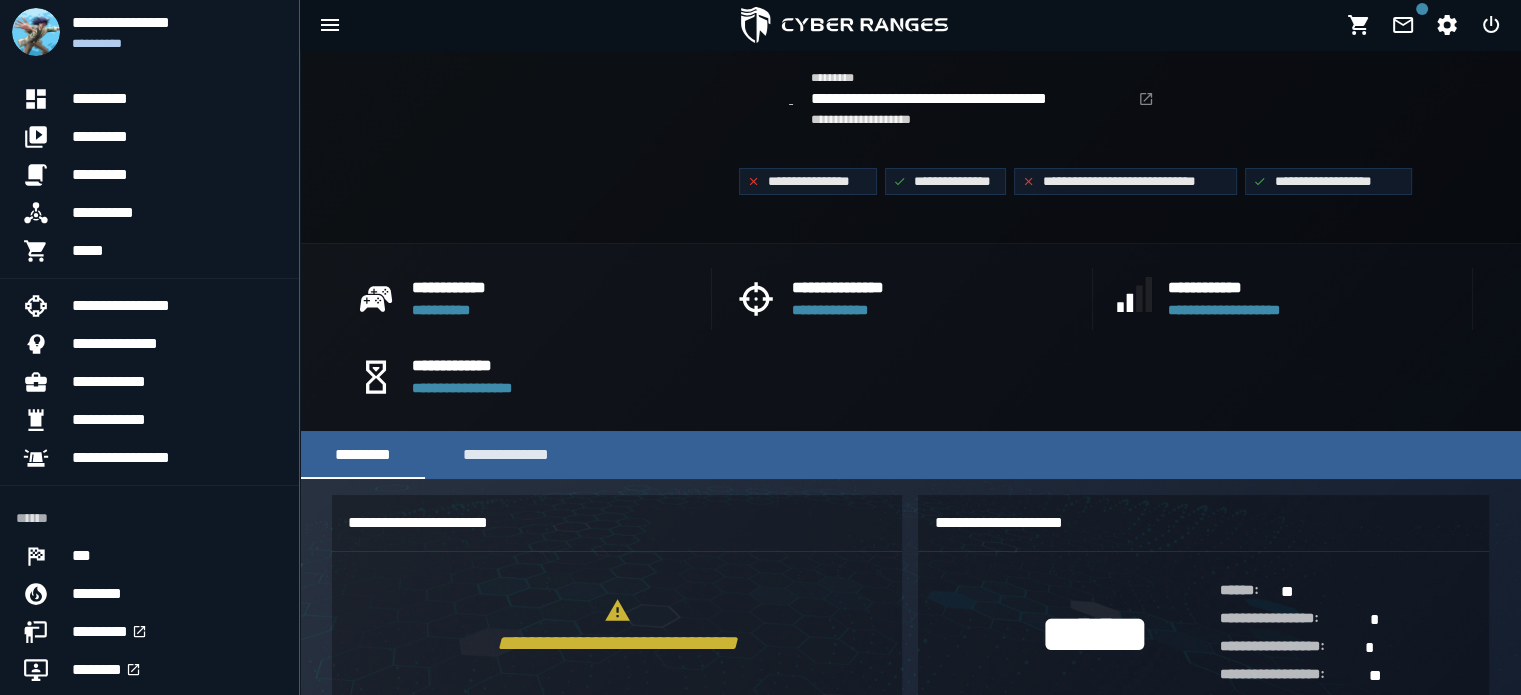 scroll, scrollTop: 0, scrollLeft: 0, axis: both 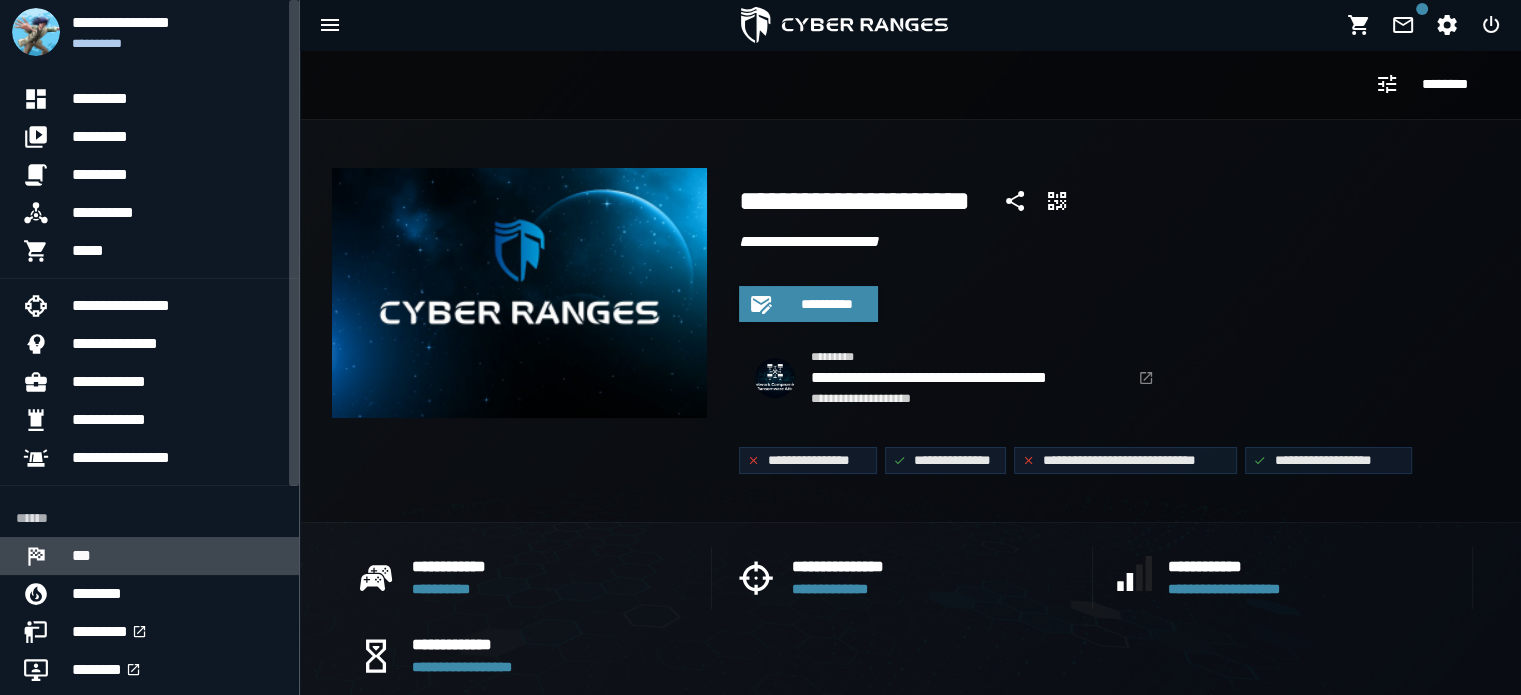 click on "***" at bounding box center (177, 556) 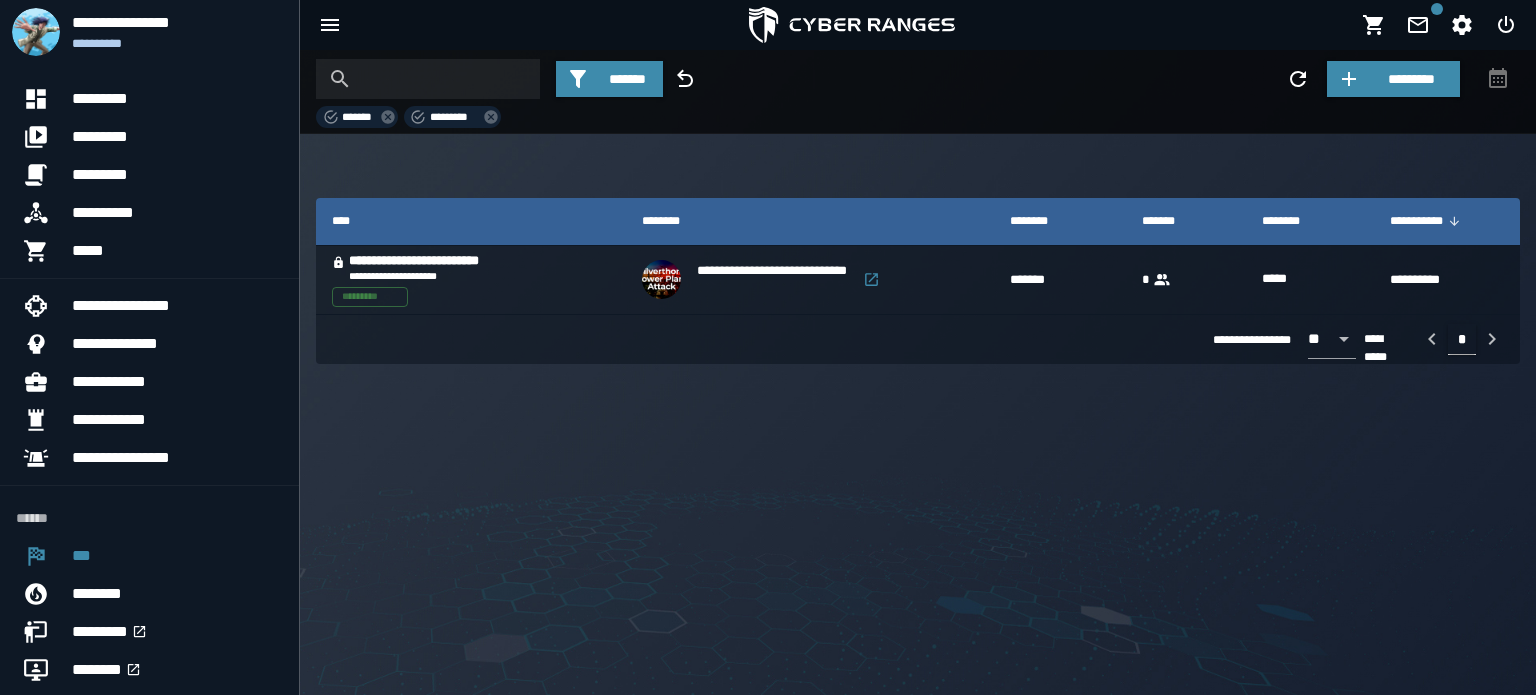 click on "*******" 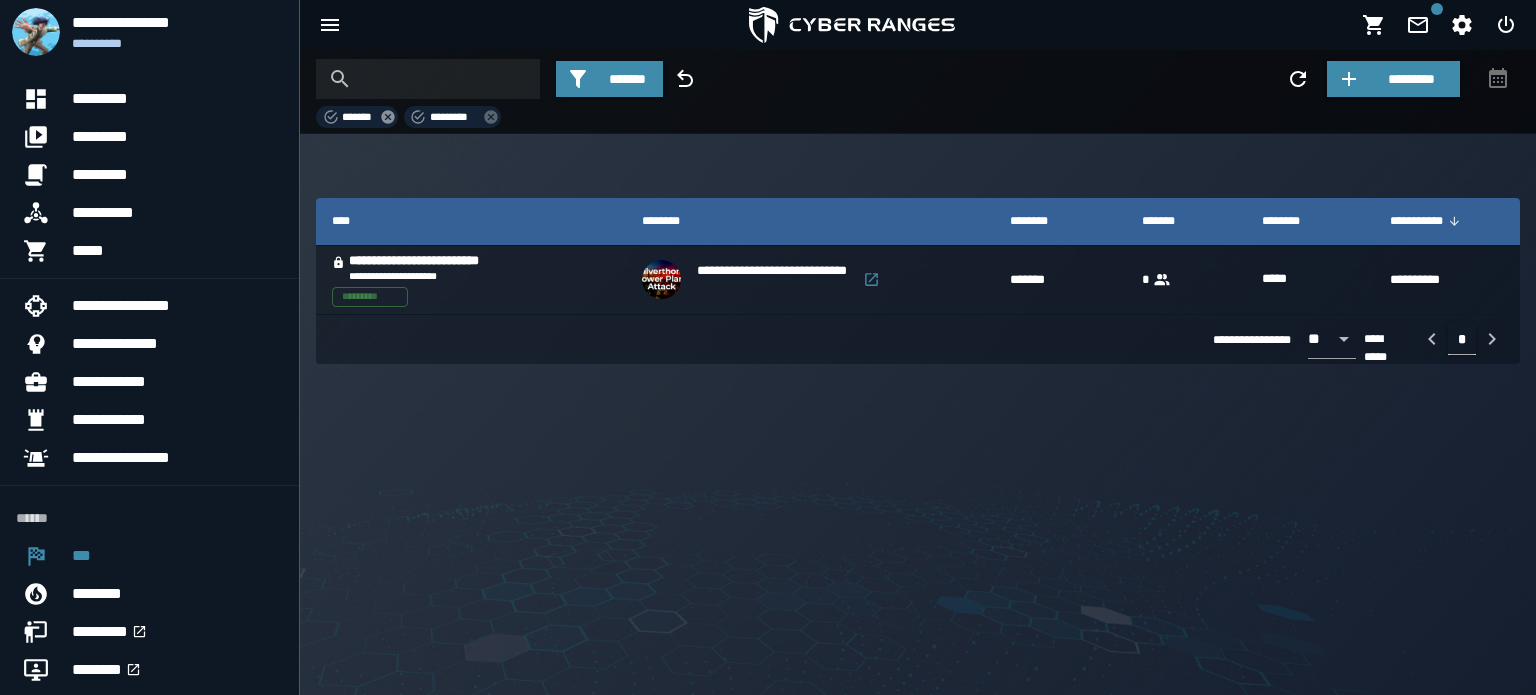 click 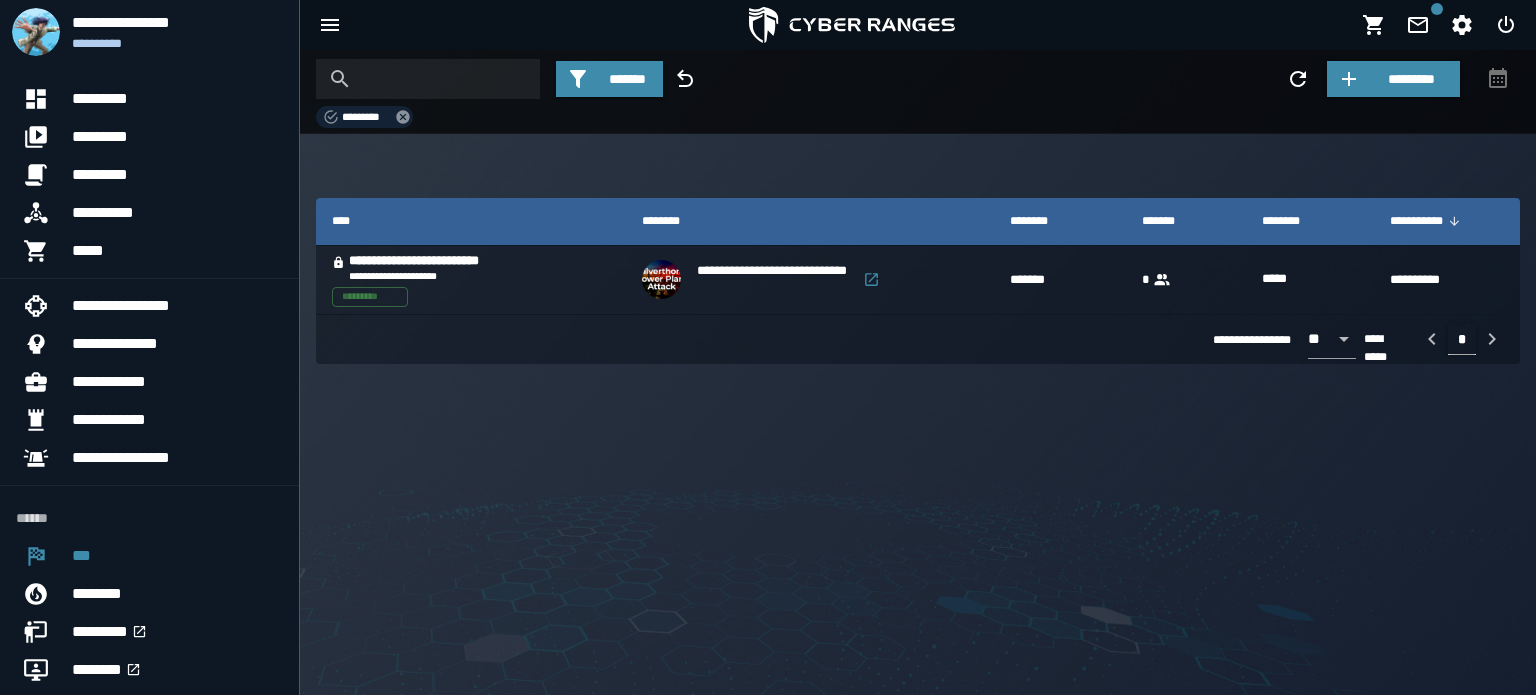 click 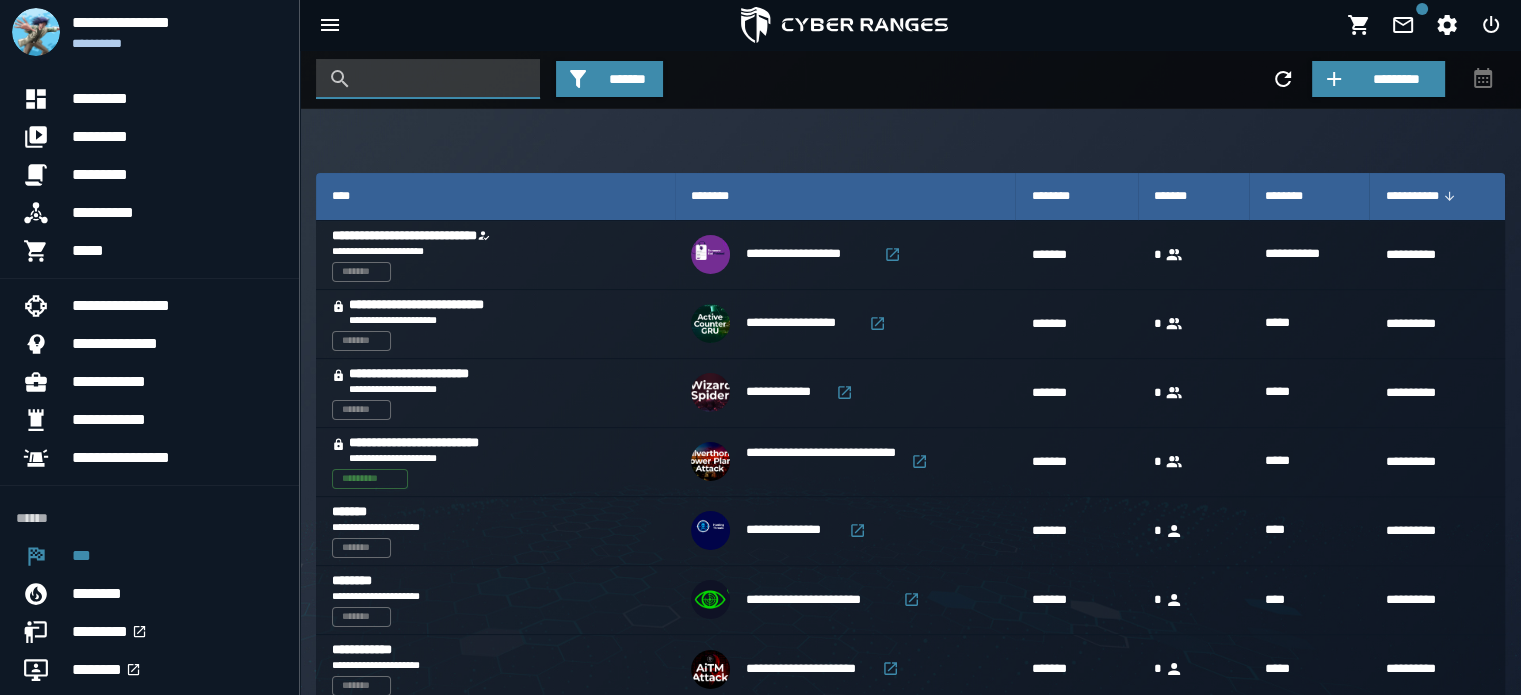 click at bounding box center (443, 79) 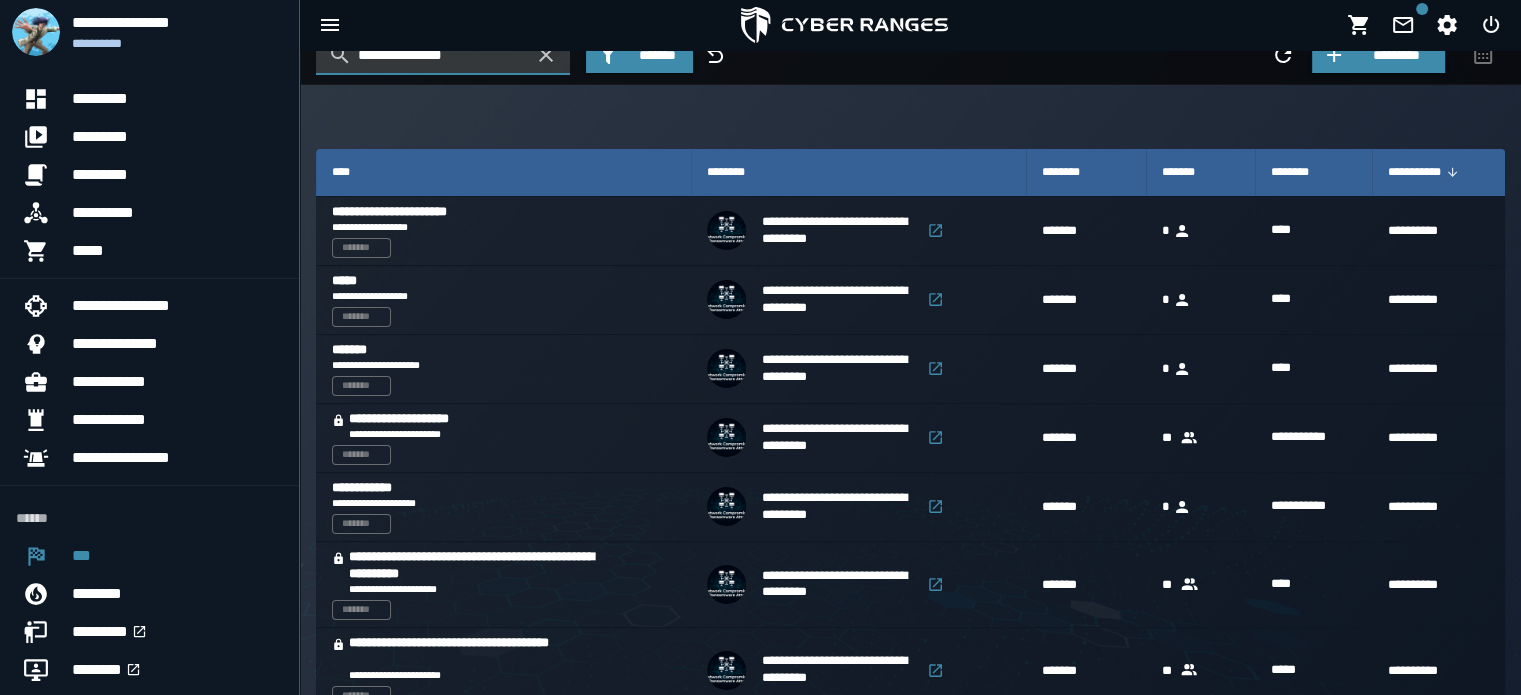 scroll, scrollTop: 0, scrollLeft: 0, axis: both 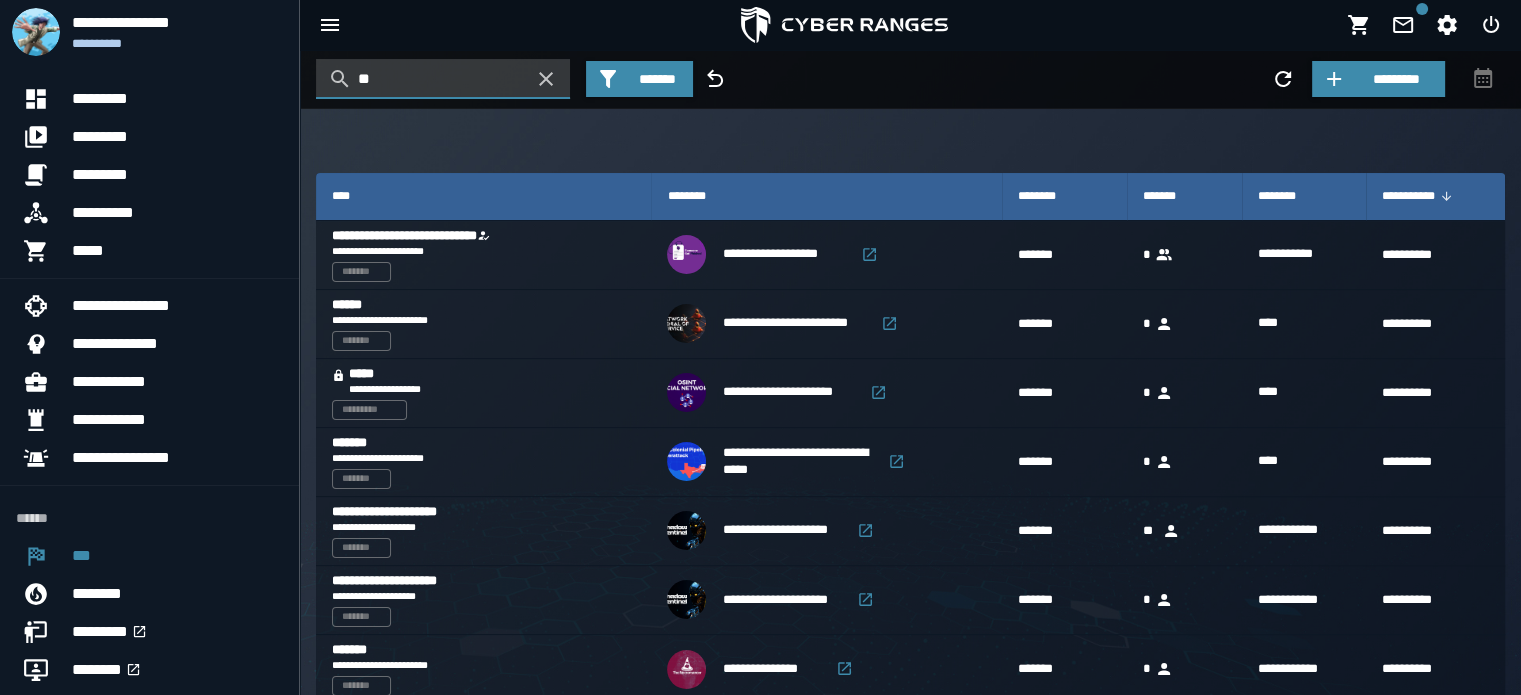 type on "*" 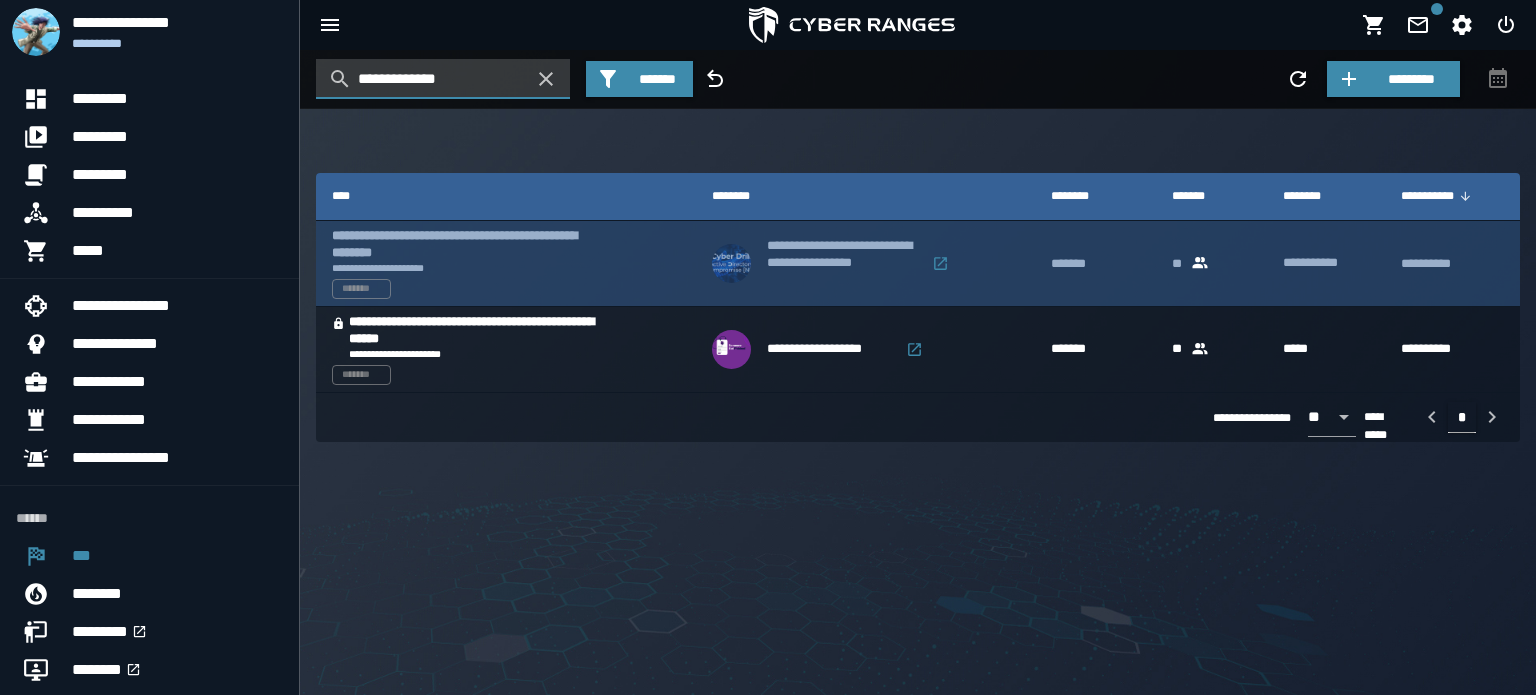 type on "**********" 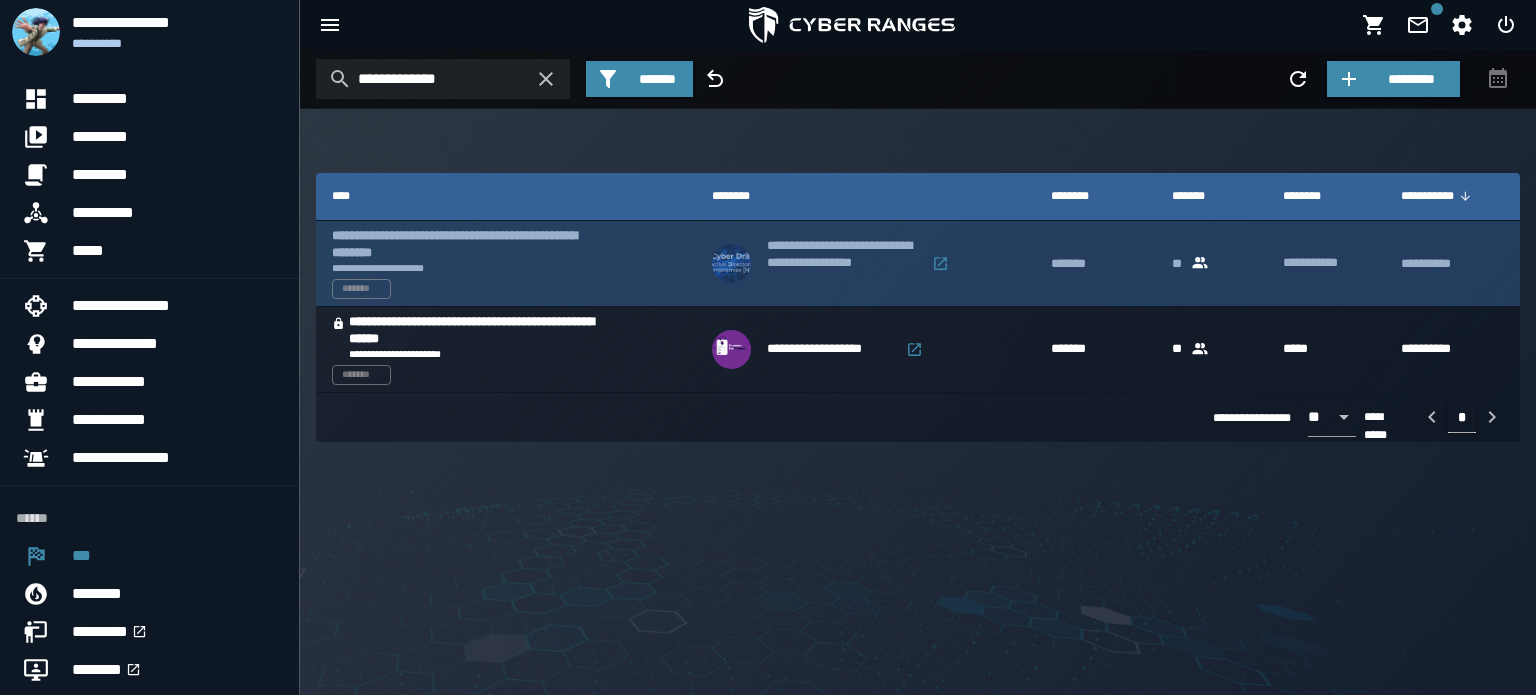 click on "**********" at bounding box center [462, 245] 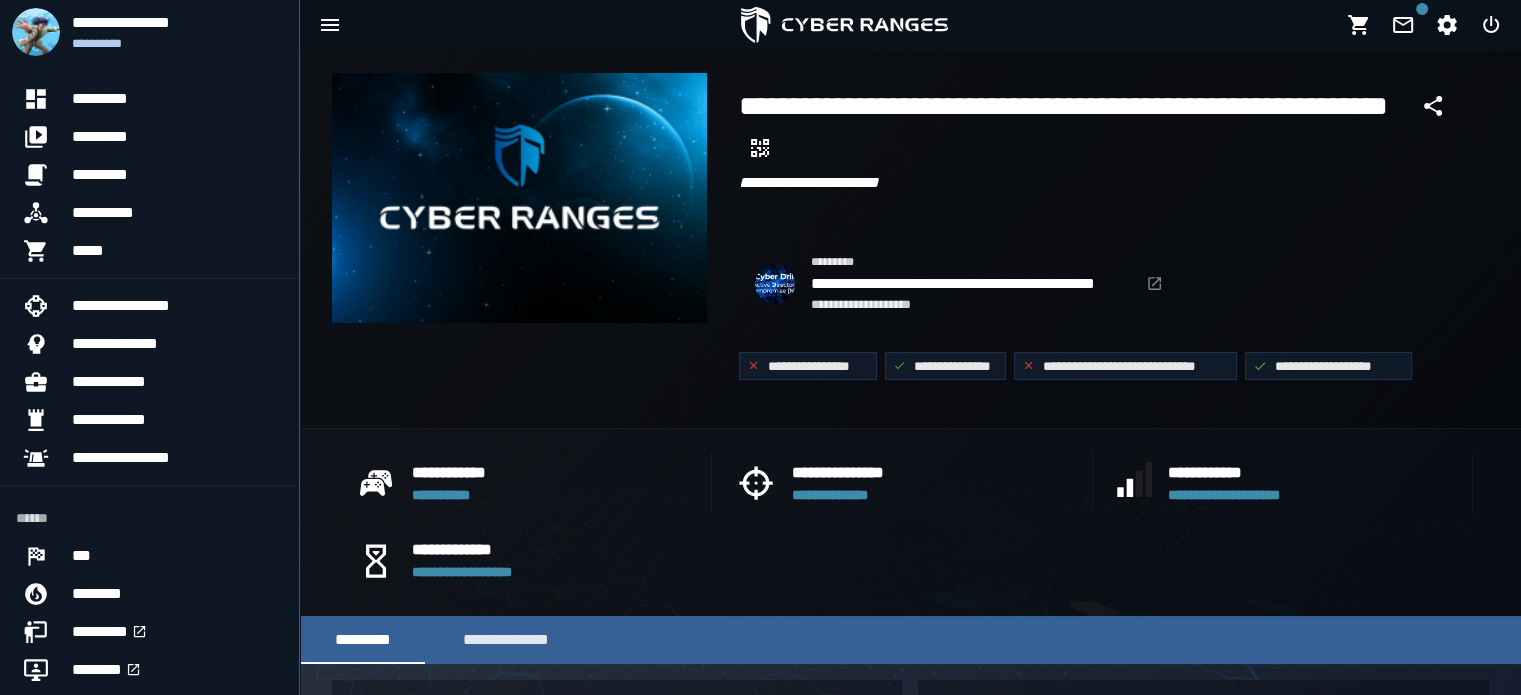 scroll, scrollTop: 0, scrollLeft: 0, axis: both 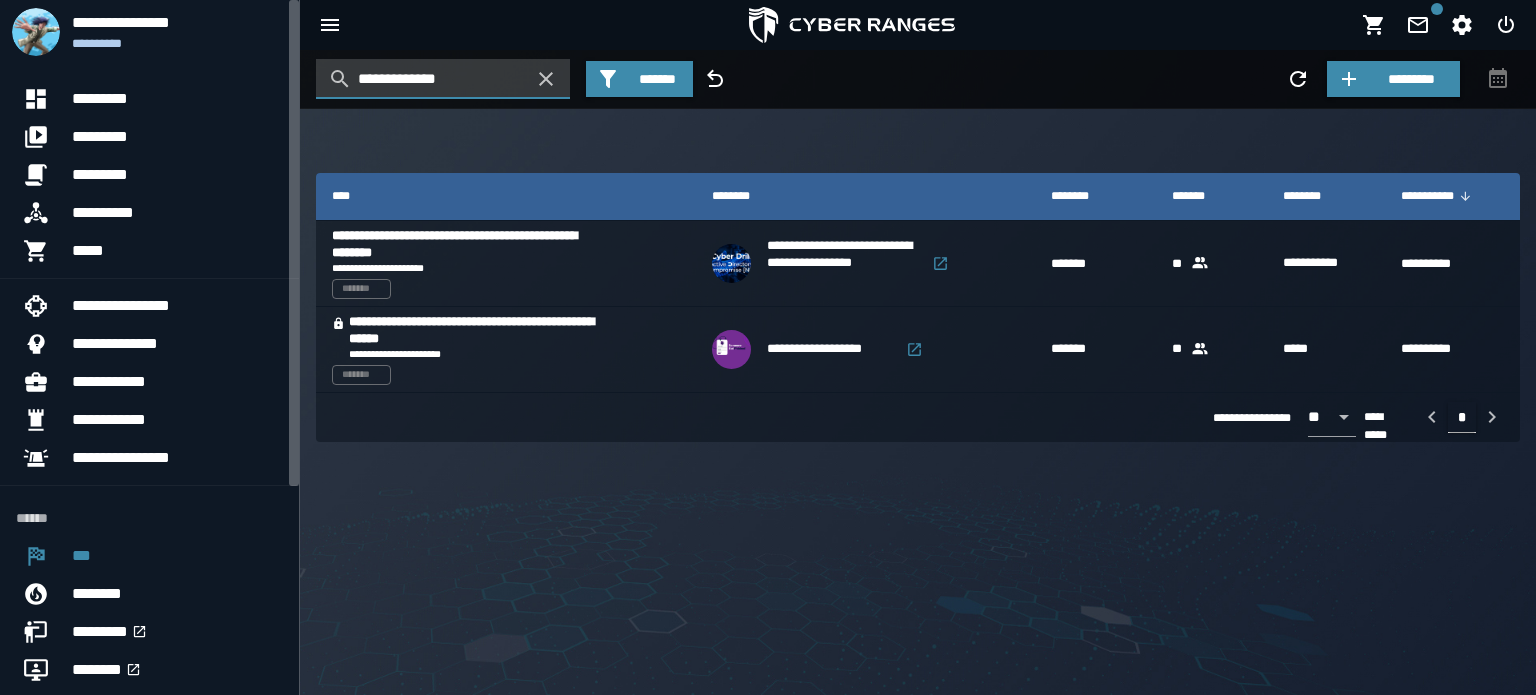 drag, startPoint x: 492, startPoint y: 71, endPoint x: 293, endPoint y: 93, distance: 200.21239 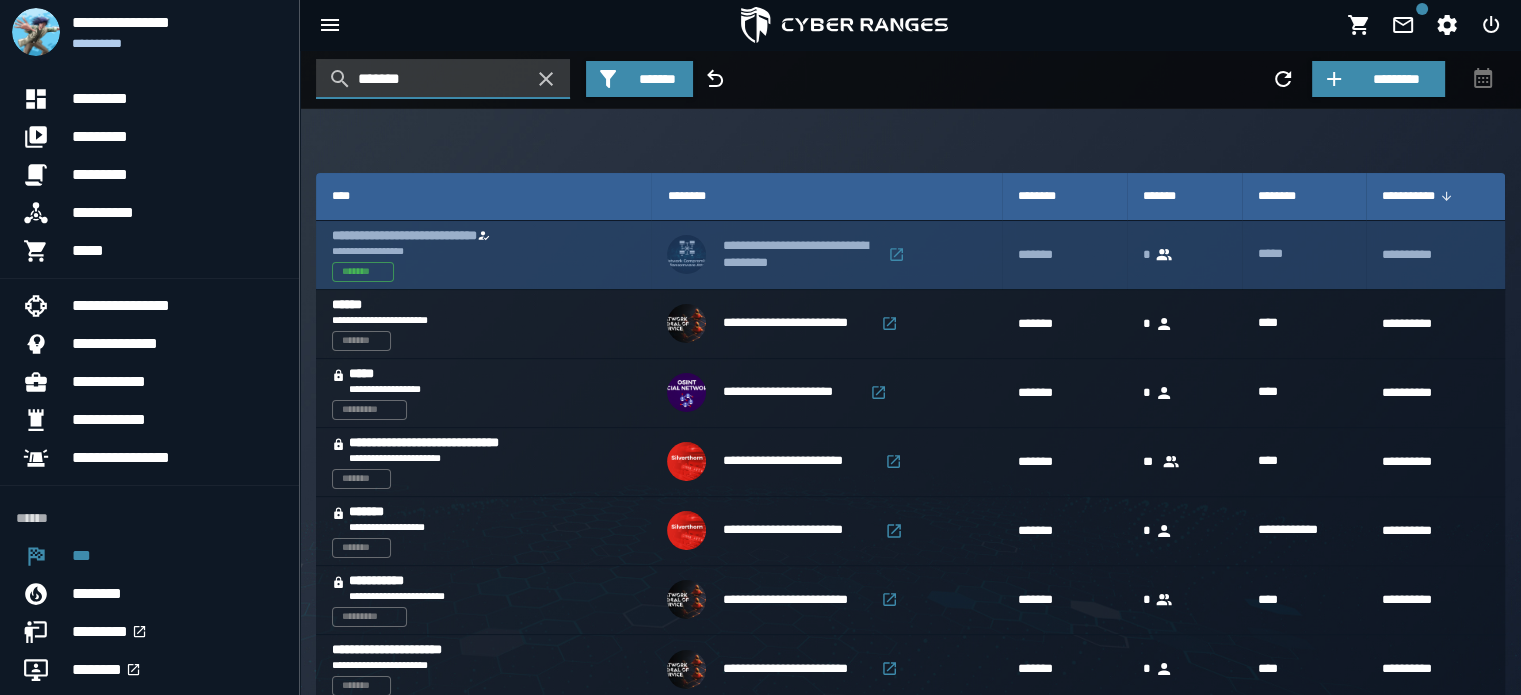 type on "*******" 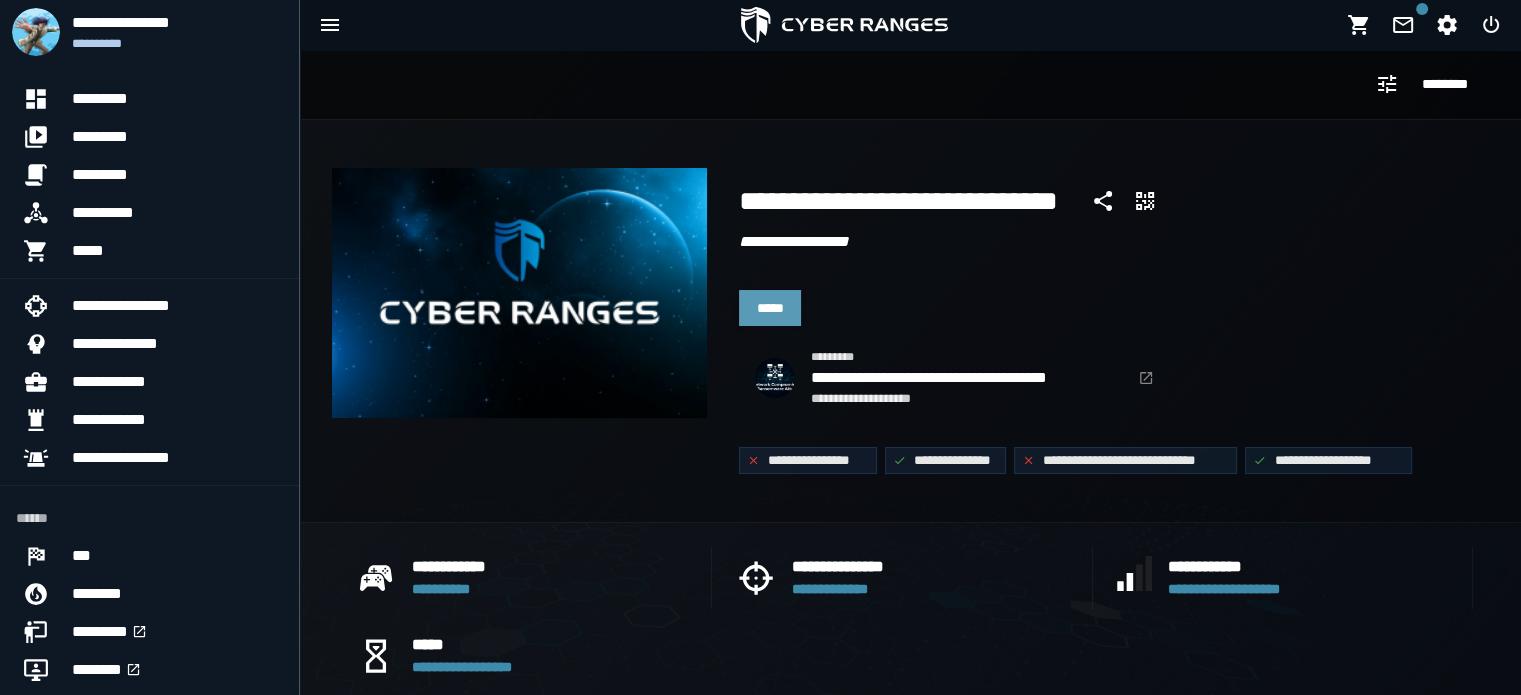 click on "*****" at bounding box center (770, 308) 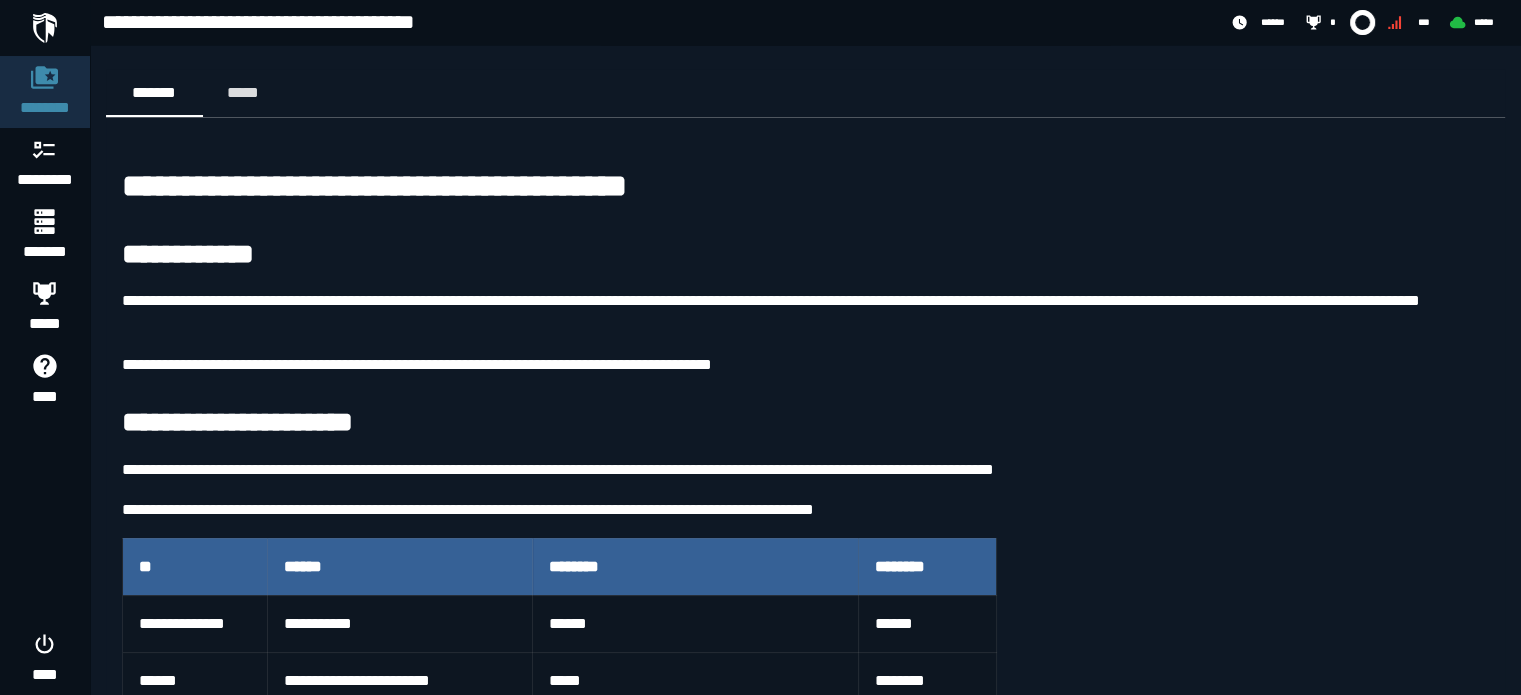 scroll, scrollTop: 604, scrollLeft: 0, axis: vertical 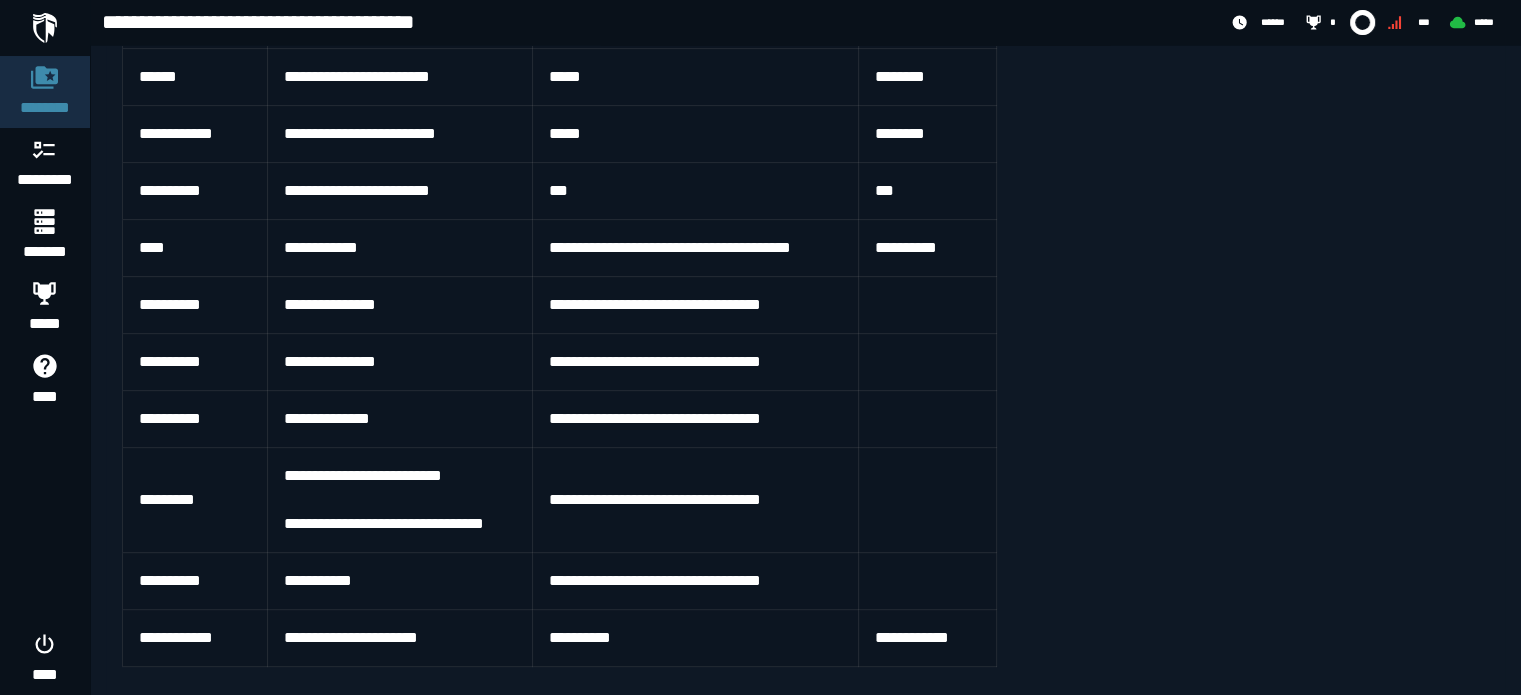 drag, startPoint x: 1462, startPoint y: 542, endPoint x: 1535, endPoint y: 332, distance: 222.32634 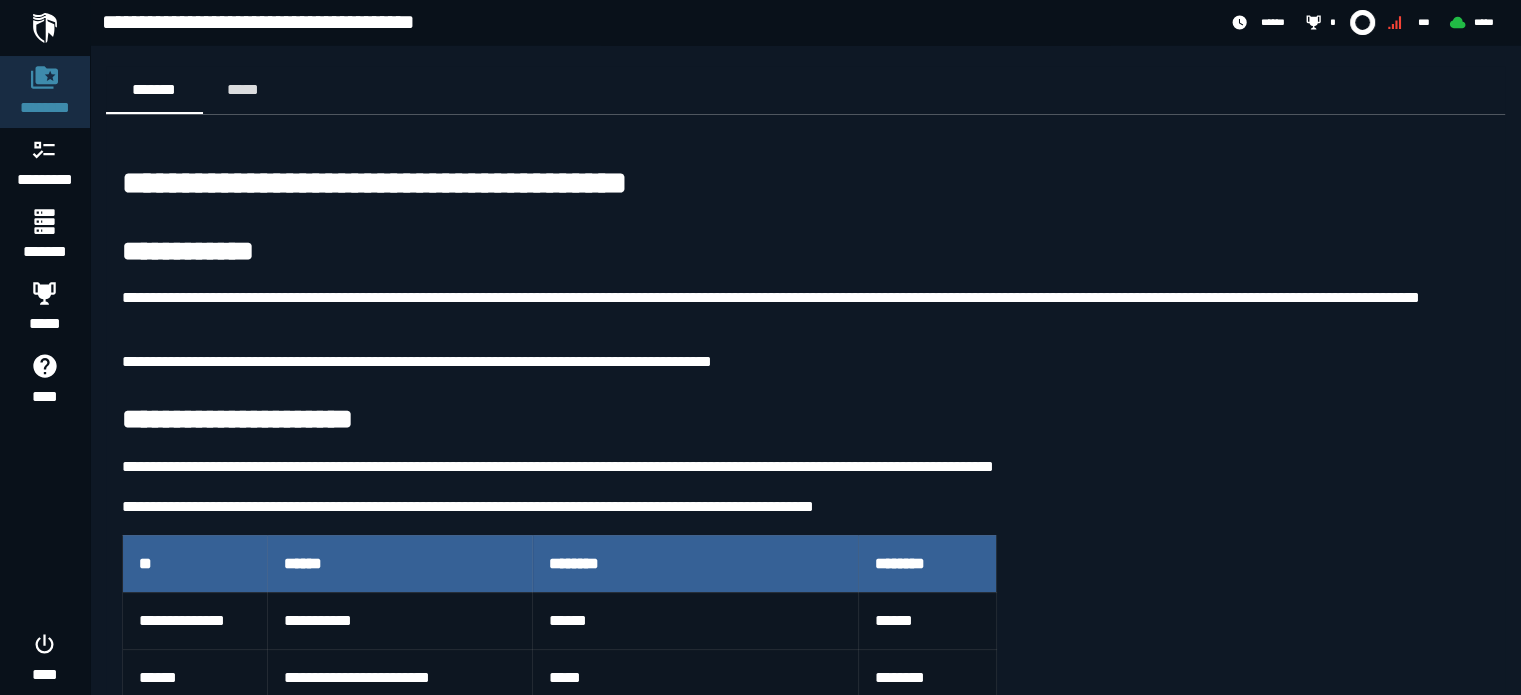 scroll, scrollTop: 0, scrollLeft: 0, axis: both 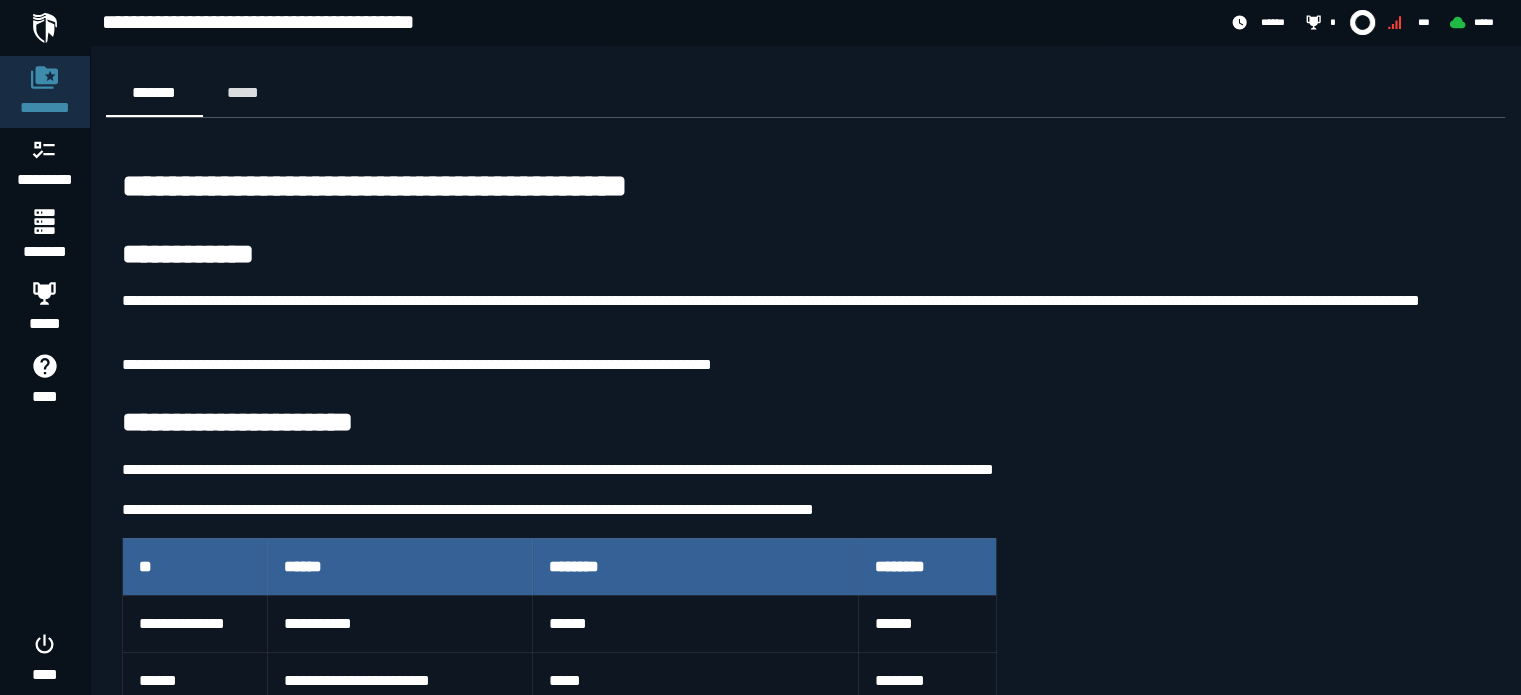 click on "******** ********* ******* ***** **** ****" at bounding box center (45, 347) 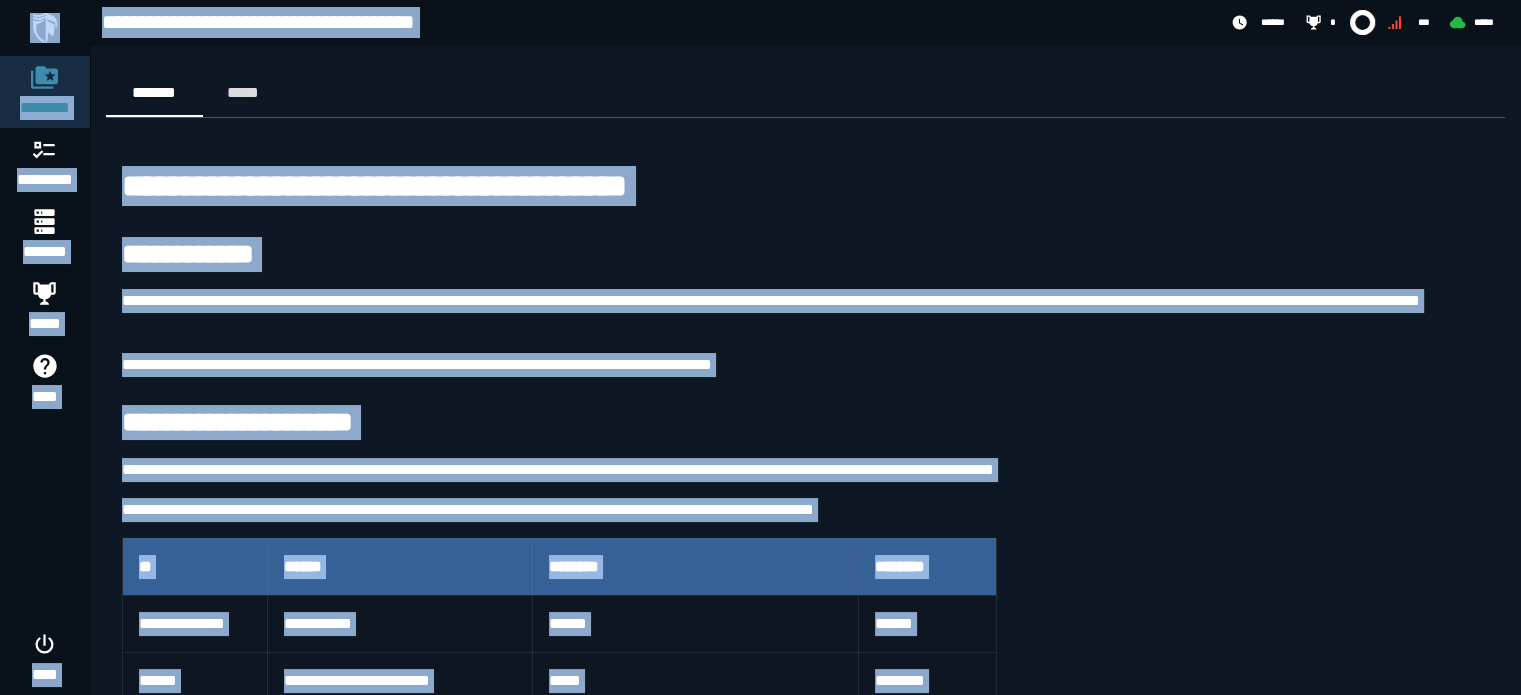 click on "**********" at bounding box center (805, 710) 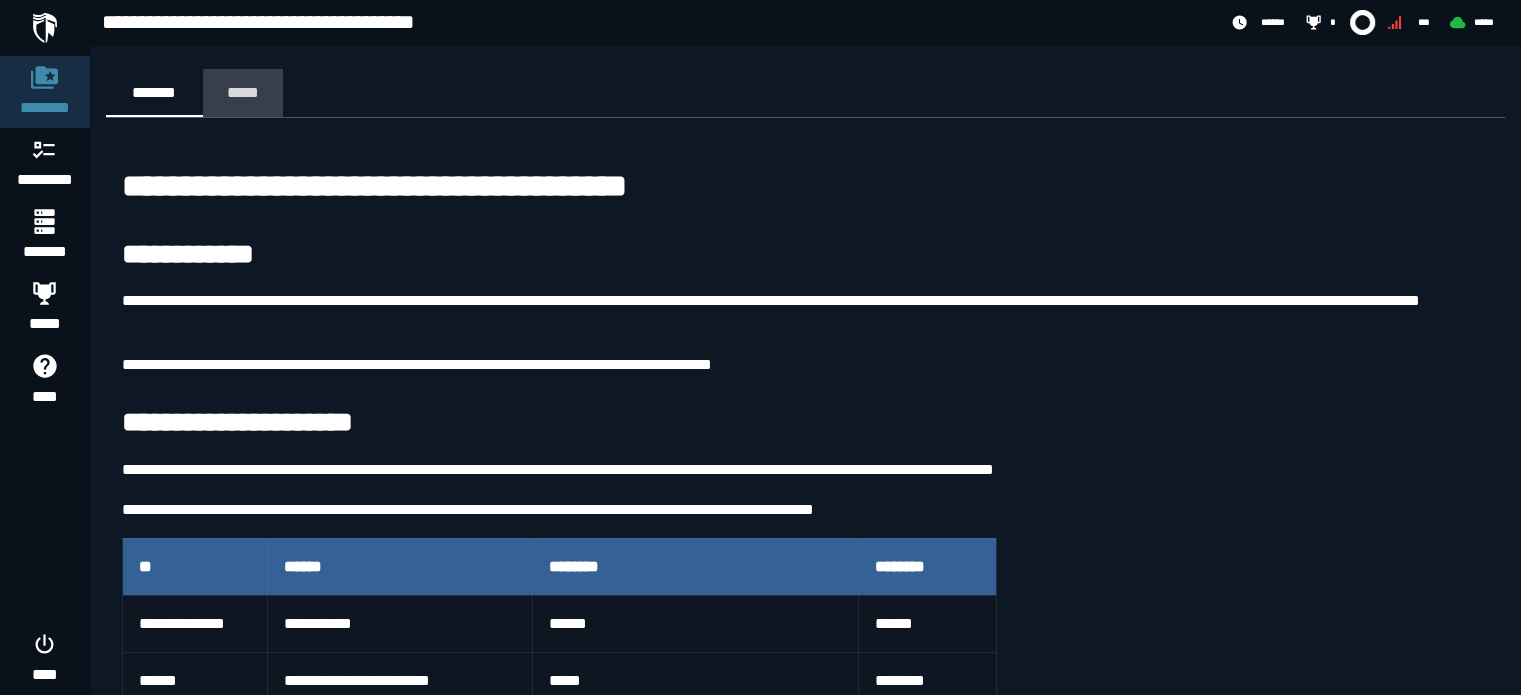click on "*****" 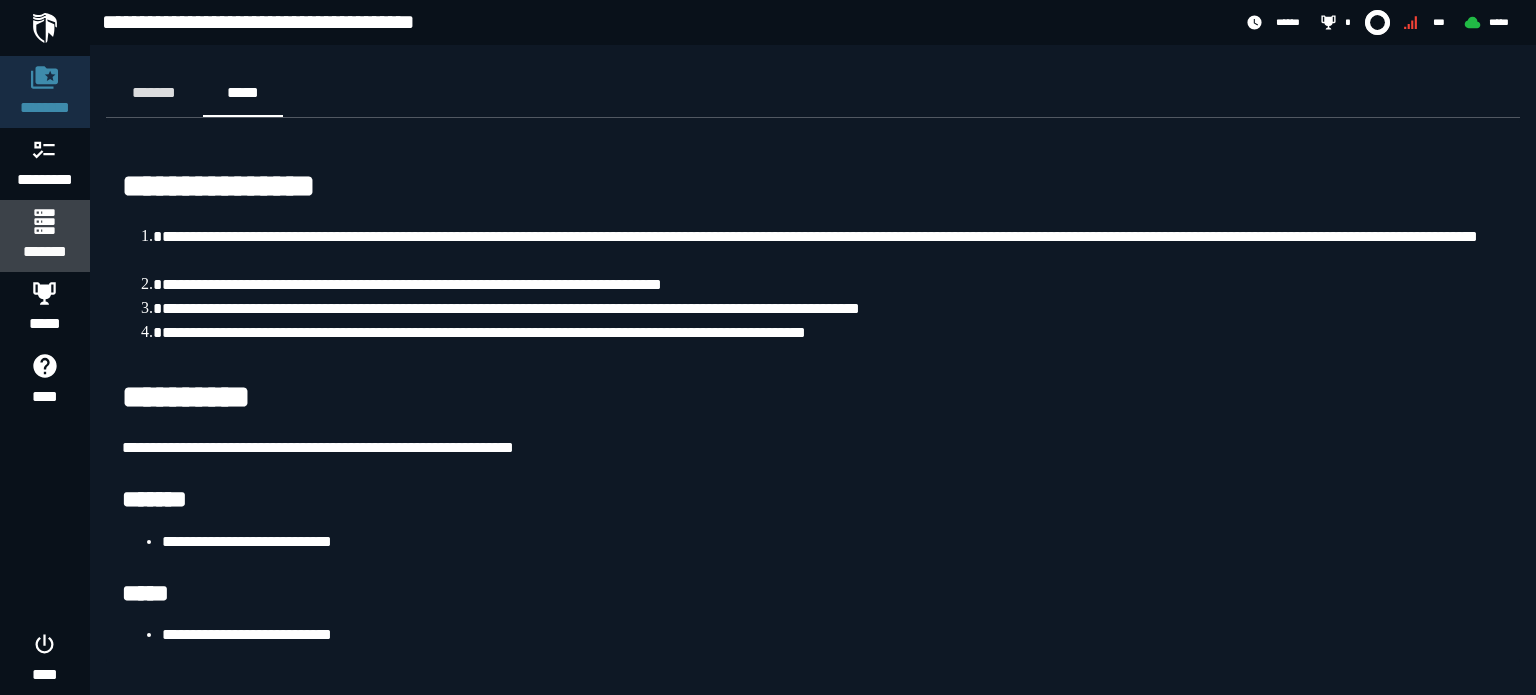 click on "*******" at bounding box center (44, 252) 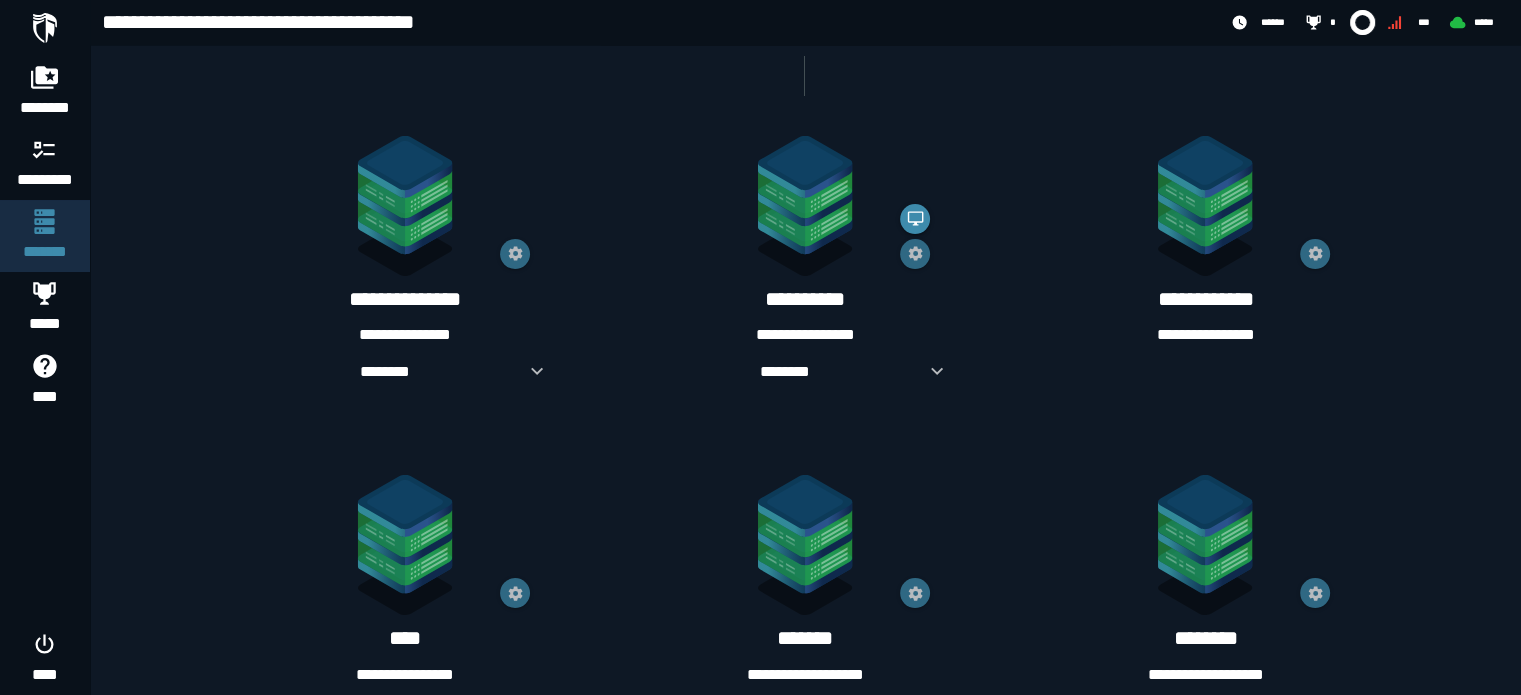 scroll, scrollTop: 440, scrollLeft: 0, axis: vertical 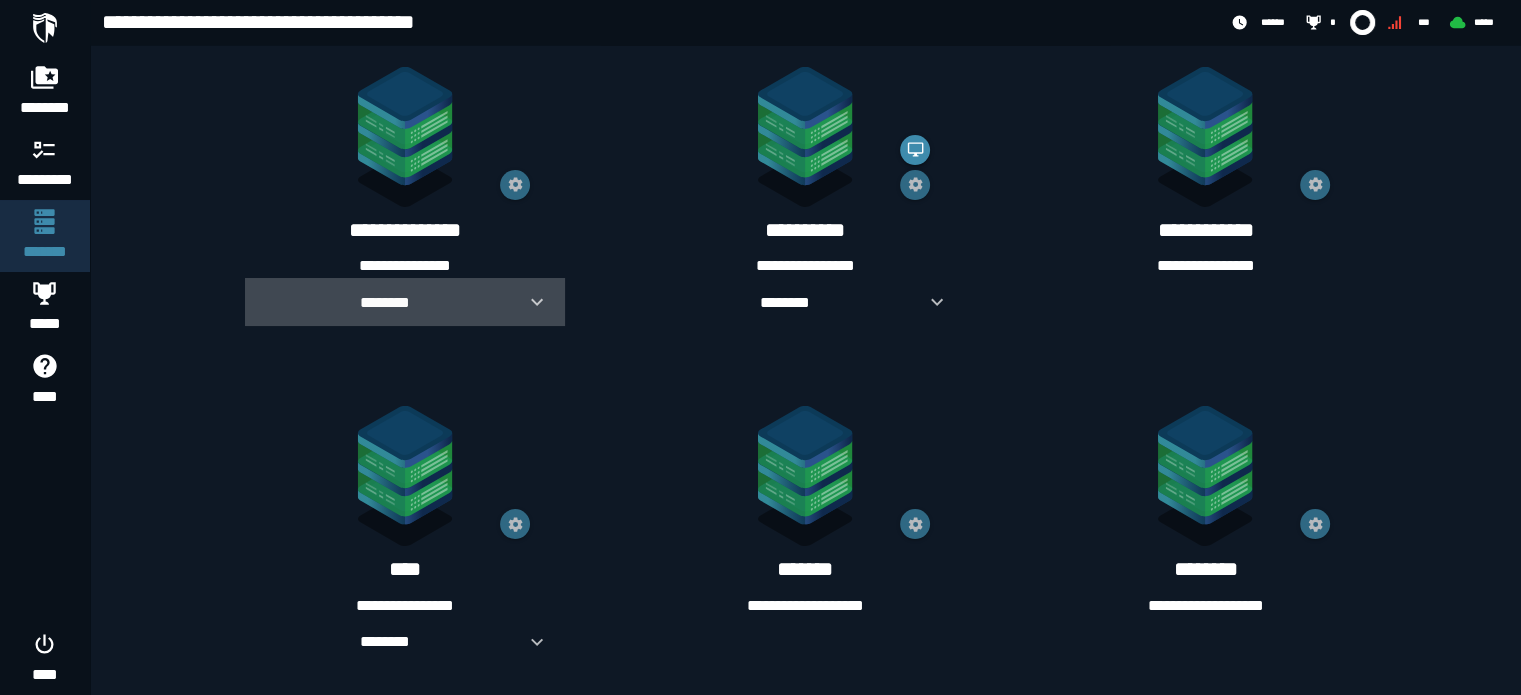 click 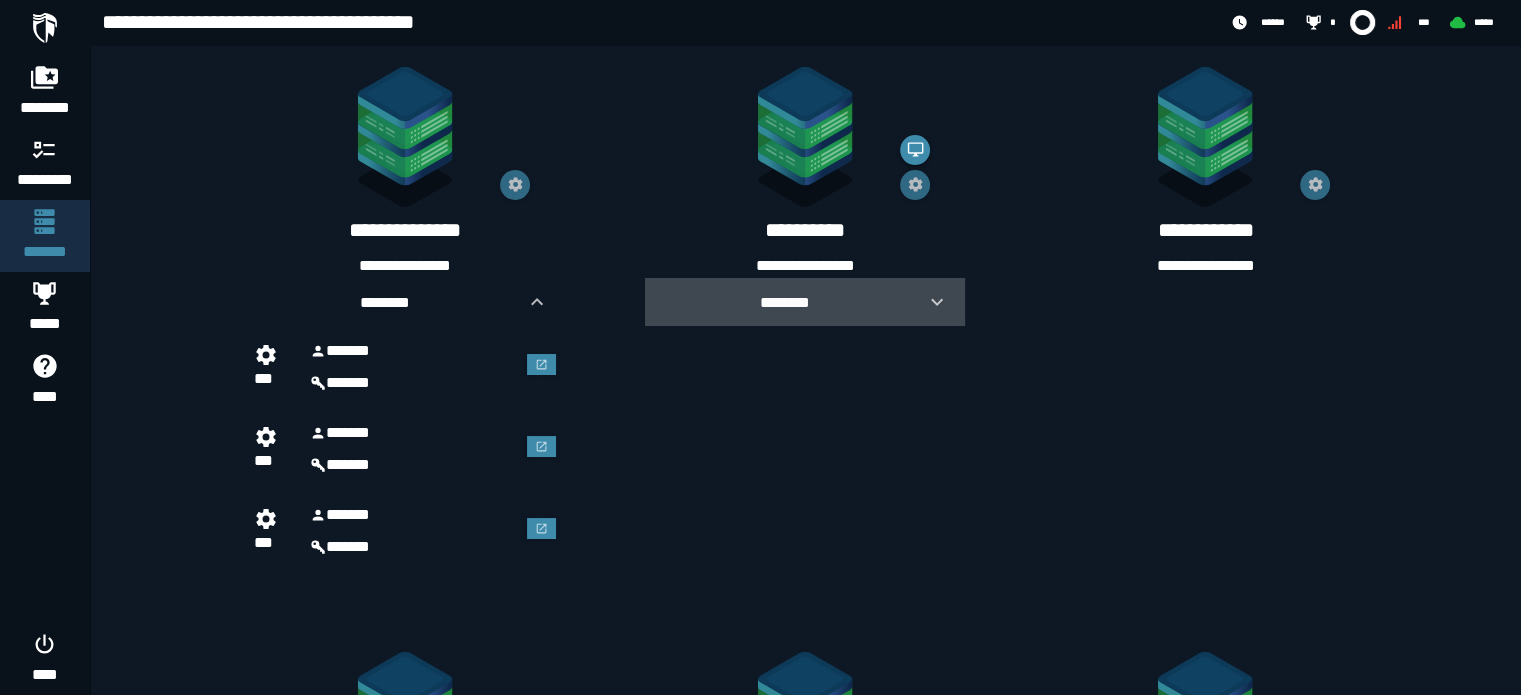 click on "********" at bounding box center [805, 302] 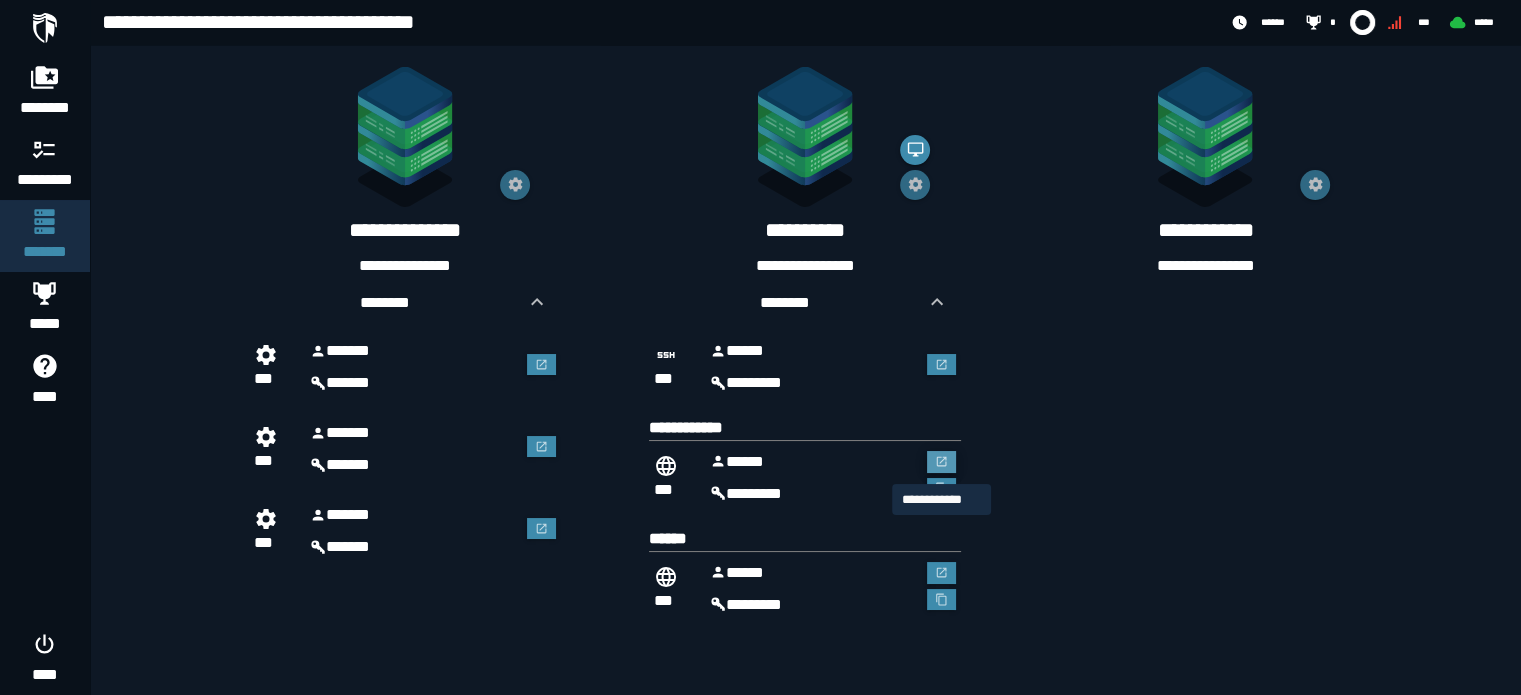 click at bounding box center [942, 462] 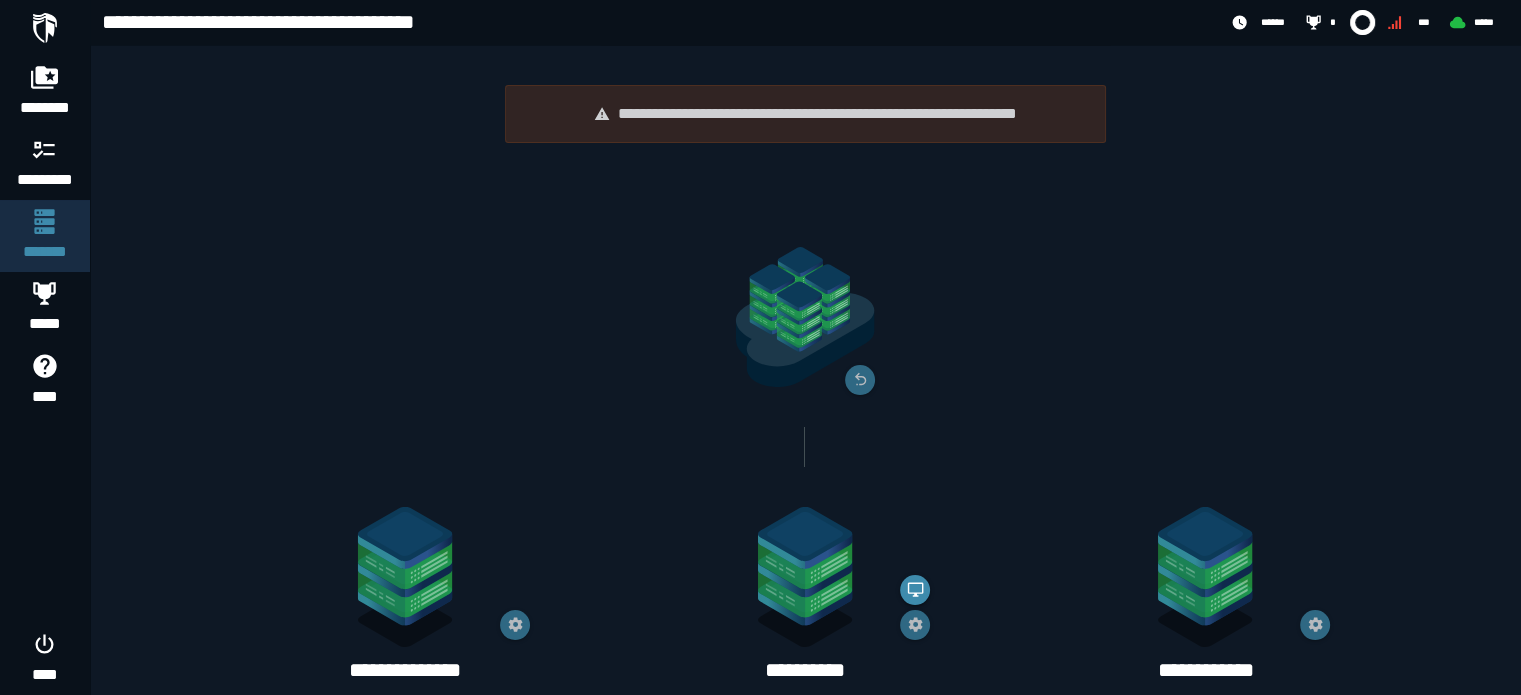 scroll, scrollTop: 440, scrollLeft: 0, axis: vertical 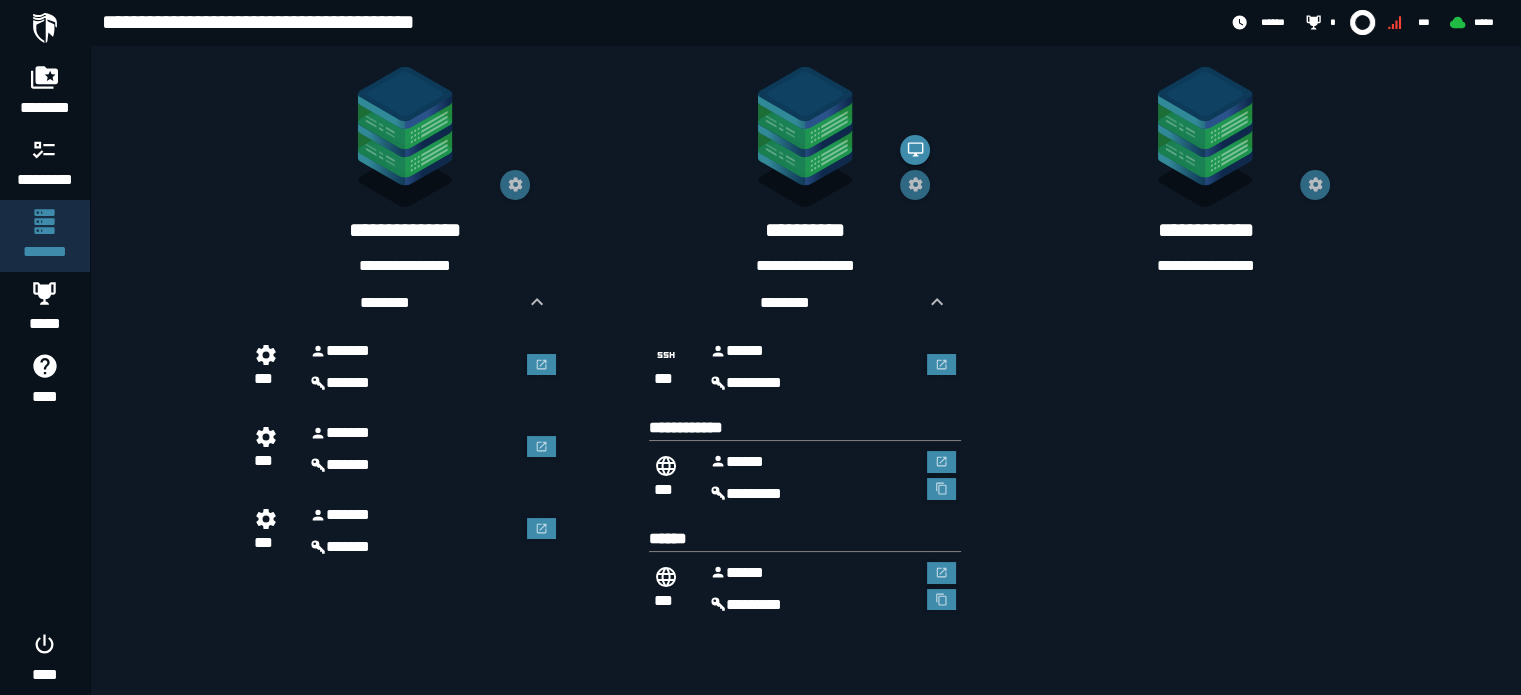 click on "**********" at bounding box center [1205, 266] 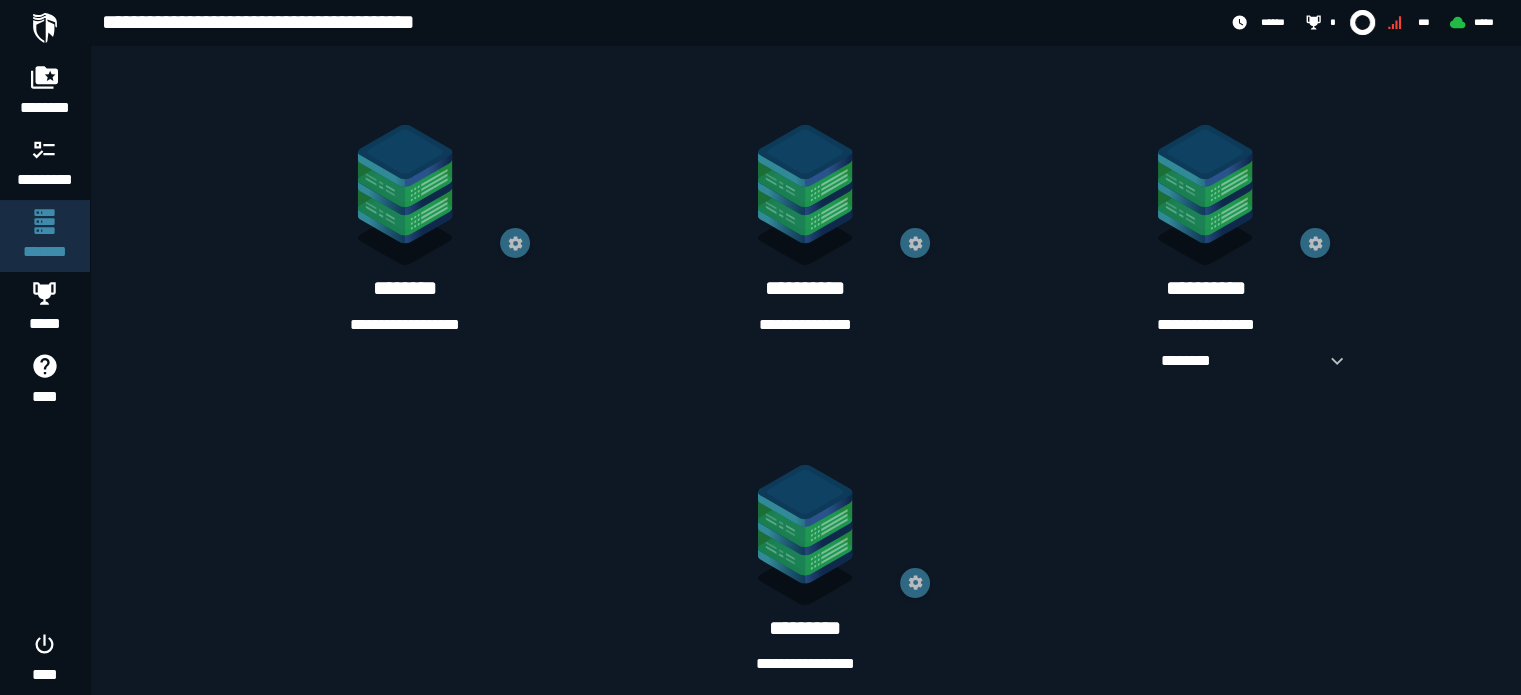 scroll, scrollTop: 1358, scrollLeft: 0, axis: vertical 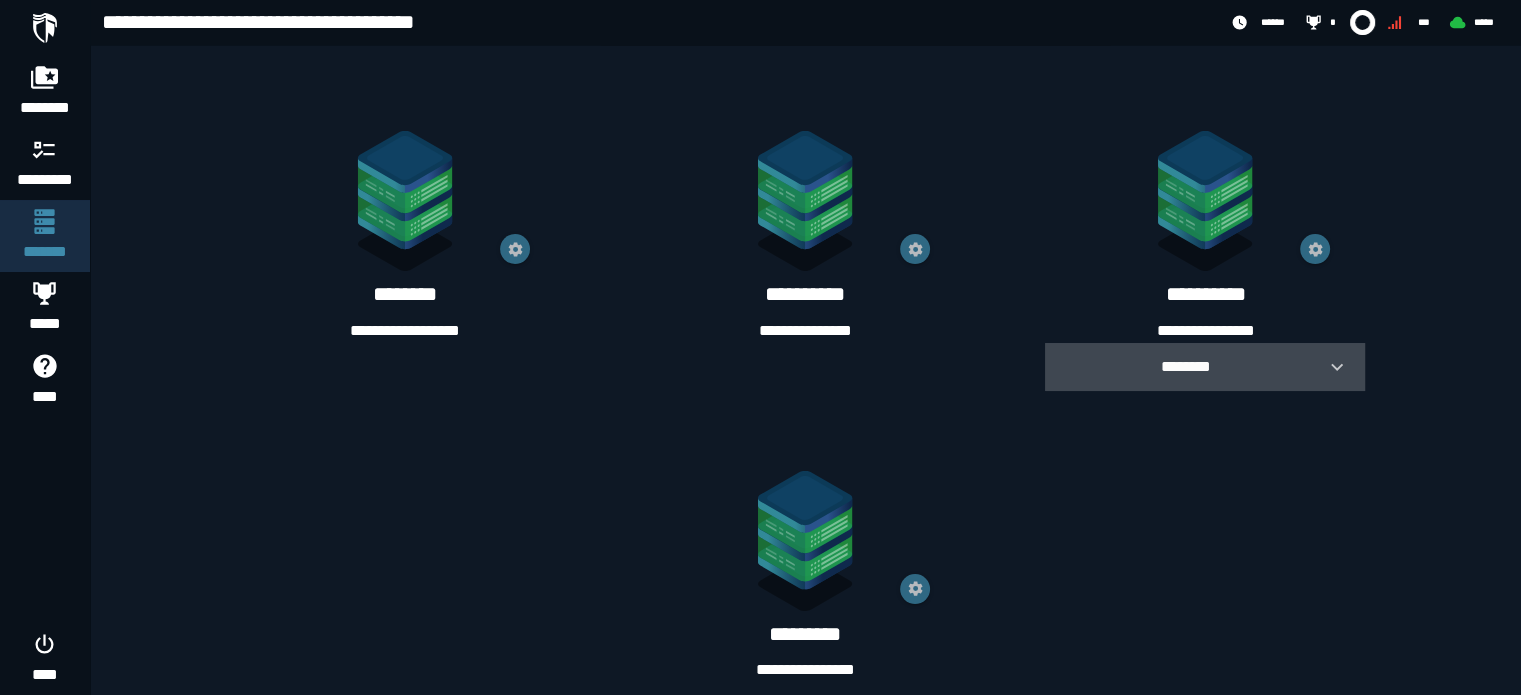 click on "********" at bounding box center (1185, 366) 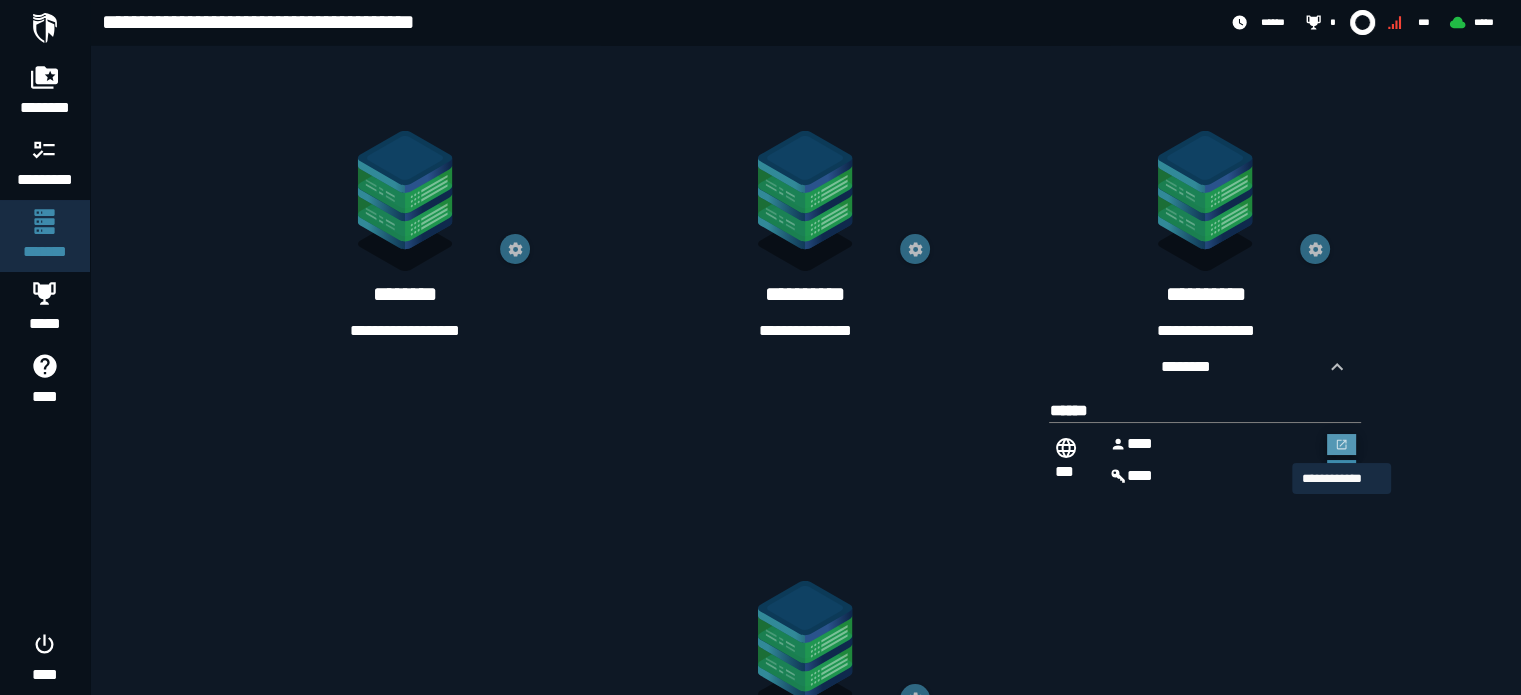 click at bounding box center (1342, 445) 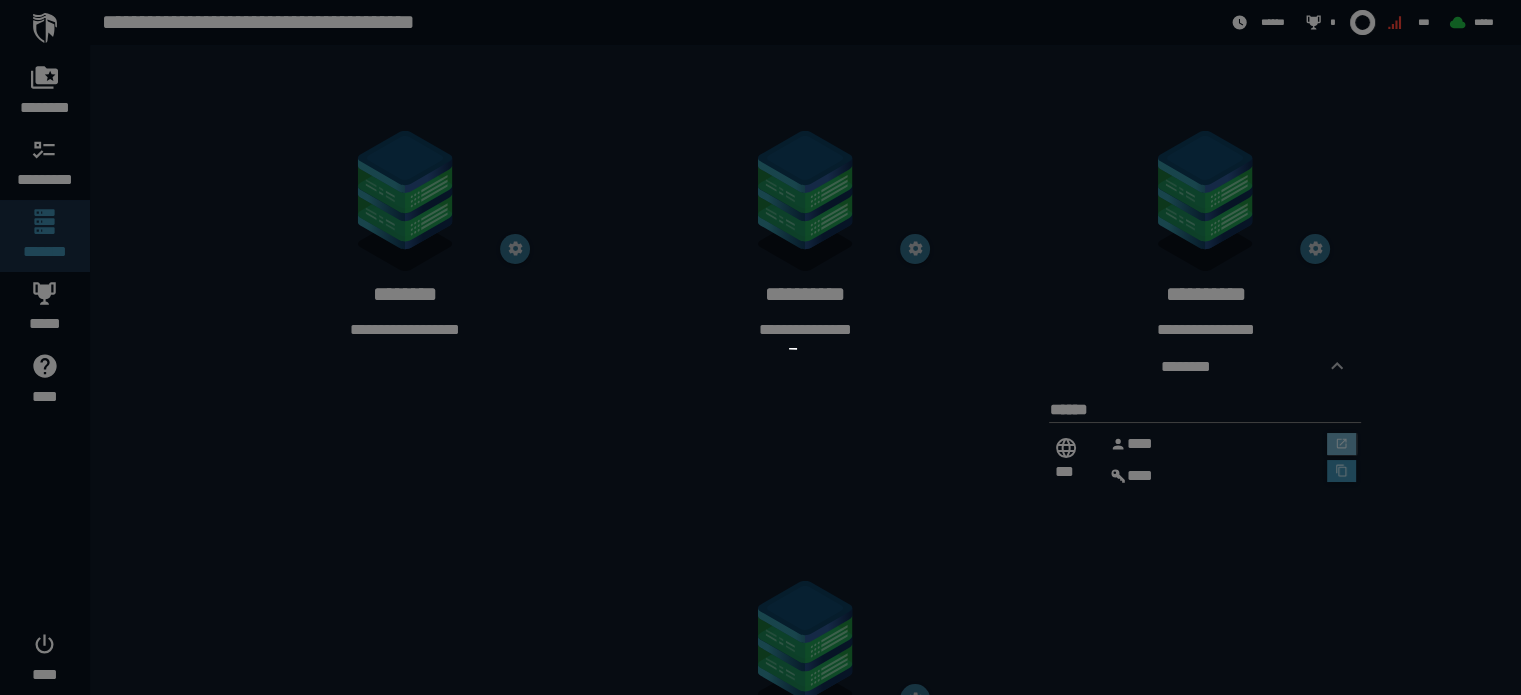 scroll, scrollTop: 0, scrollLeft: 0, axis: both 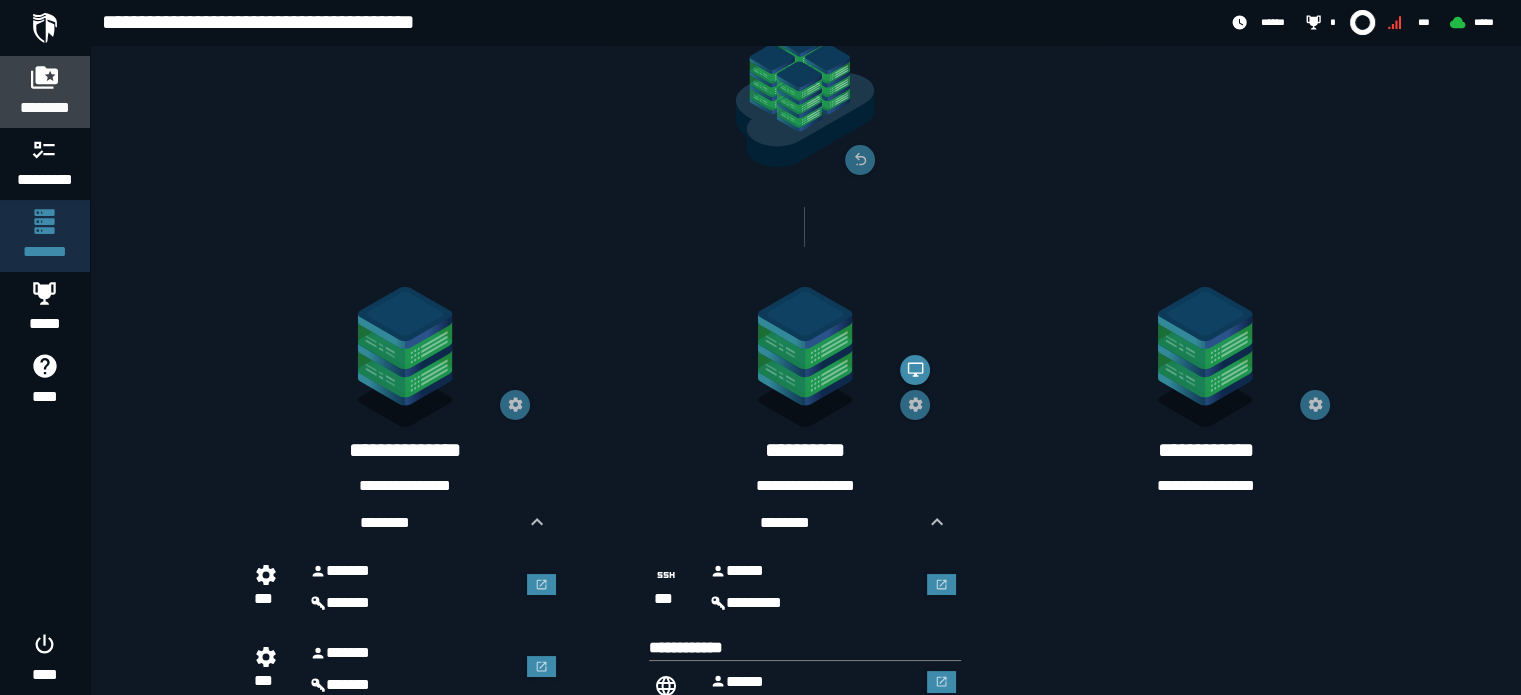 click on "********" at bounding box center [45, 108] 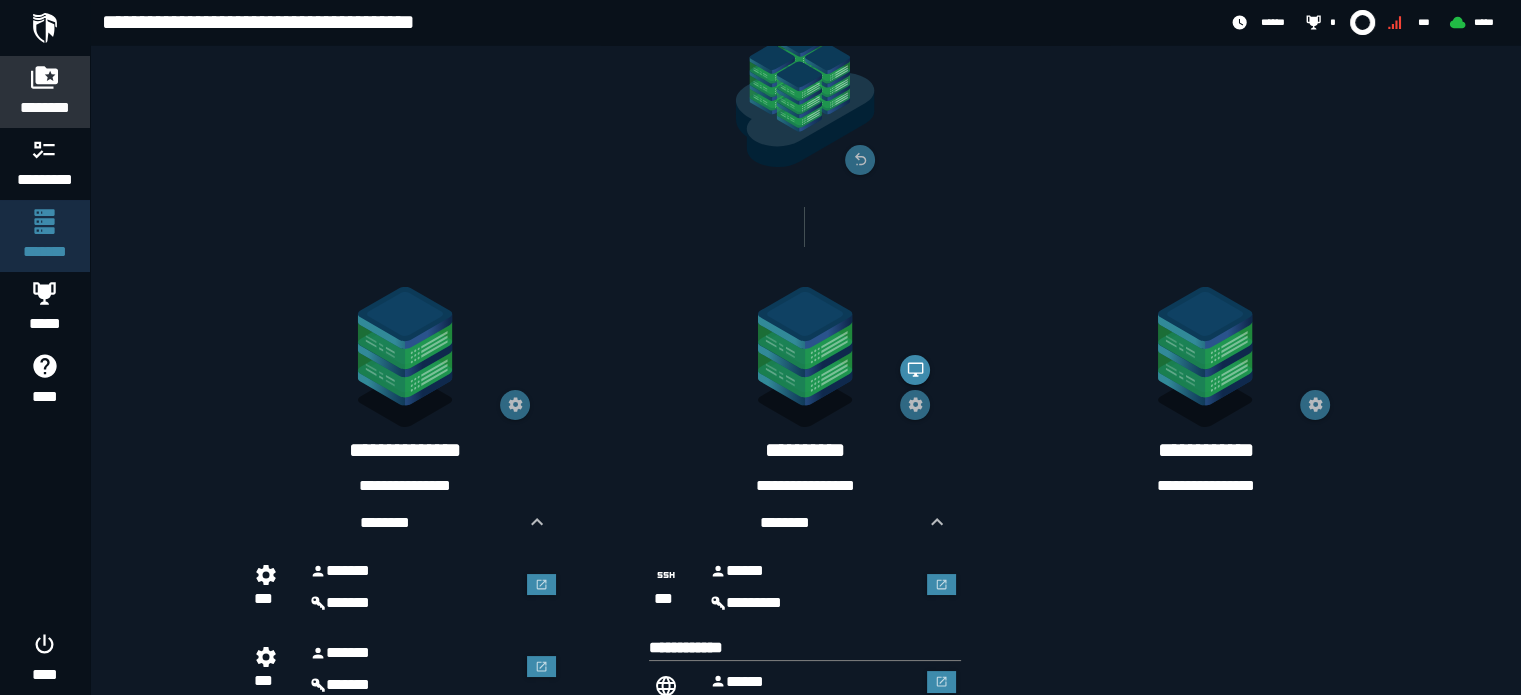 scroll, scrollTop: 0, scrollLeft: 0, axis: both 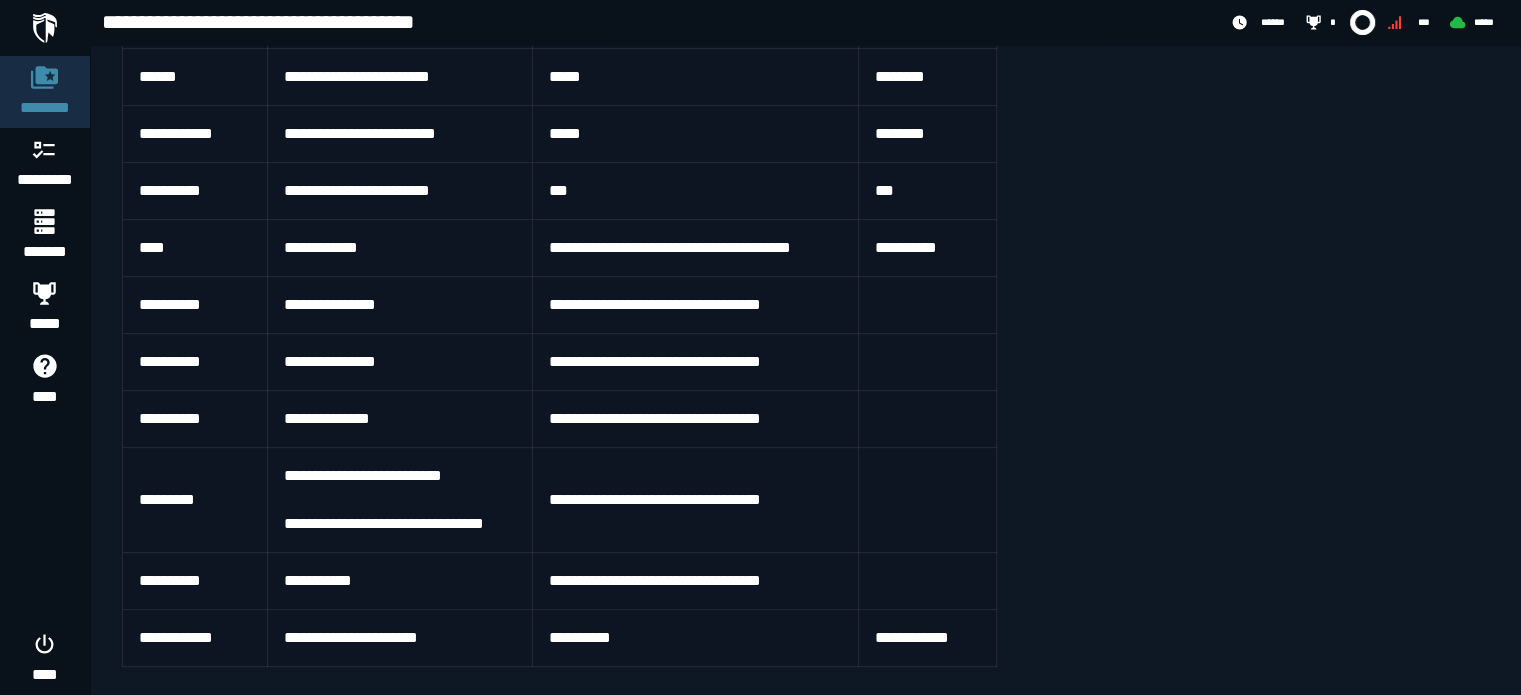 drag, startPoint x: 115, startPoint y: 167, endPoint x: 1032, endPoint y: 622, distance: 1023.6767 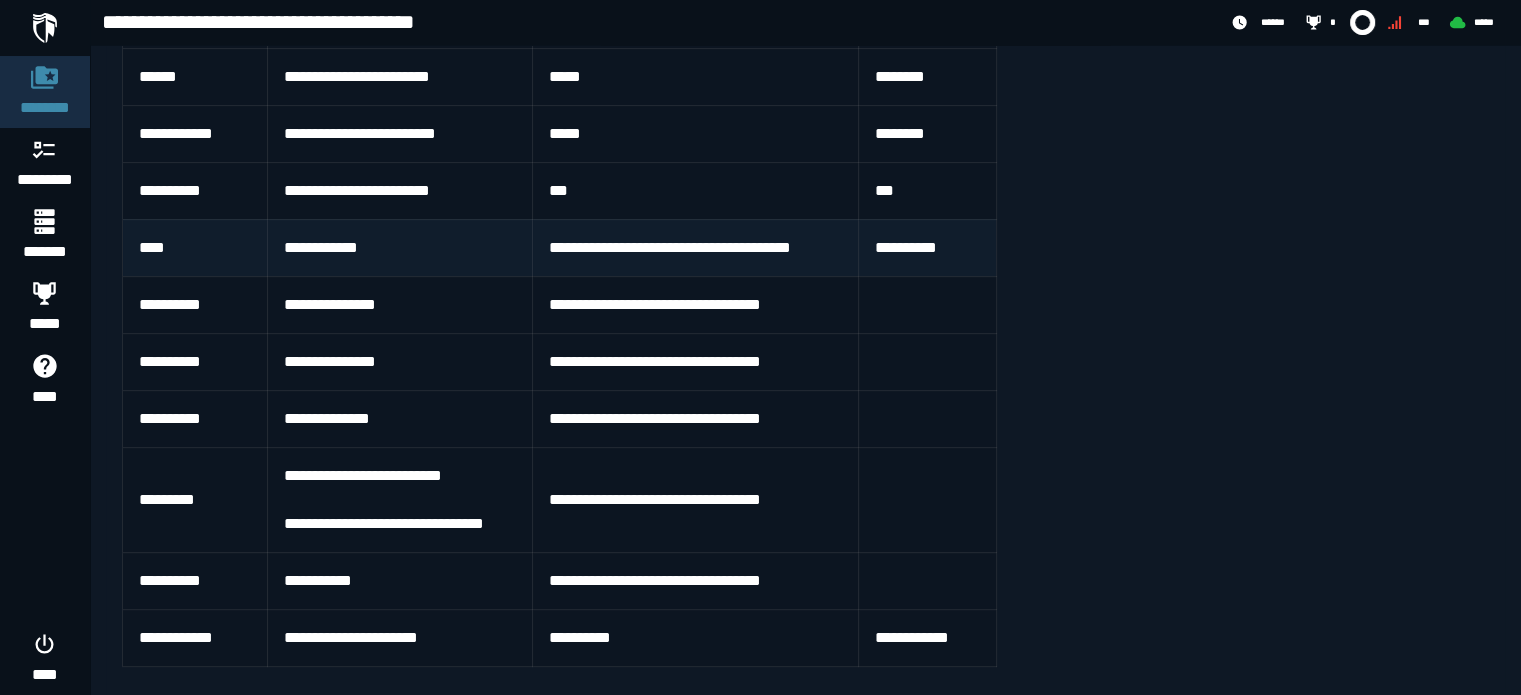 click on "**********" at bounding box center [695, 247] 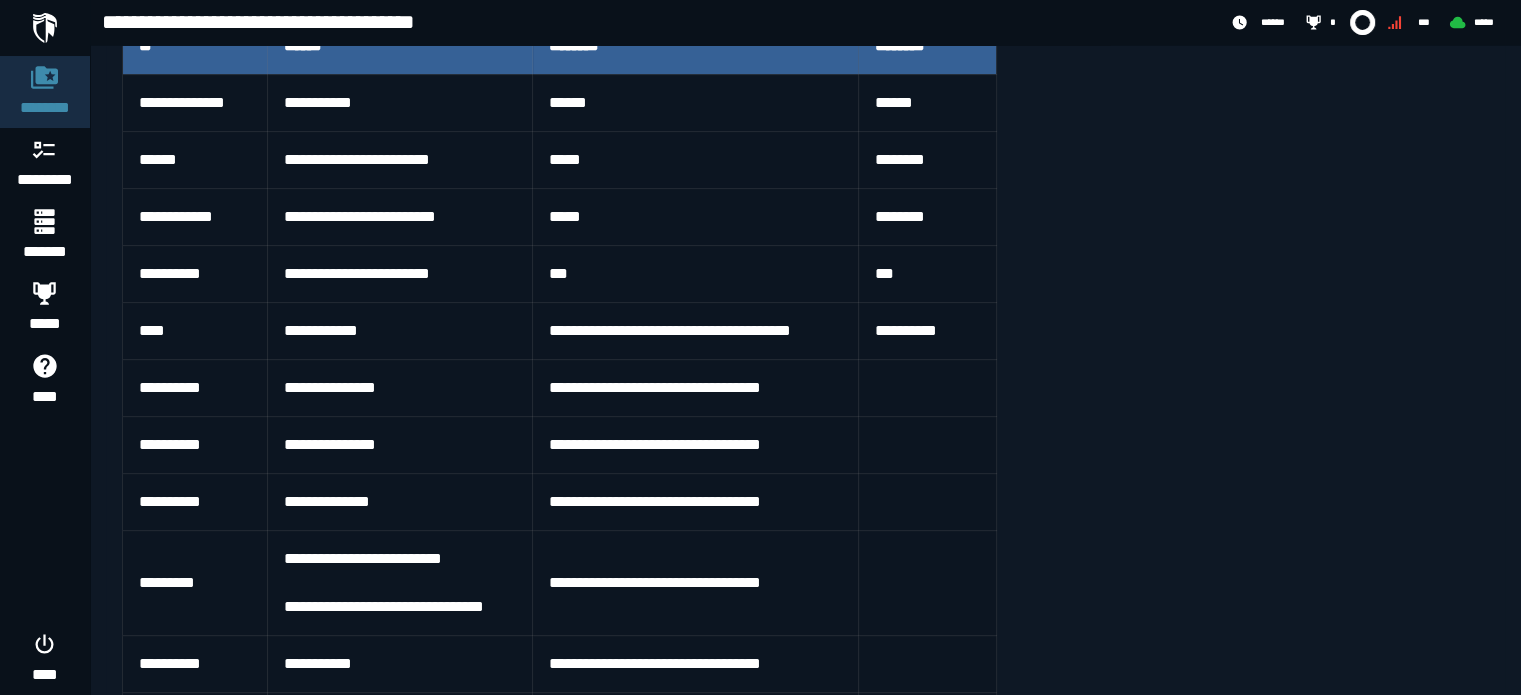 scroll, scrollTop: 524, scrollLeft: 0, axis: vertical 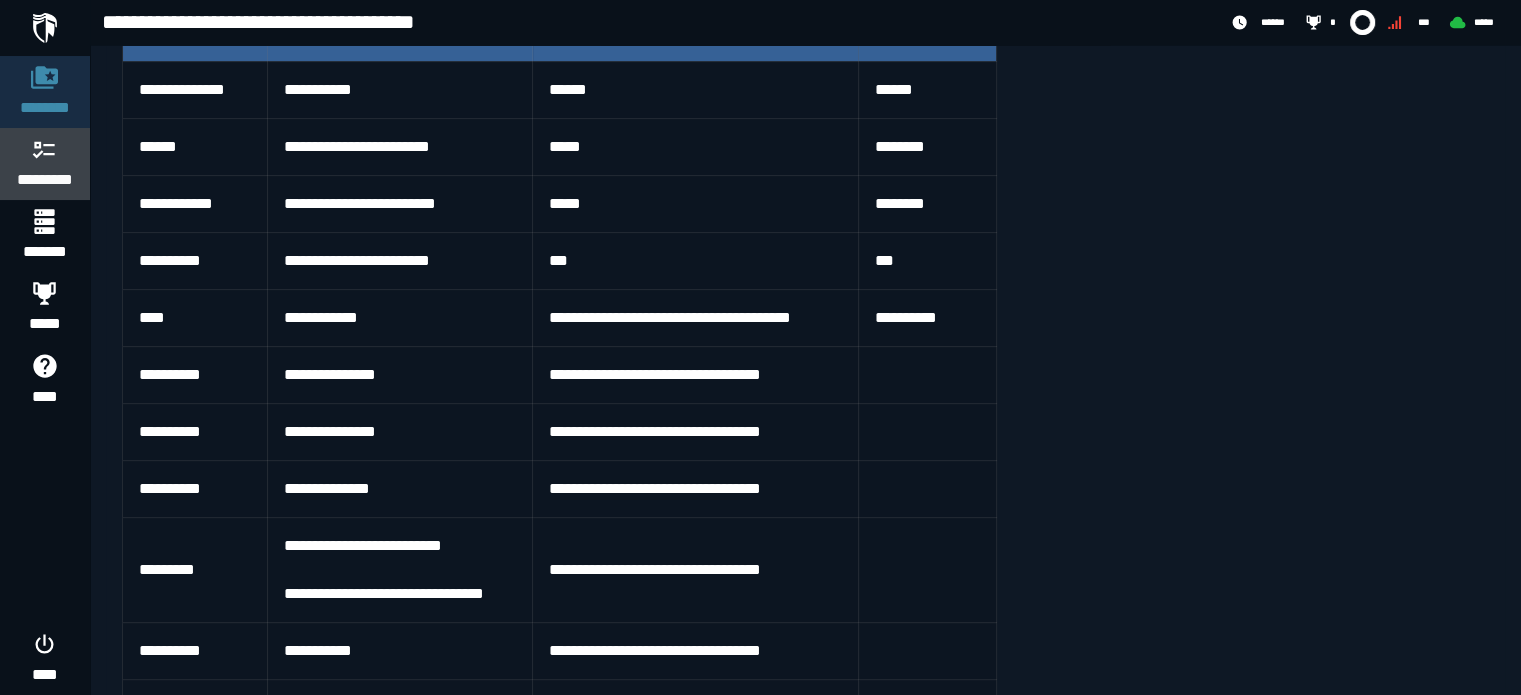 click on "*********" at bounding box center [45, 164] 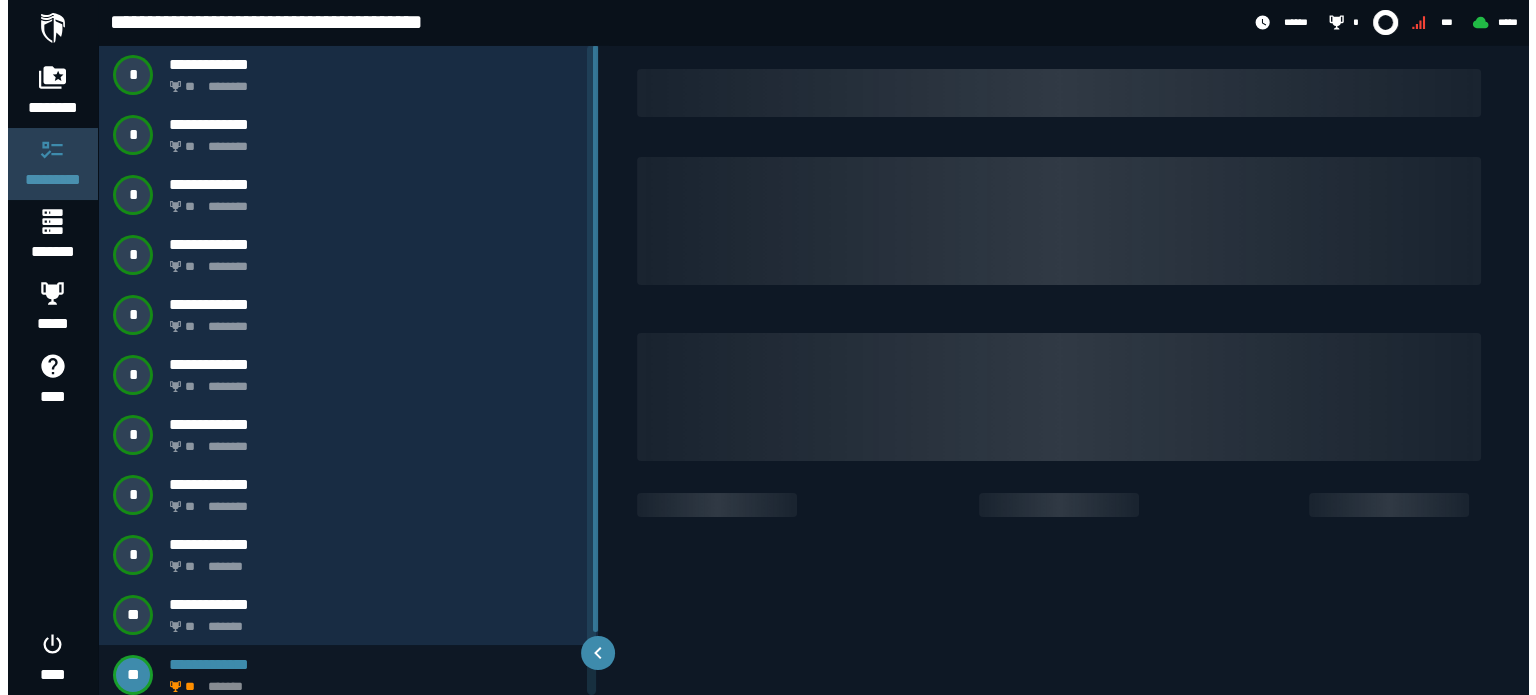 scroll, scrollTop: 0, scrollLeft: 0, axis: both 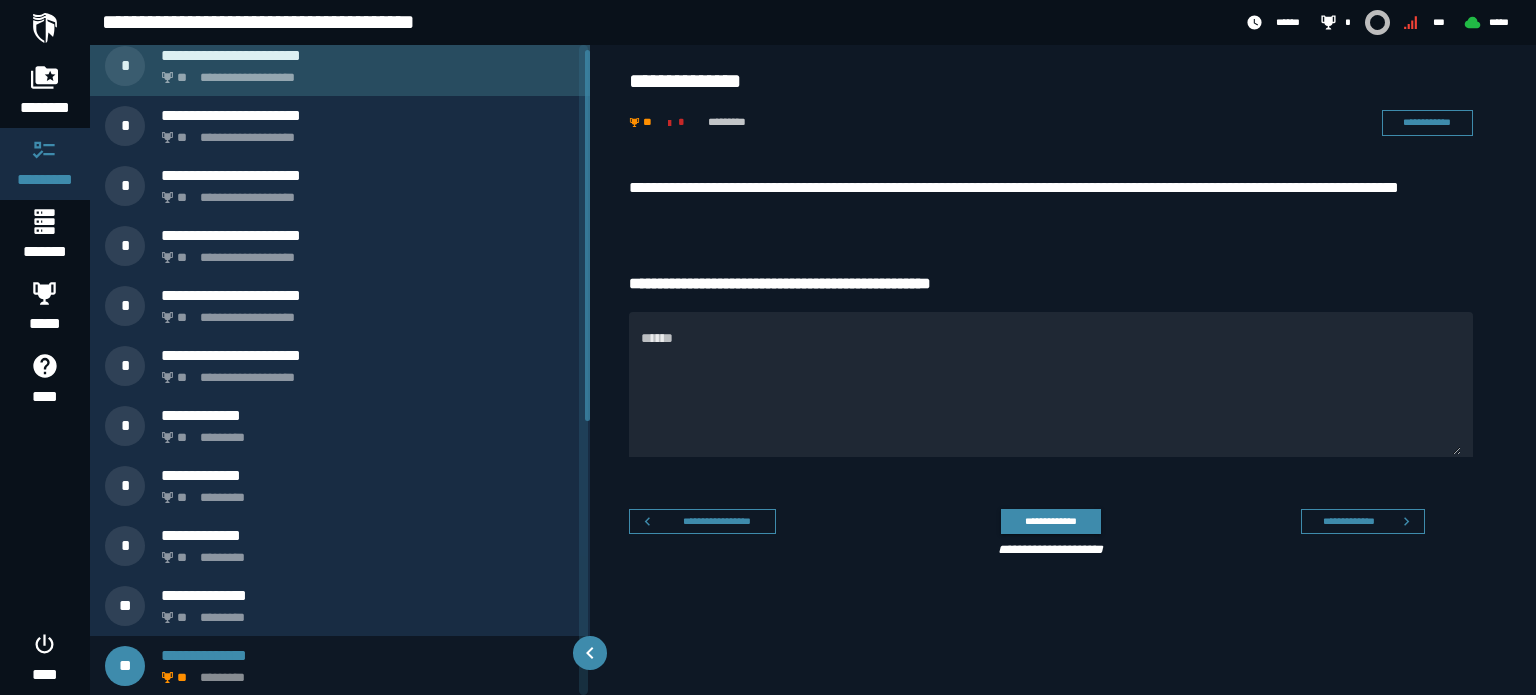 click on "**********" at bounding box center [368, 55] 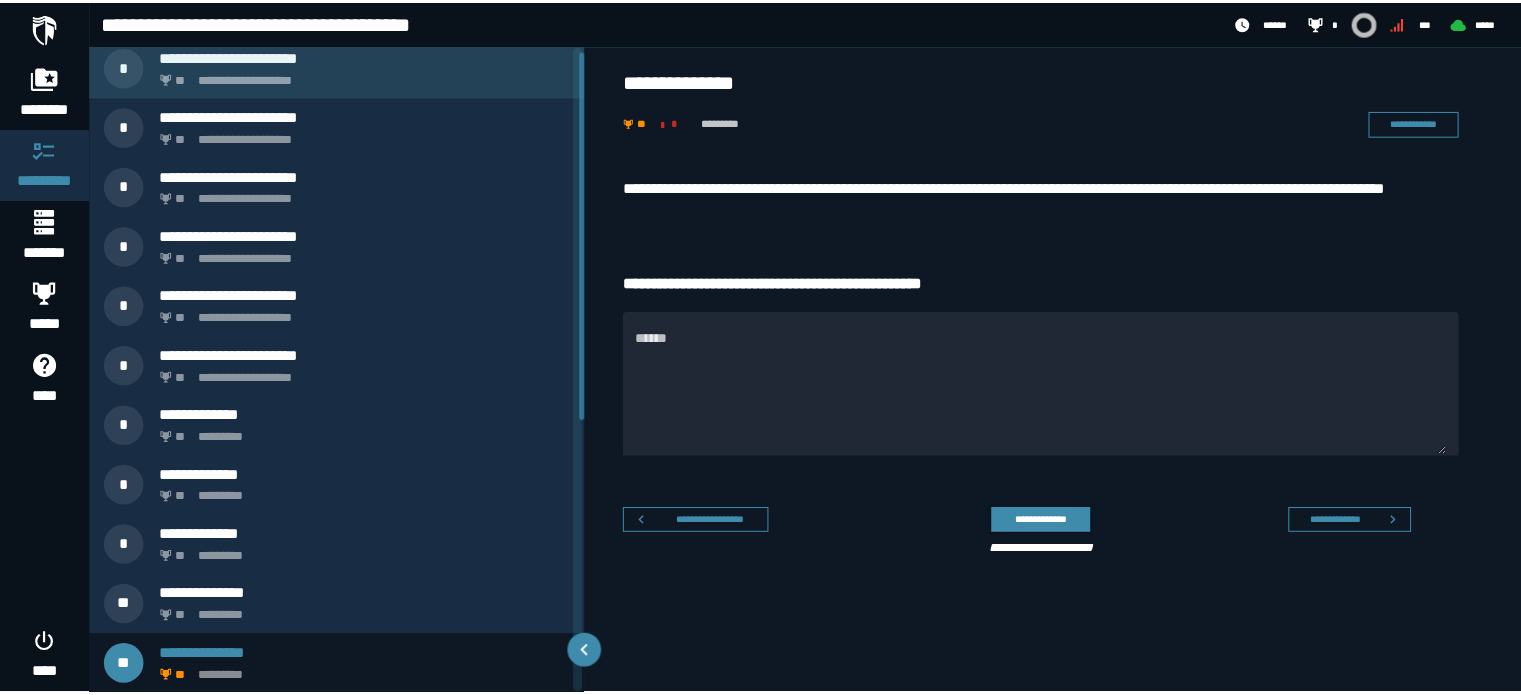 scroll, scrollTop: 0, scrollLeft: 0, axis: both 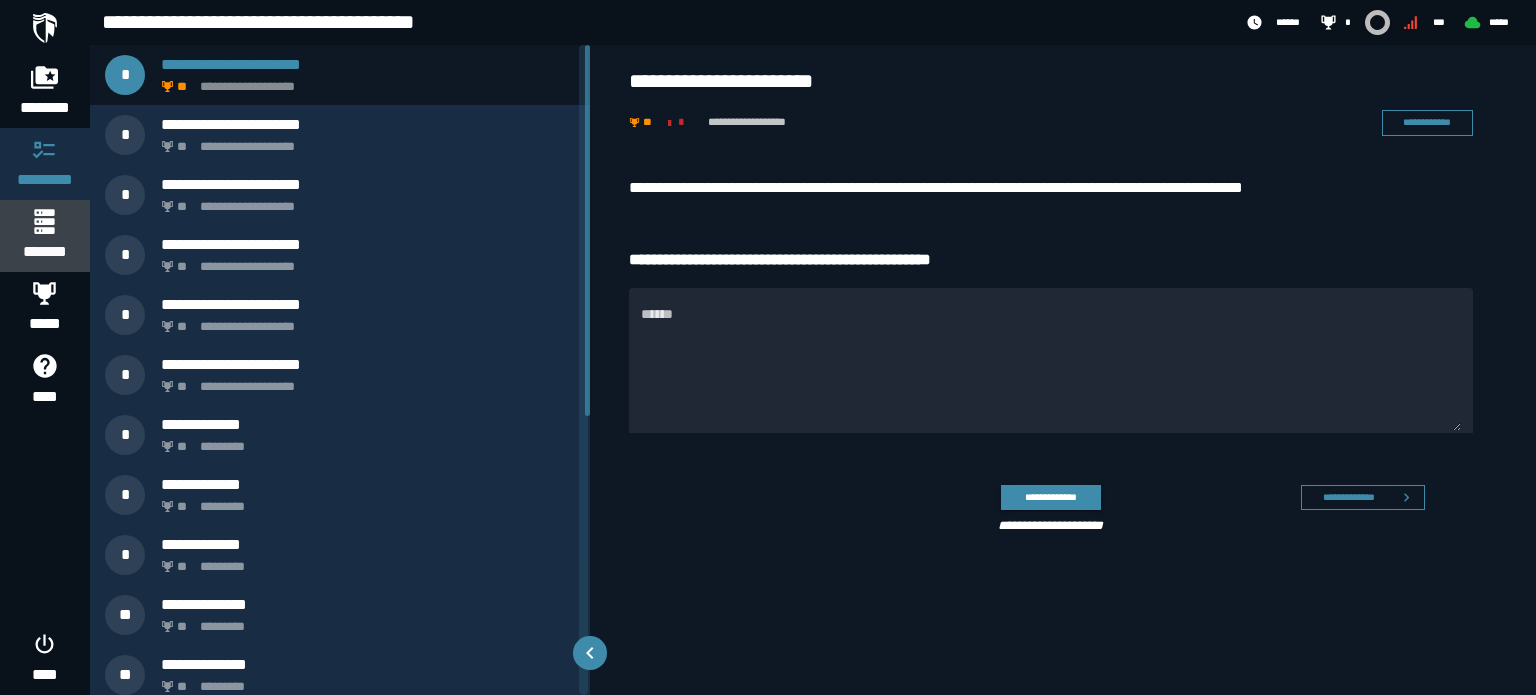 click 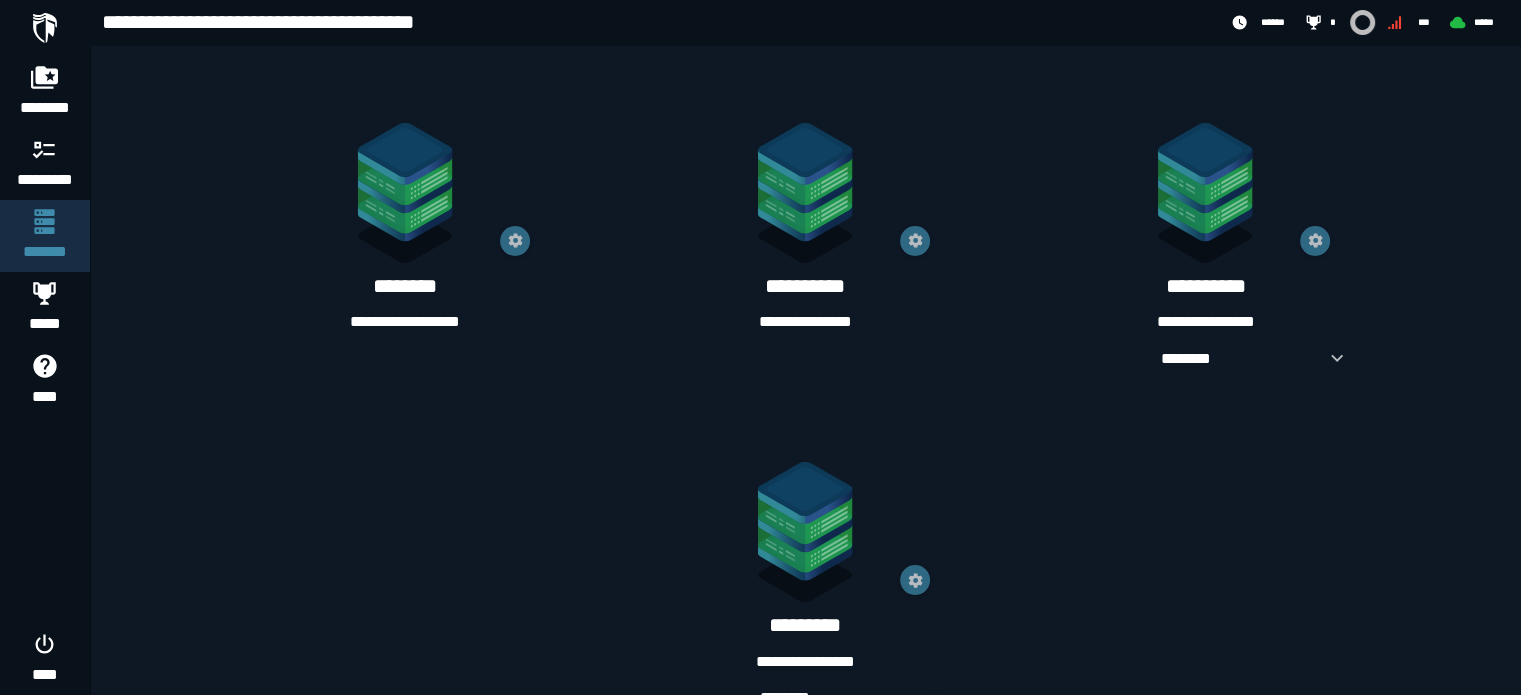 scroll, scrollTop: 1129, scrollLeft: 0, axis: vertical 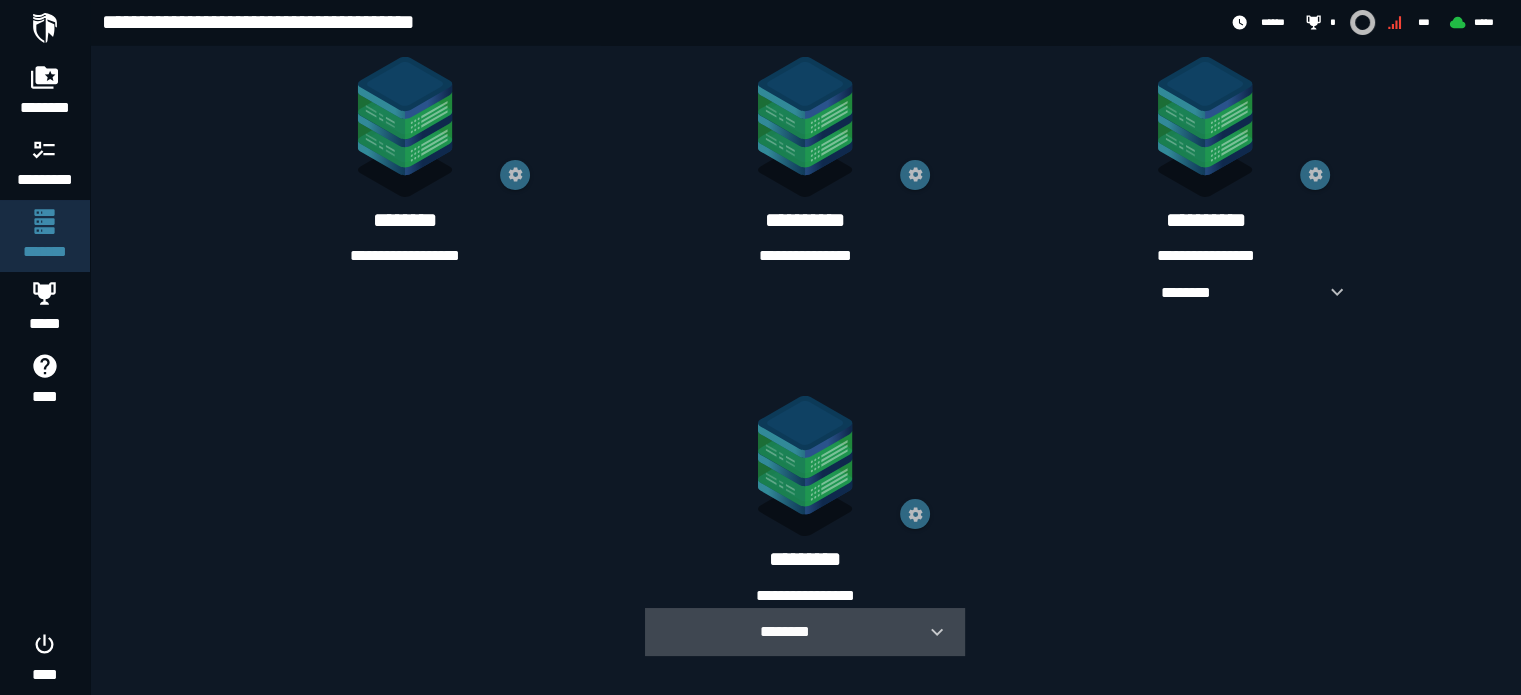 click at bounding box center (929, 632) 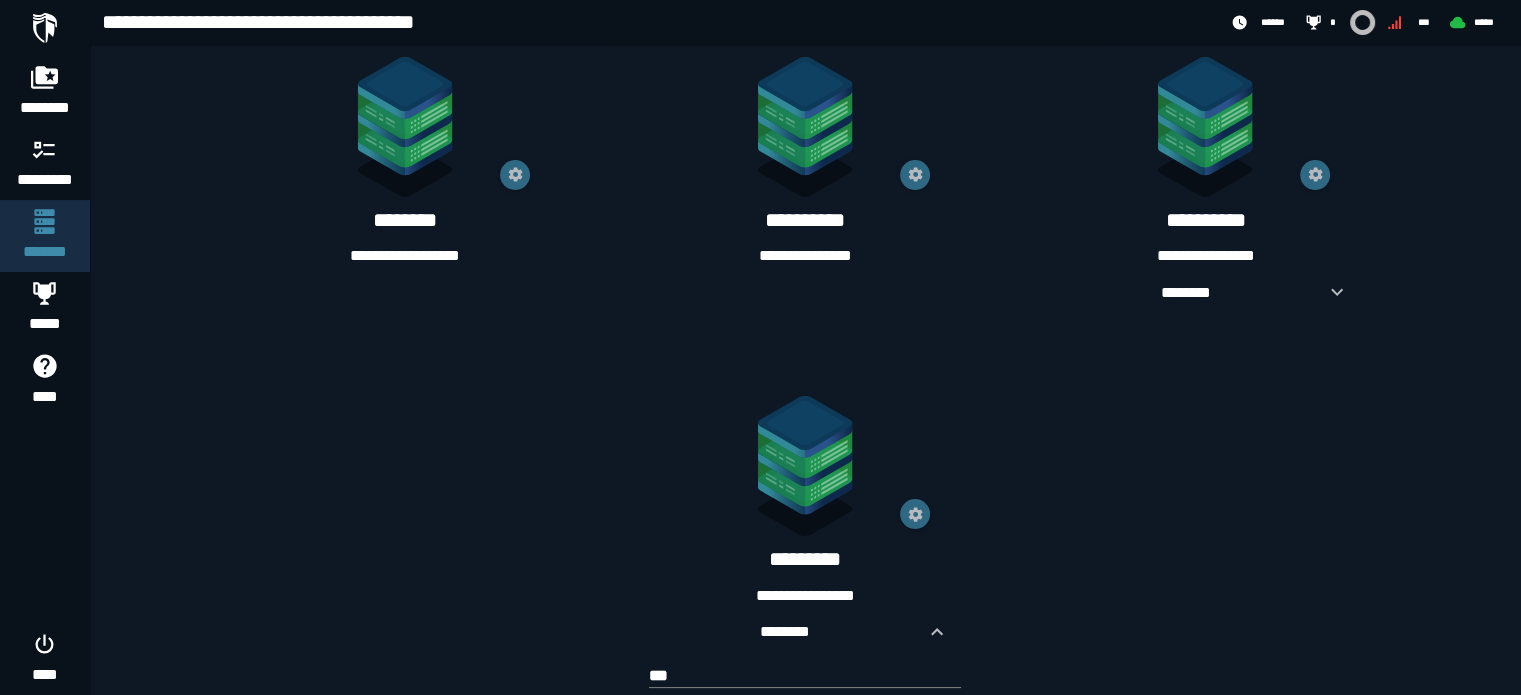 scroll, scrollTop: 1240, scrollLeft: 0, axis: vertical 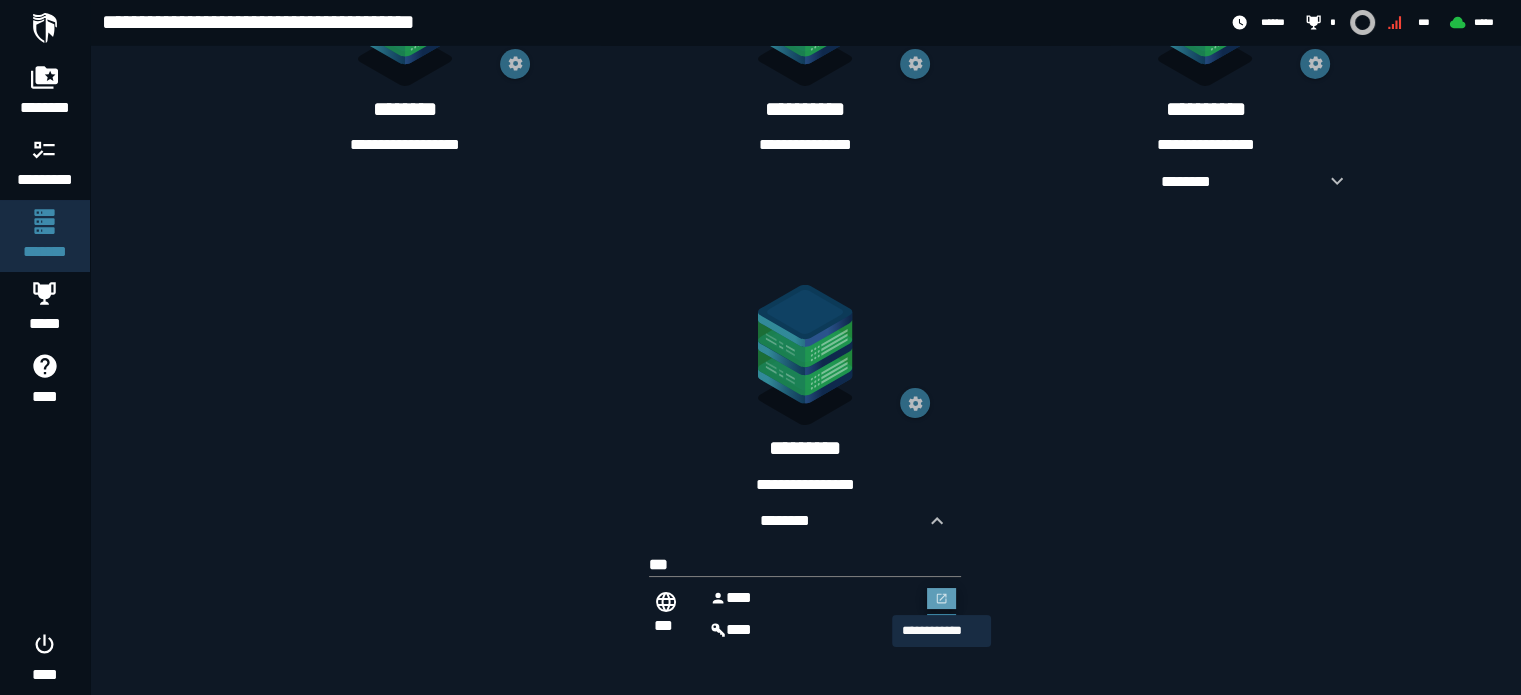 click at bounding box center [942, 599] 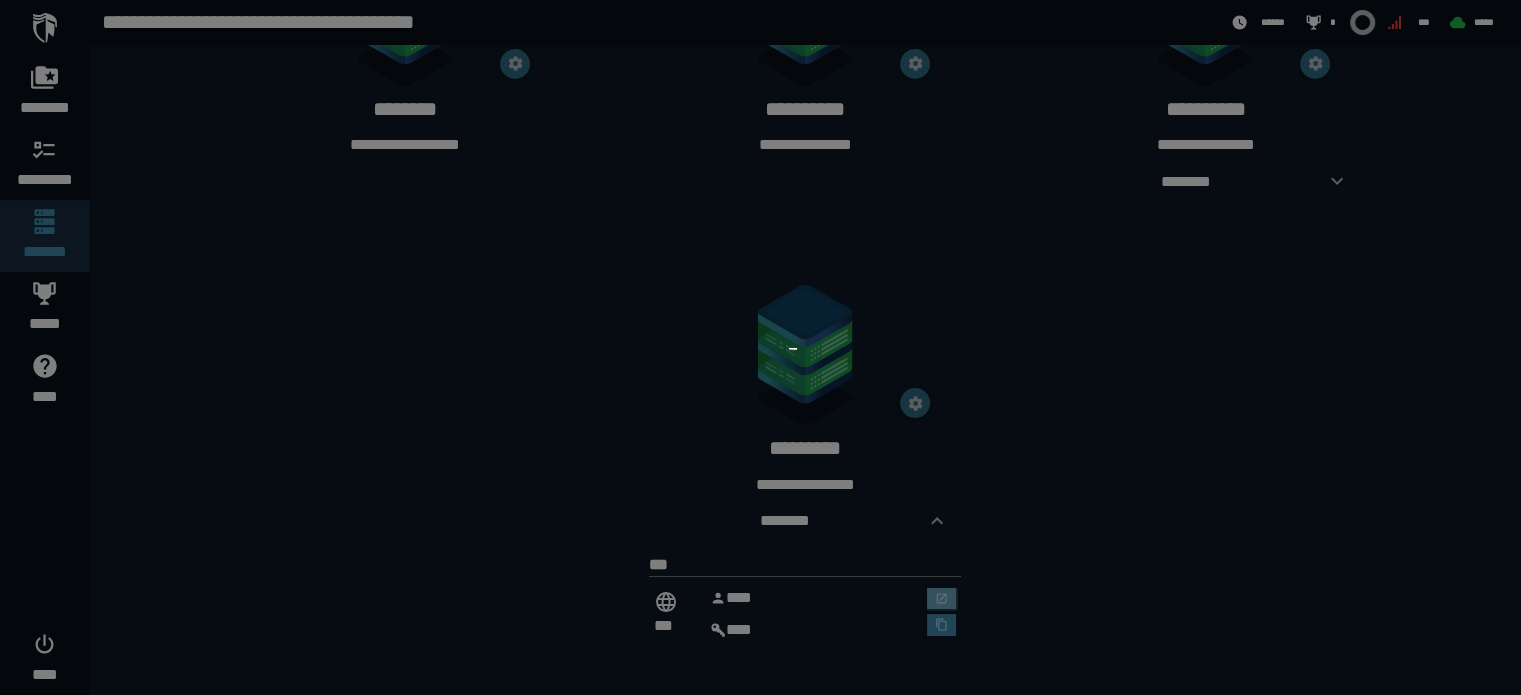 scroll, scrollTop: 0, scrollLeft: 0, axis: both 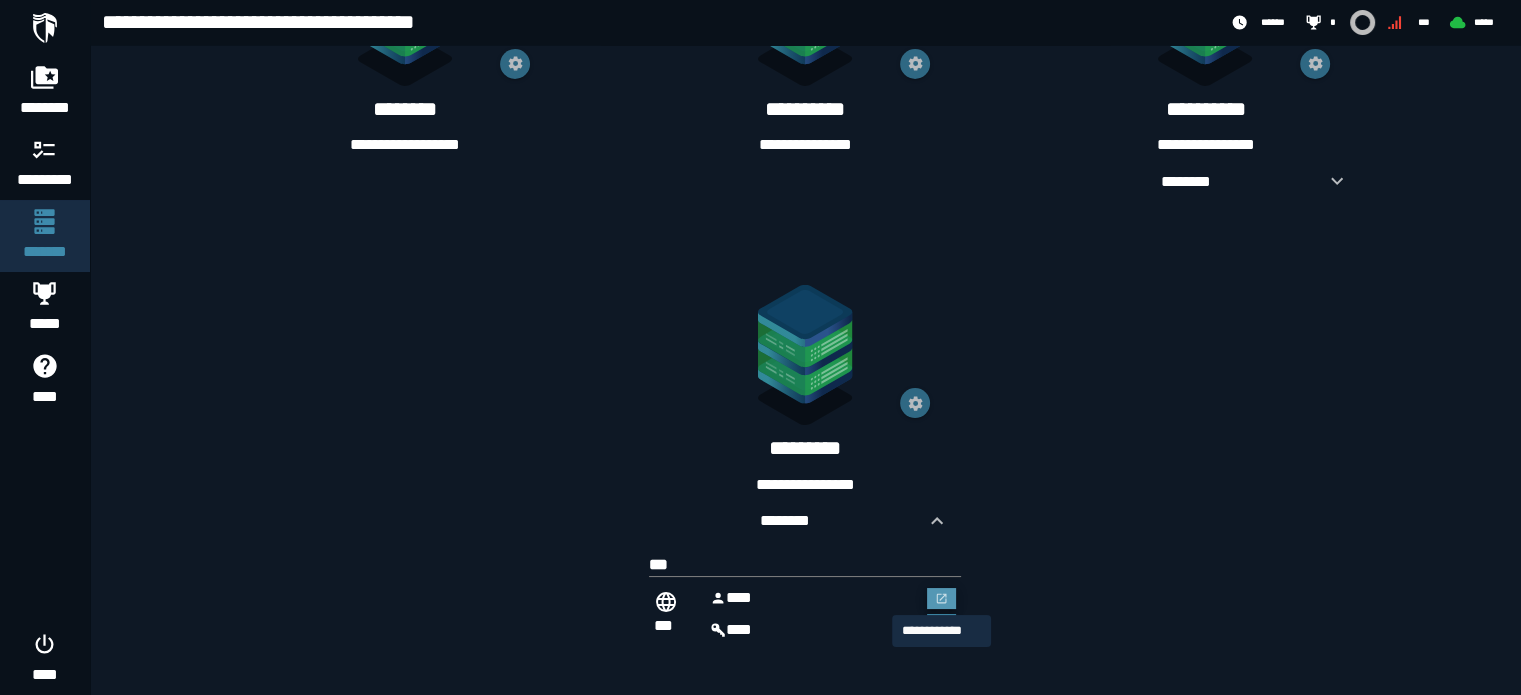 click 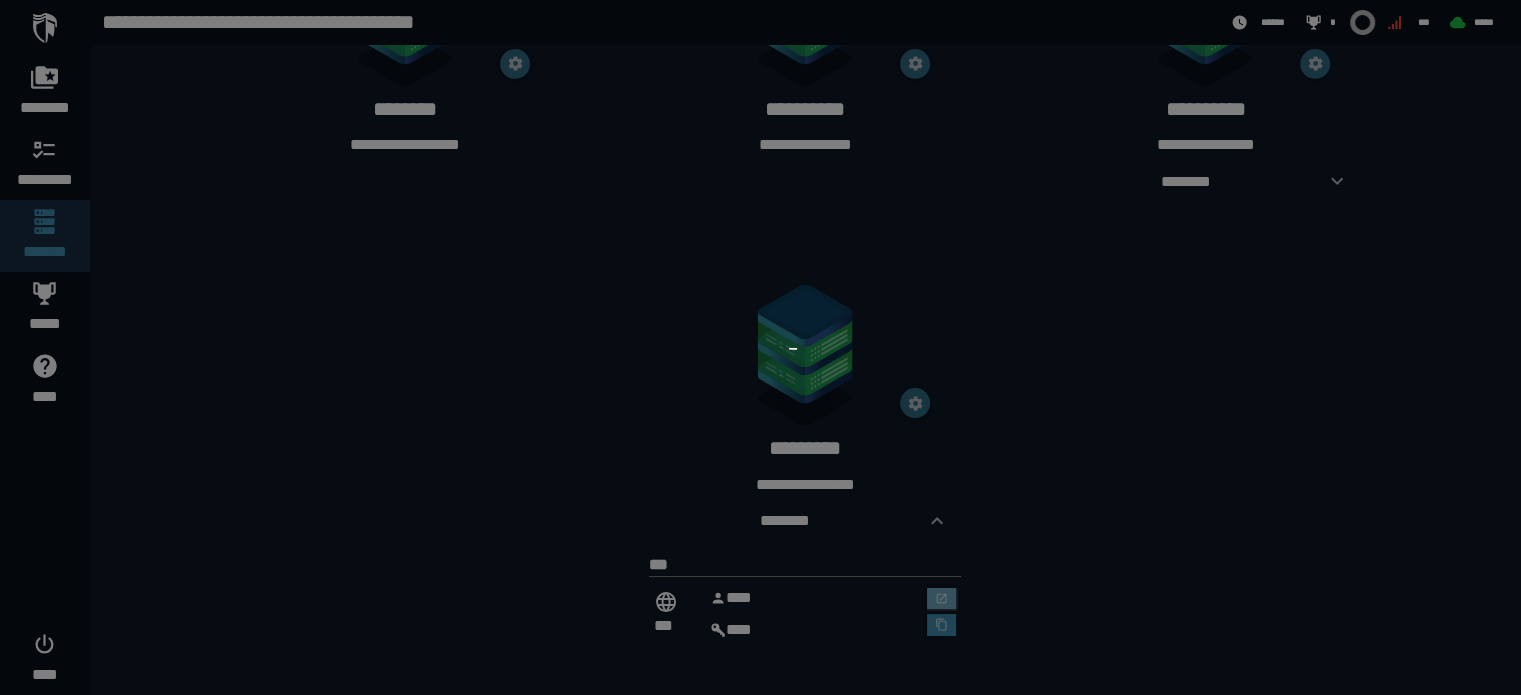 scroll, scrollTop: 0, scrollLeft: 0, axis: both 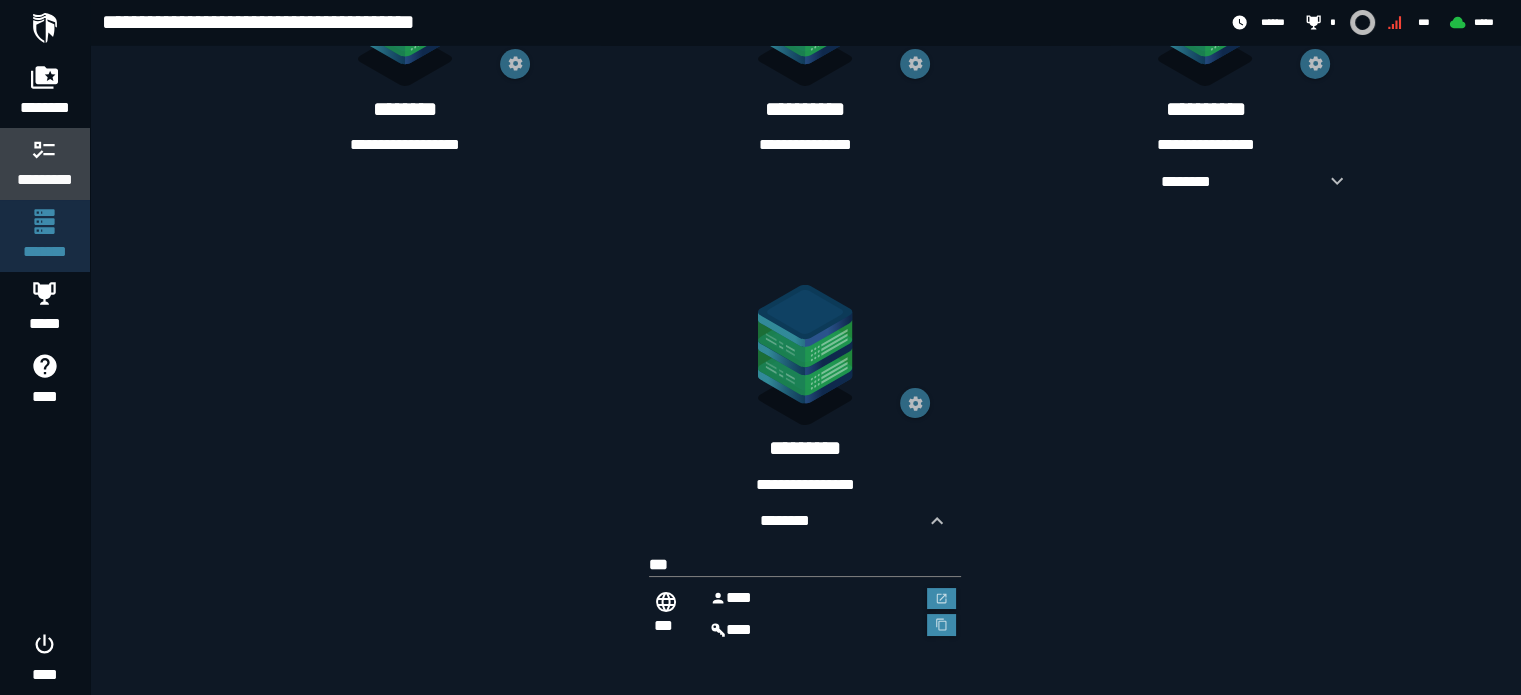 click on "*********" at bounding box center [45, 180] 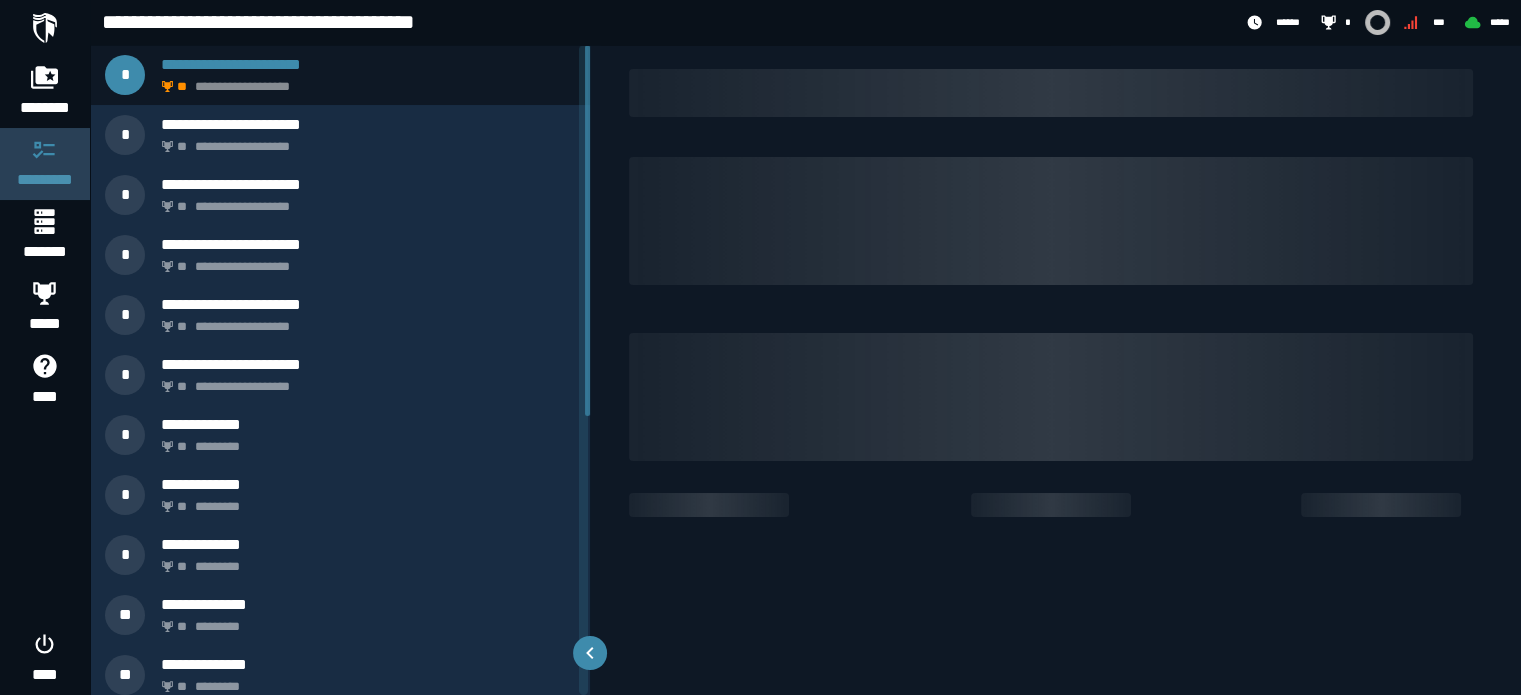 scroll, scrollTop: 0, scrollLeft: 0, axis: both 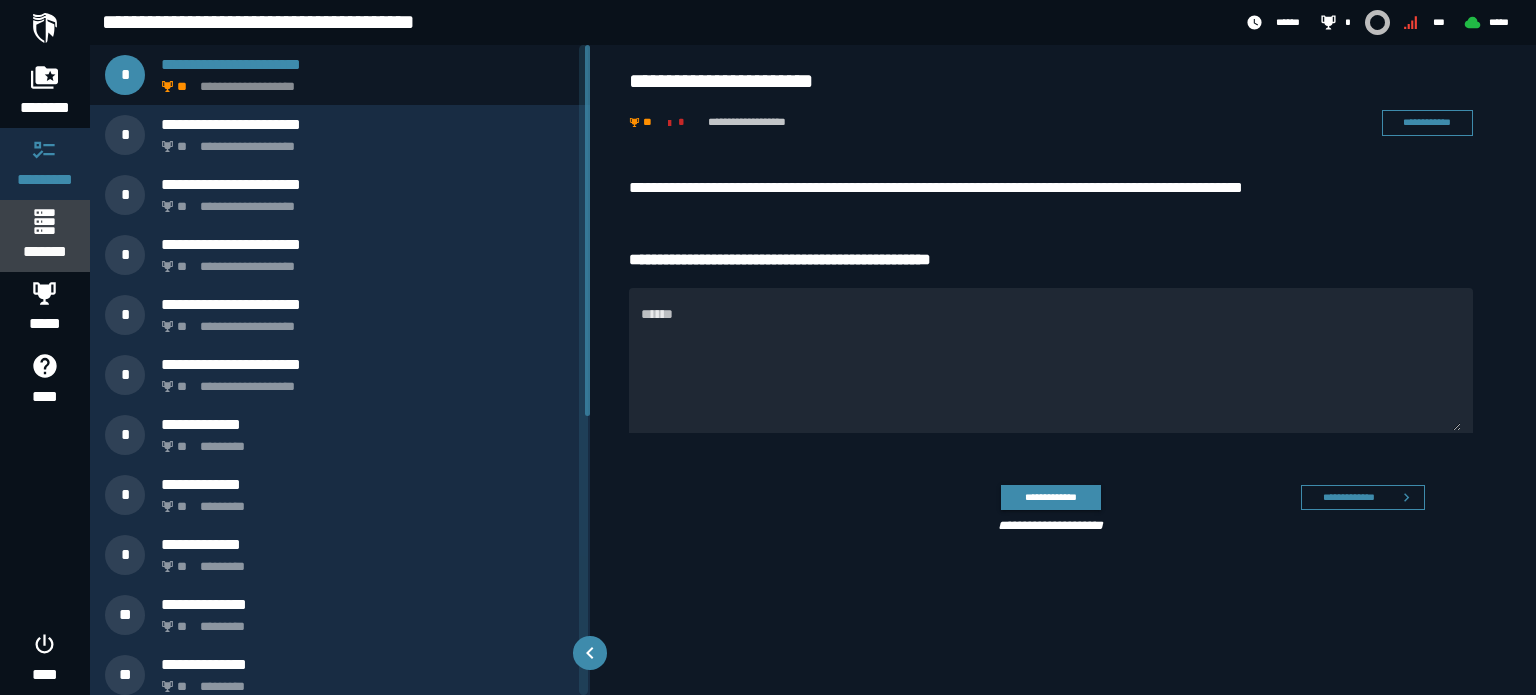 click at bounding box center (44, 221) 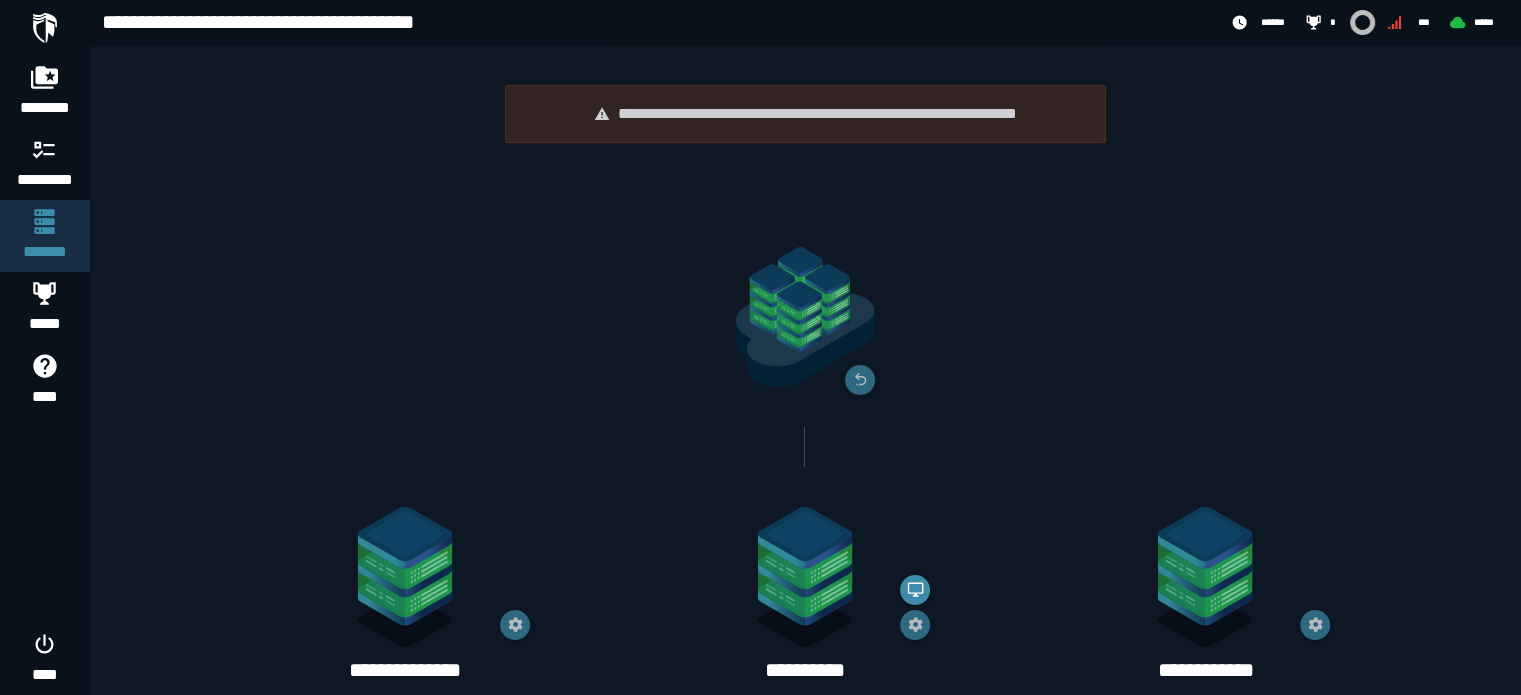 click 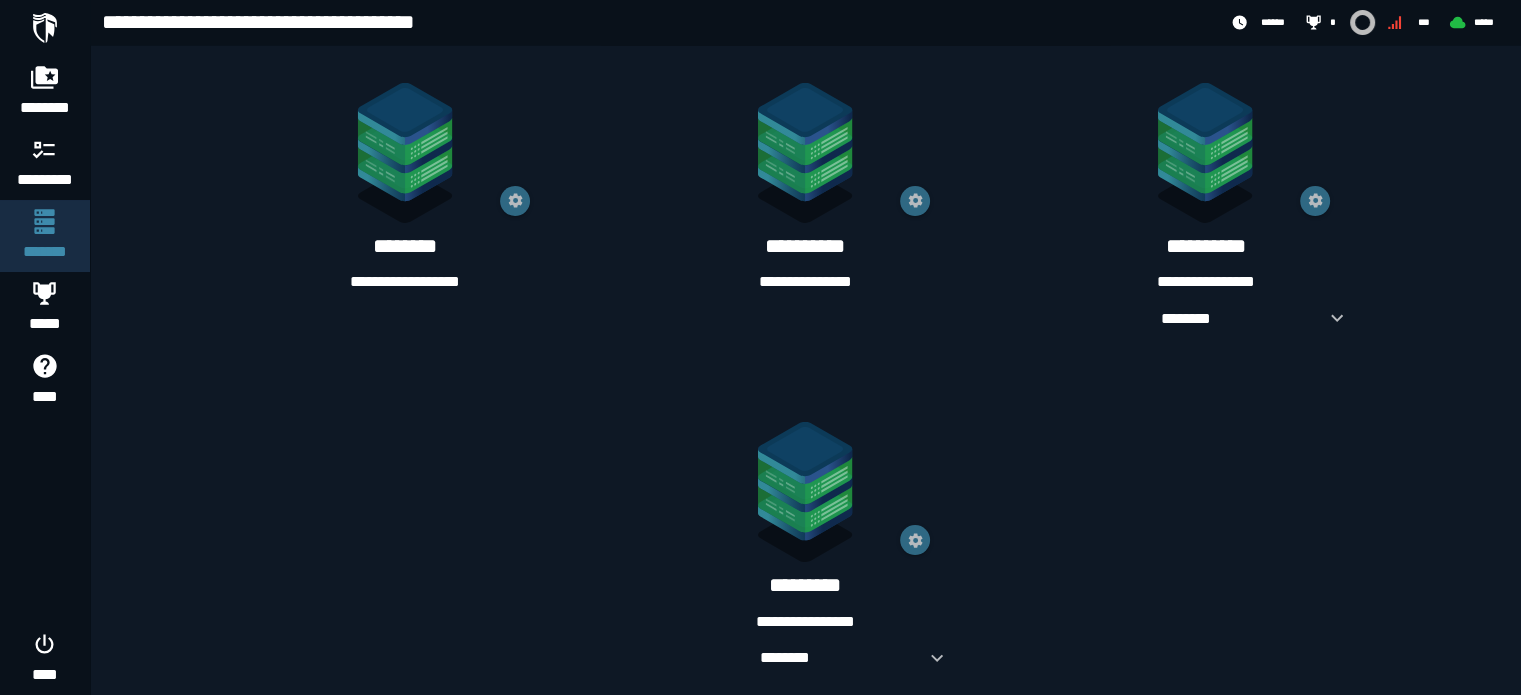 scroll, scrollTop: 1129, scrollLeft: 0, axis: vertical 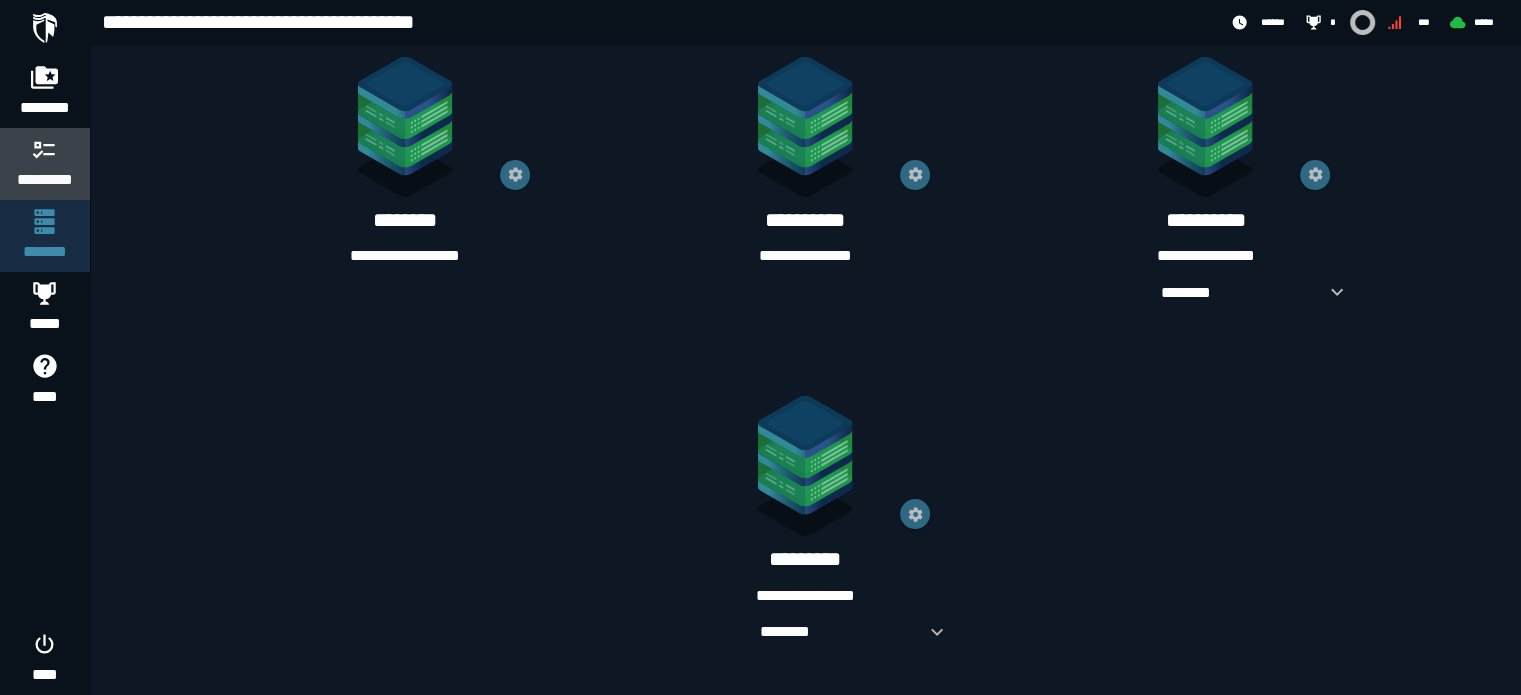 click 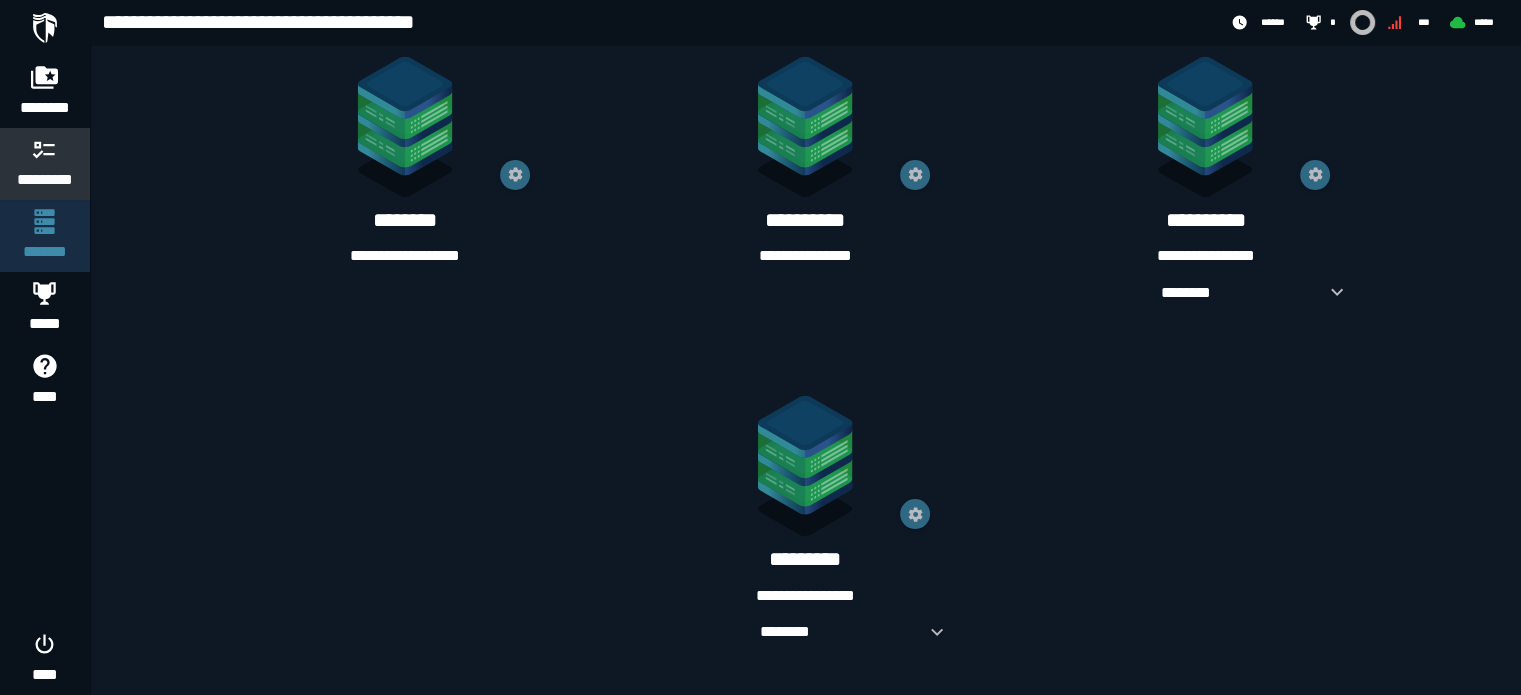 scroll, scrollTop: 0, scrollLeft: 0, axis: both 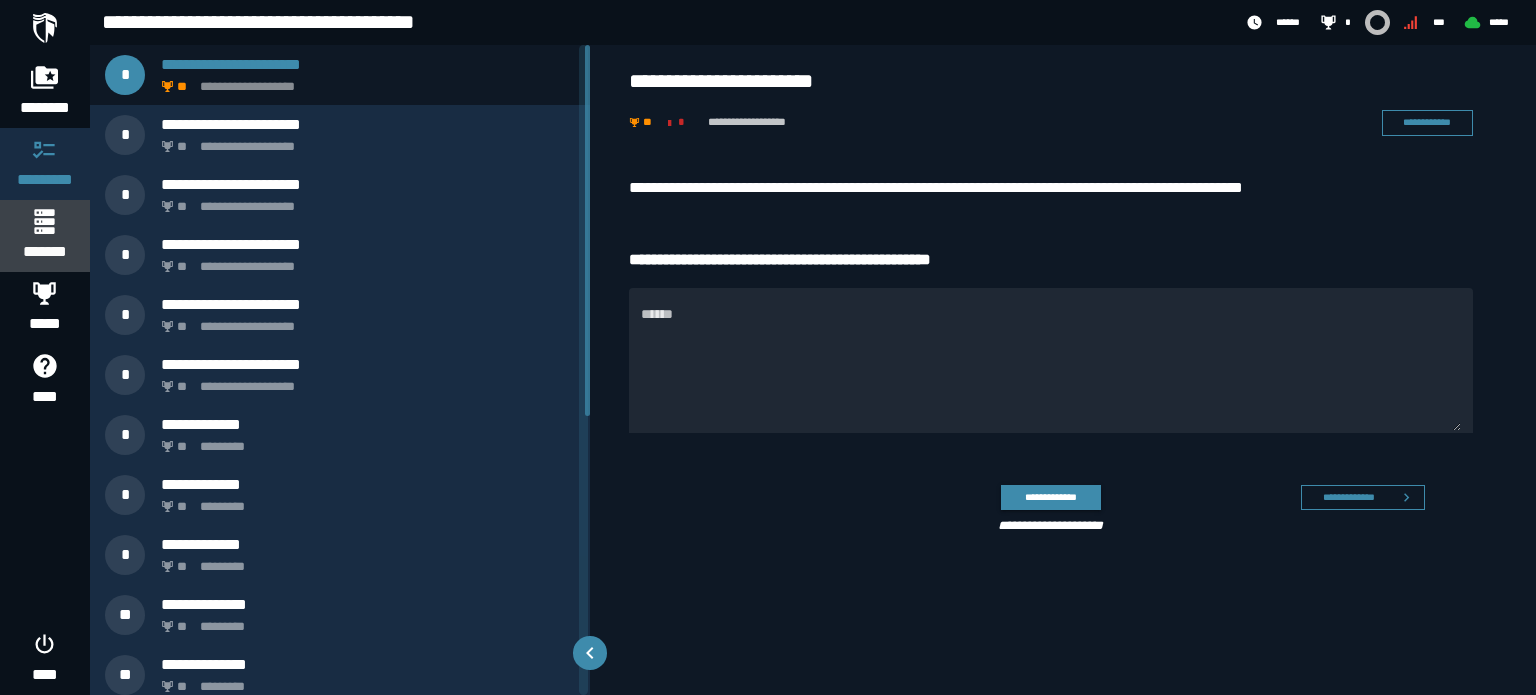 click on "*******" at bounding box center [44, 252] 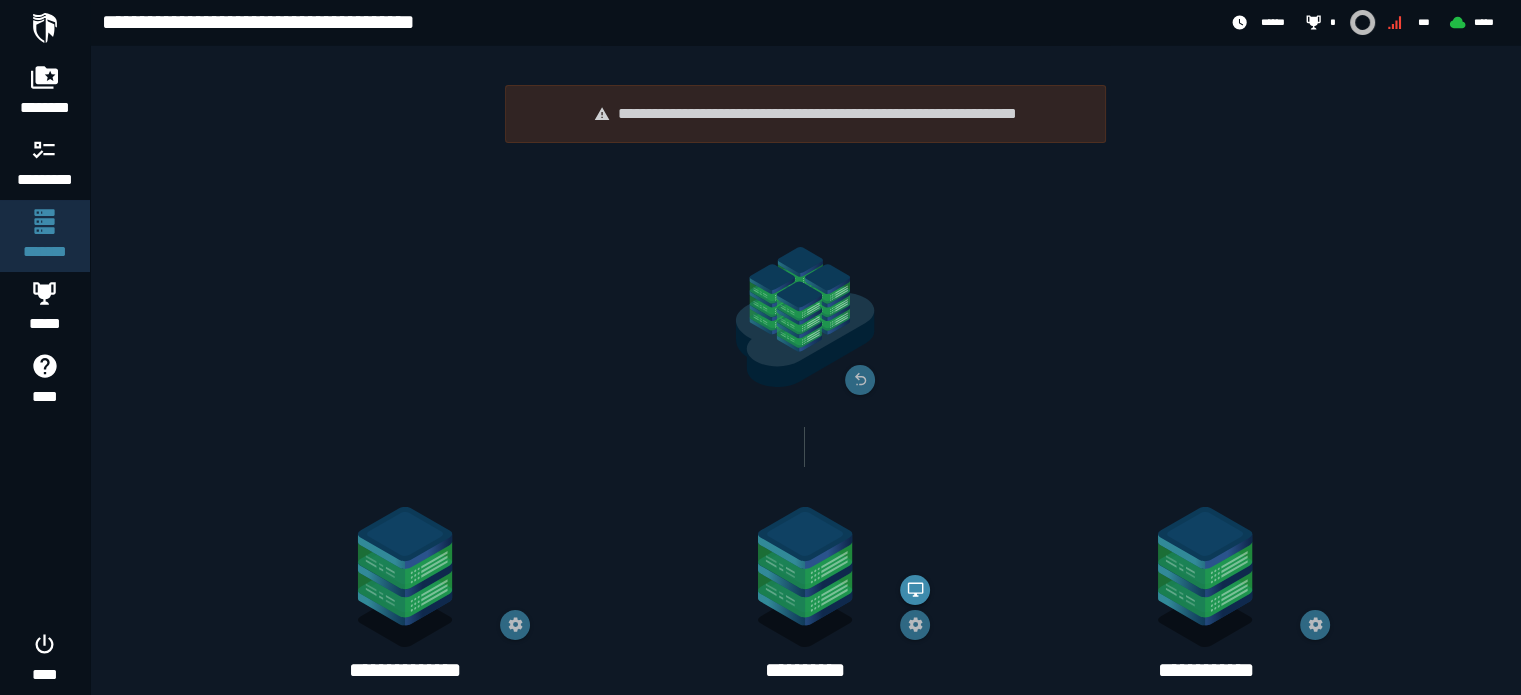 click 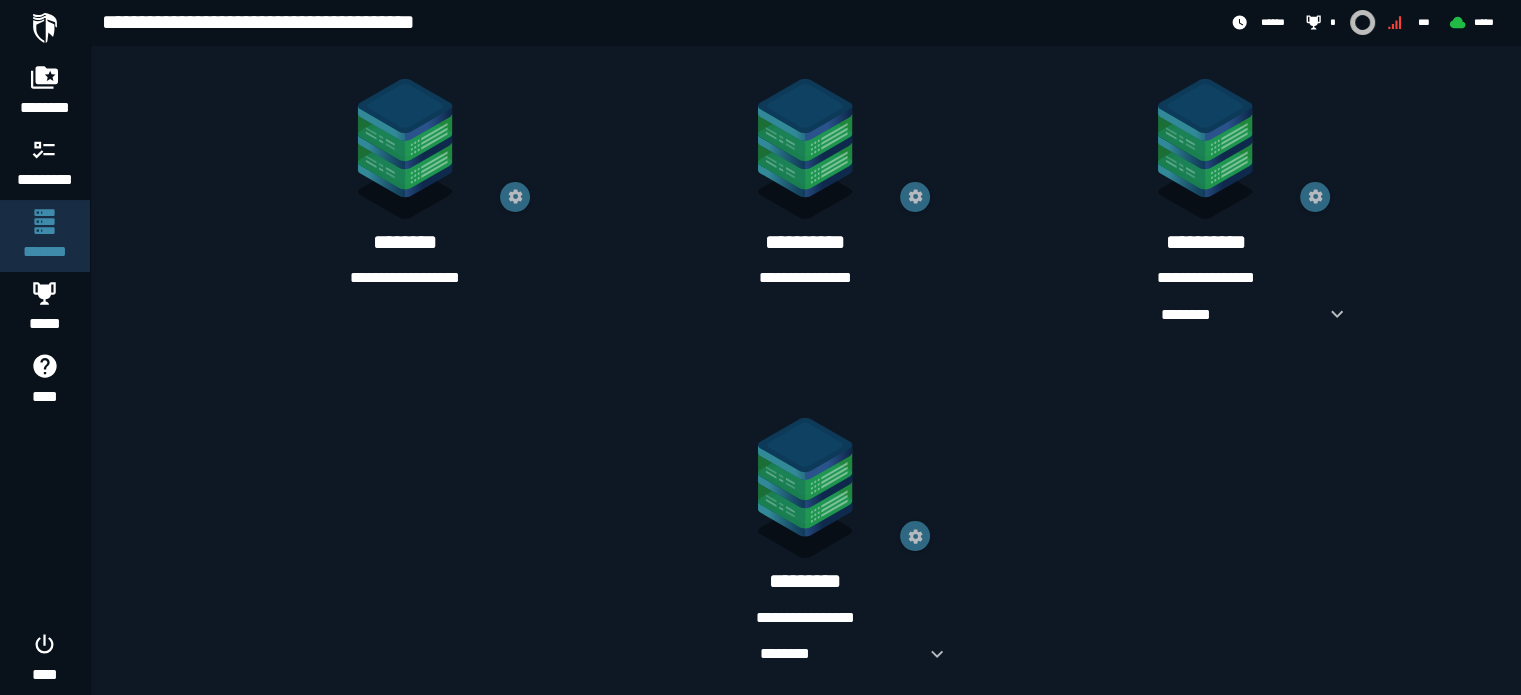 scroll, scrollTop: 1129, scrollLeft: 0, axis: vertical 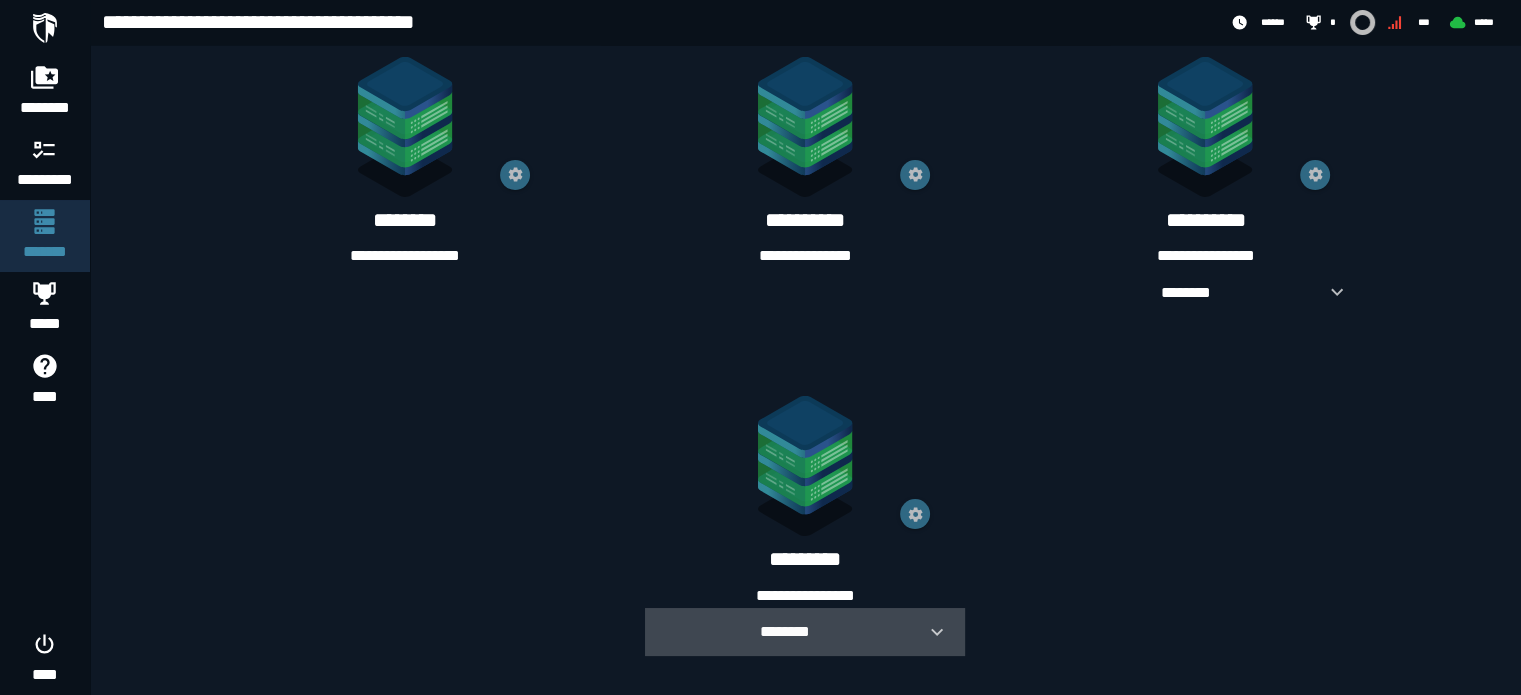 click on "********" at bounding box center (785, 631) 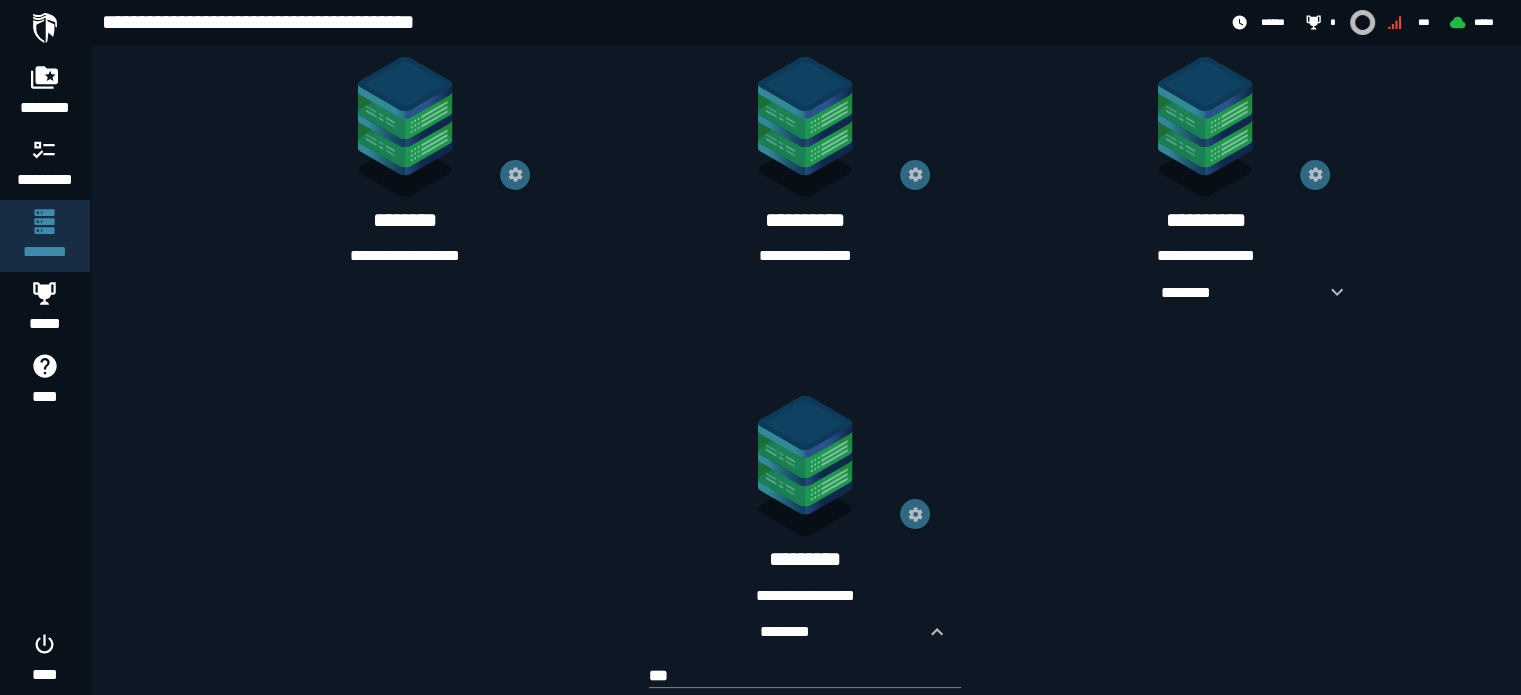 scroll, scrollTop: 1240, scrollLeft: 0, axis: vertical 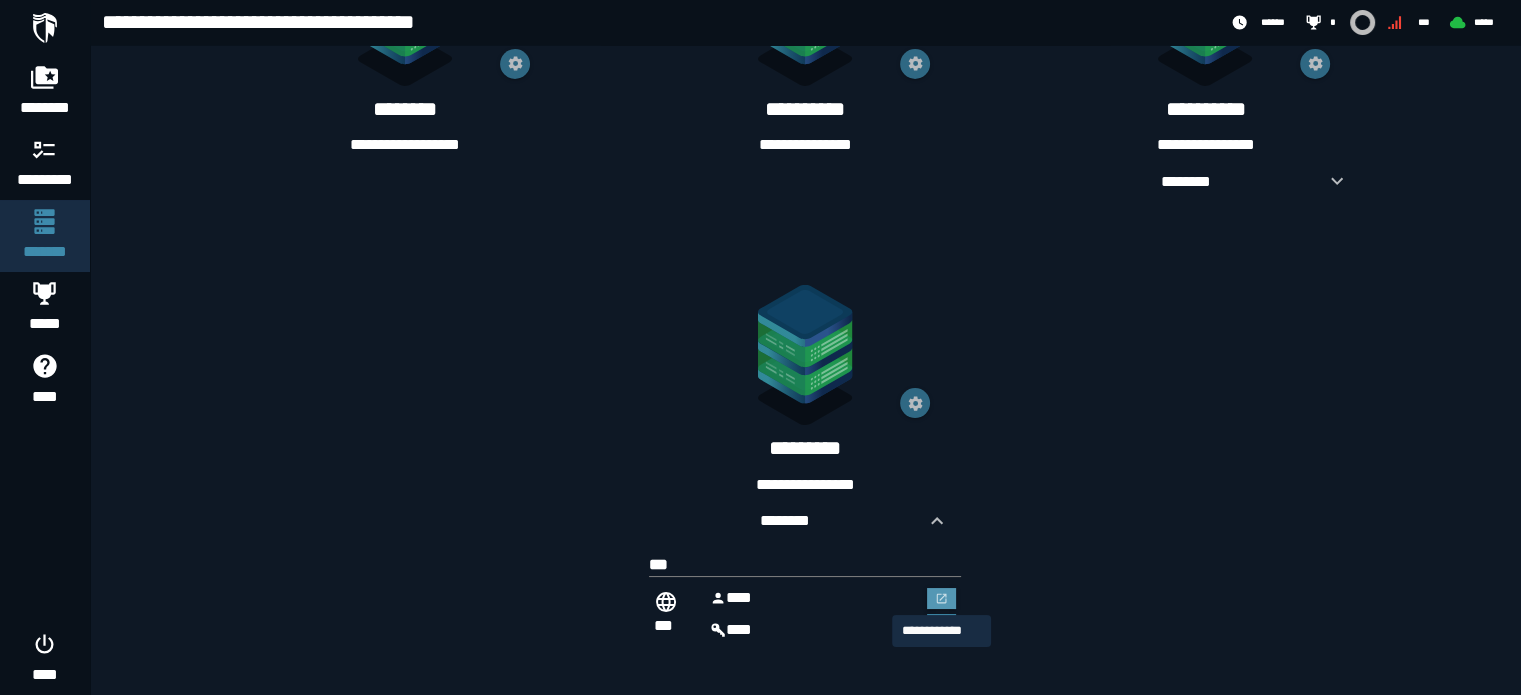 click 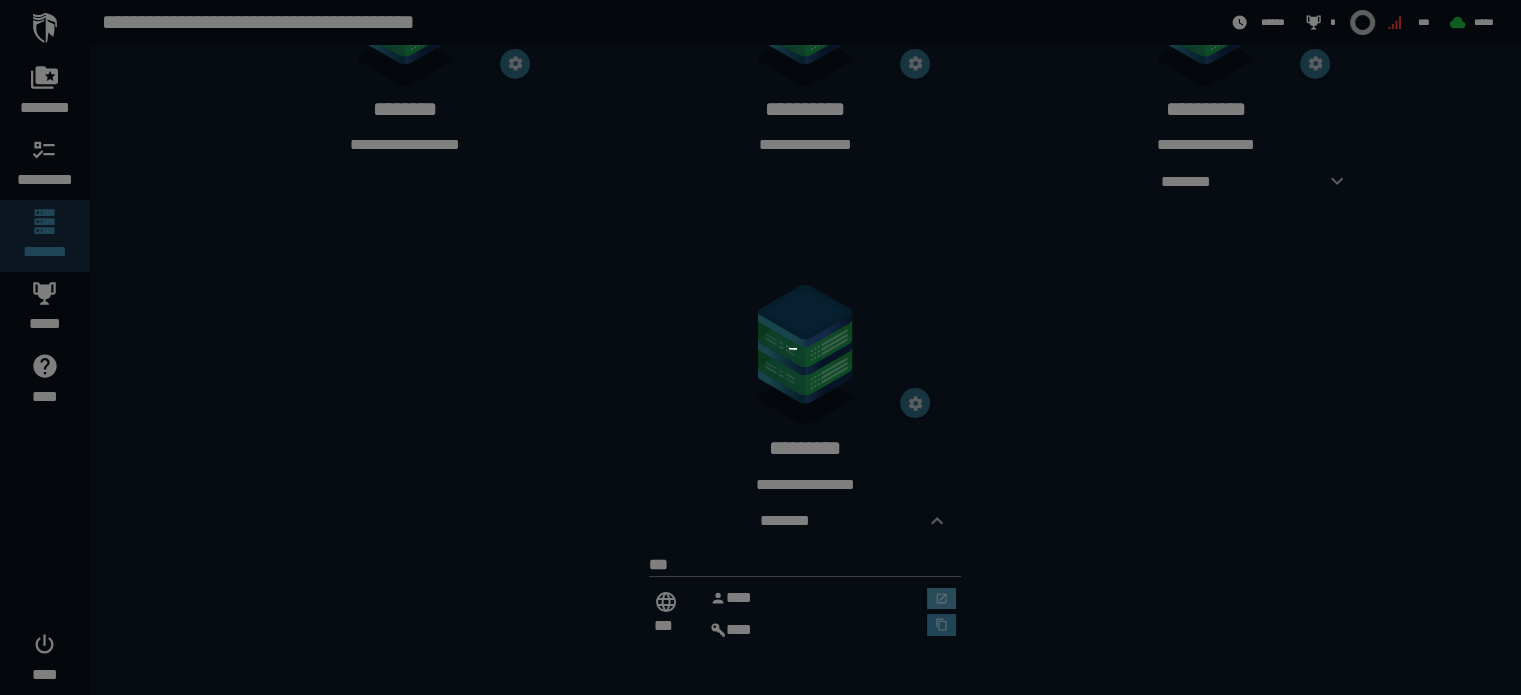 scroll, scrollTop: 0, scrollLeft: 0, axis: both 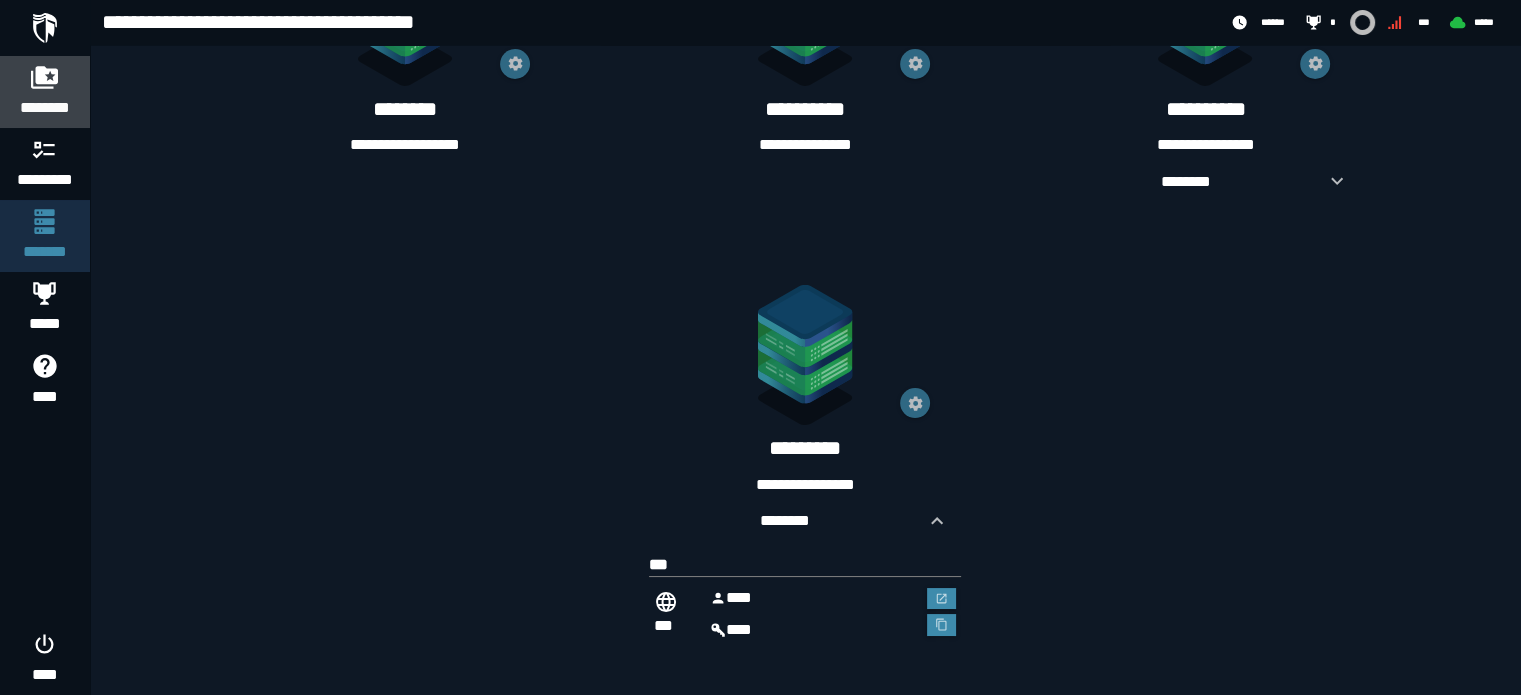 click at bounding box center [45, 77] 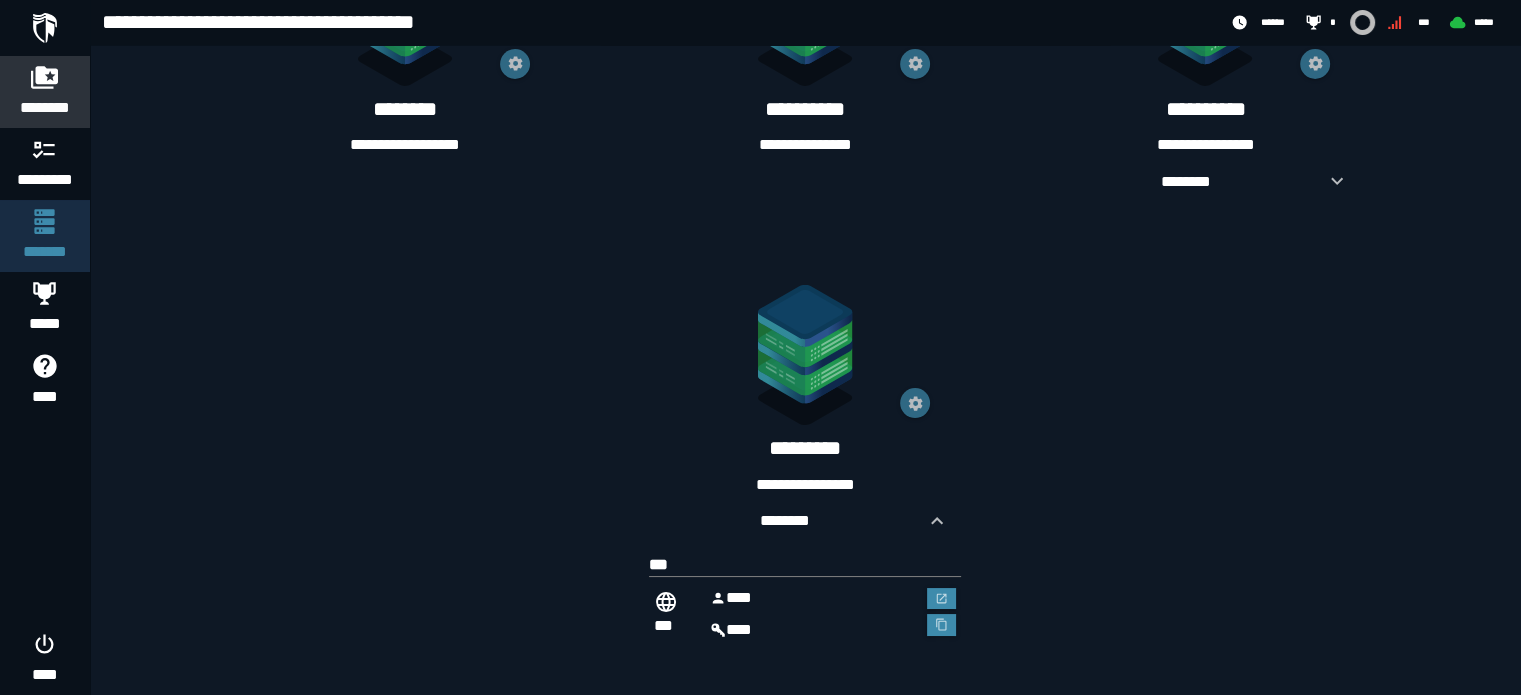 scroll, scrollTop: 0, scrollLeft: 0, axis: both 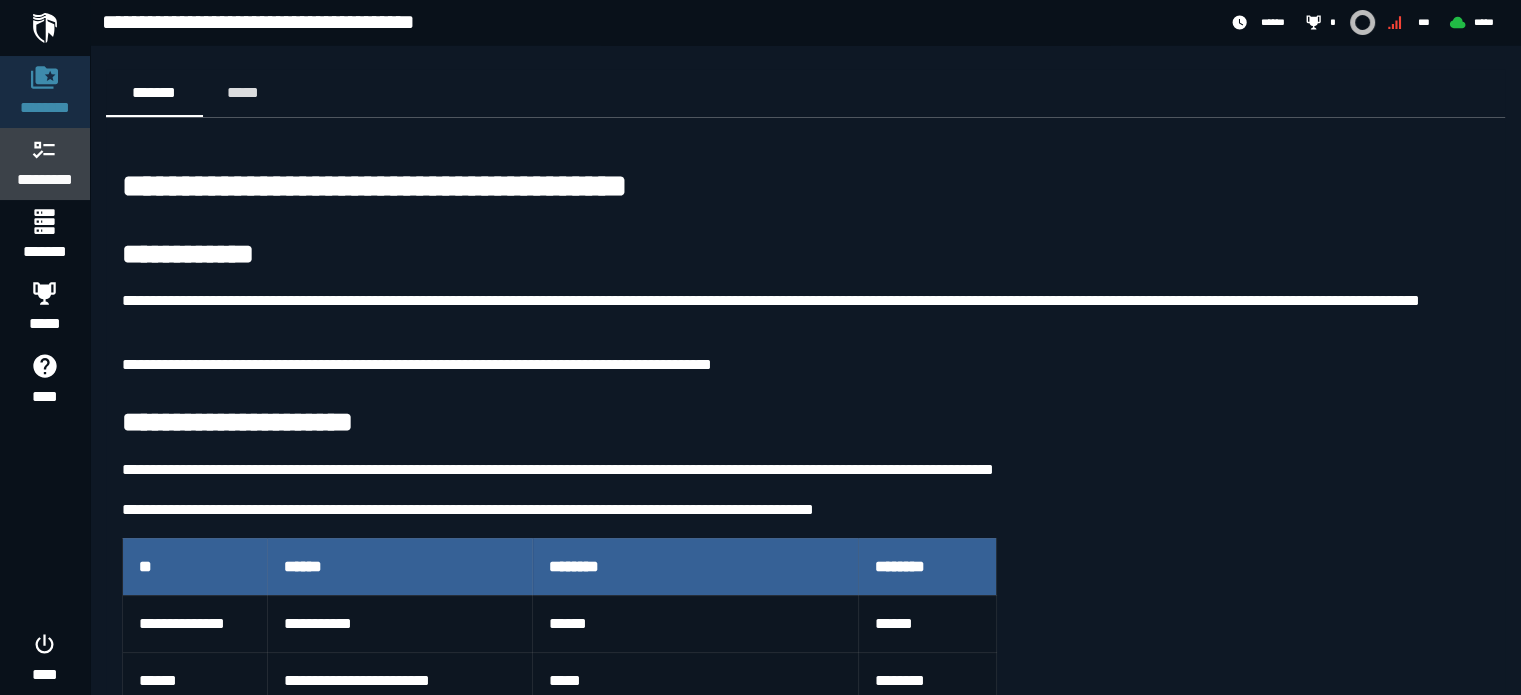 click 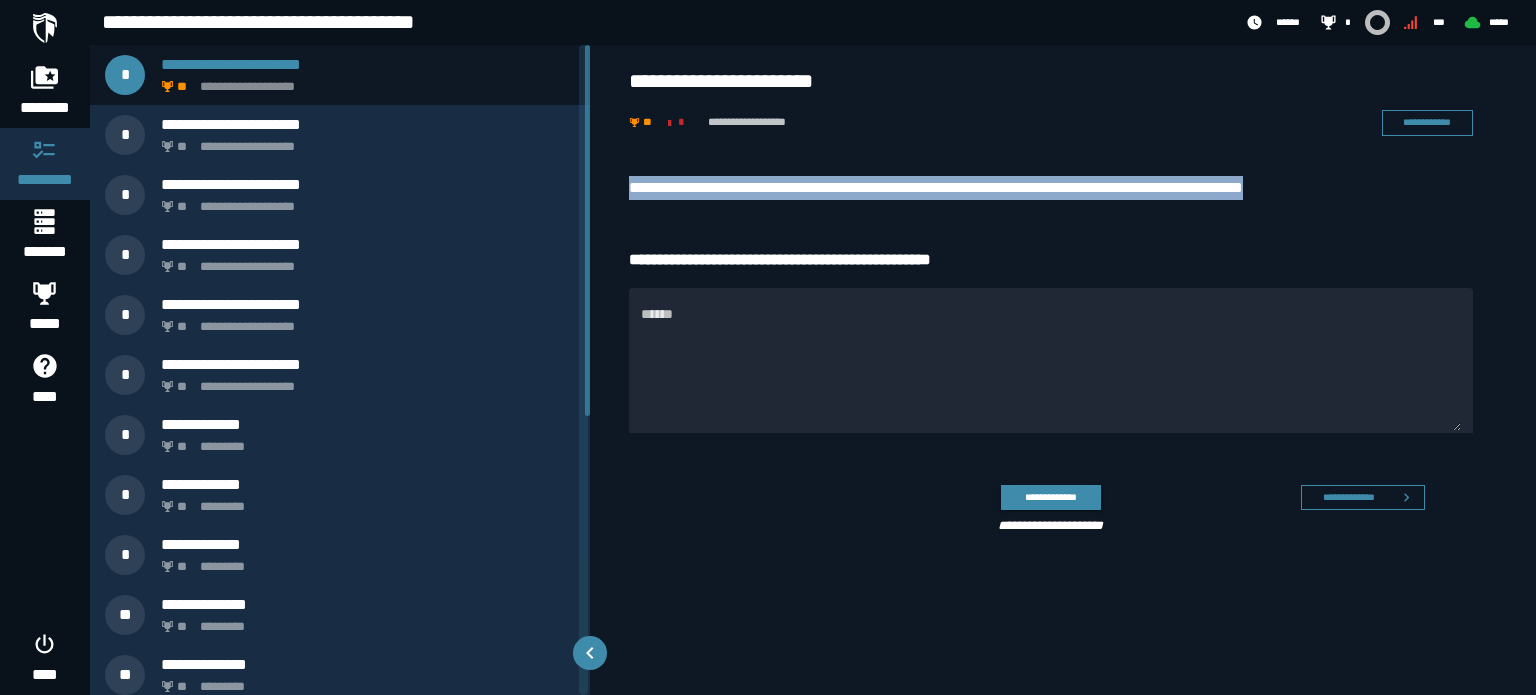 drag, startPoint x: 623, startPoint y: 181, endPoint x: 1444, endPoint y: 168, distance: 821.1029 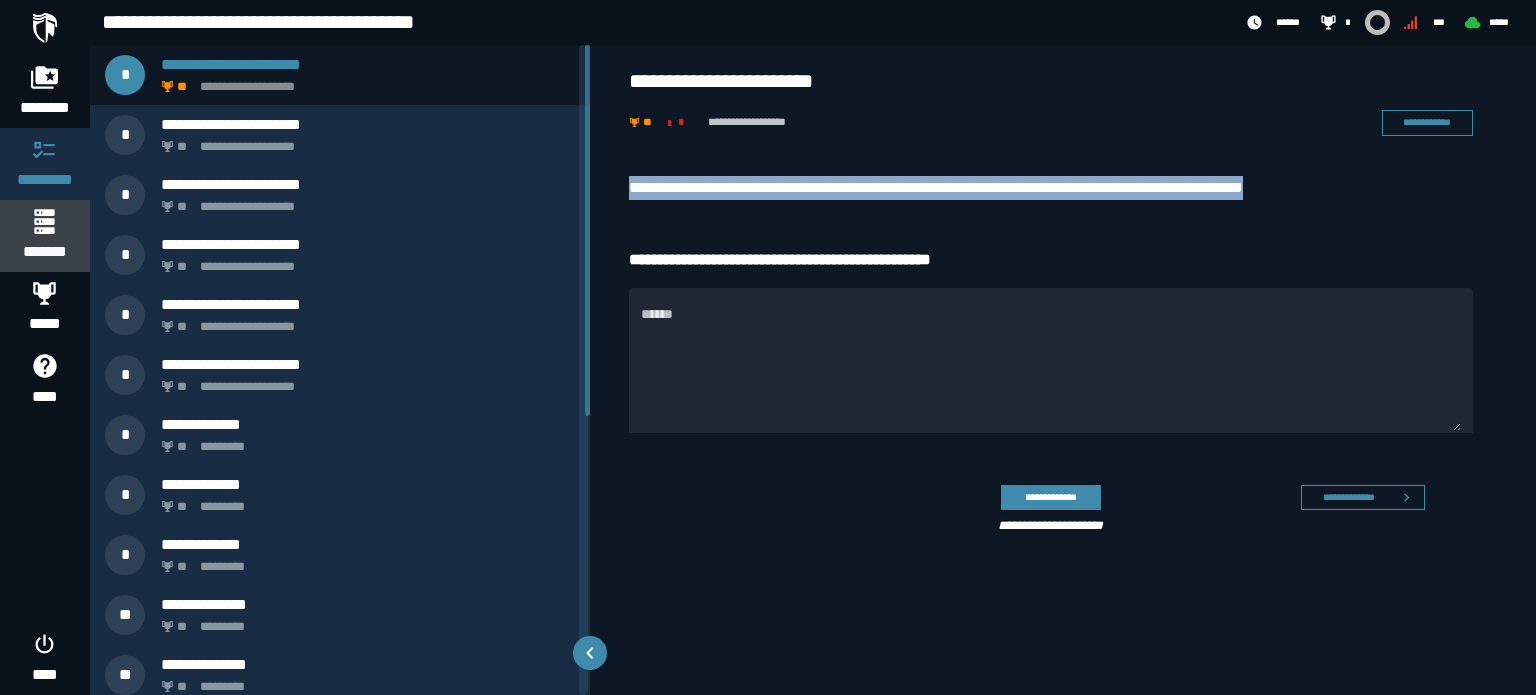 click at bounding box center (44, 221) 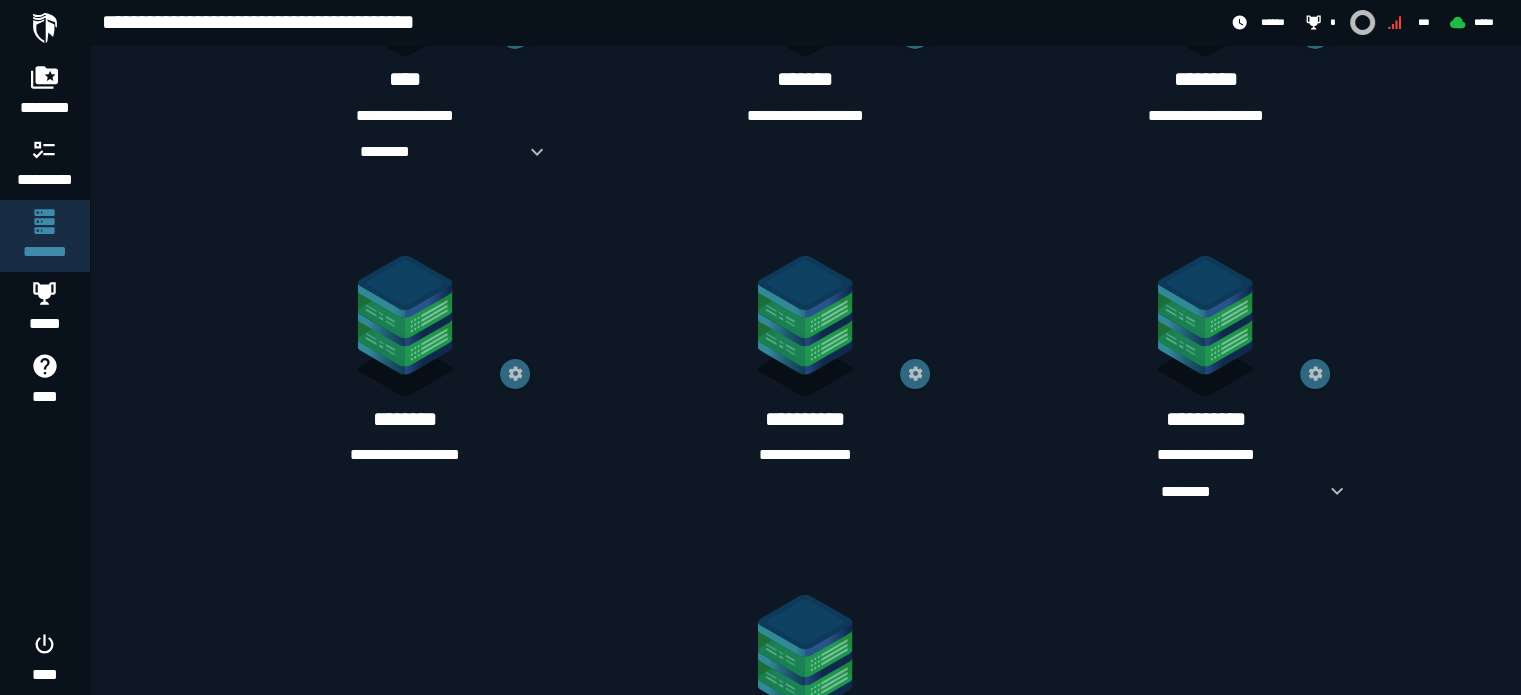 scroll, scrollTop: 945, scrollLeft: 0, axis: vertical 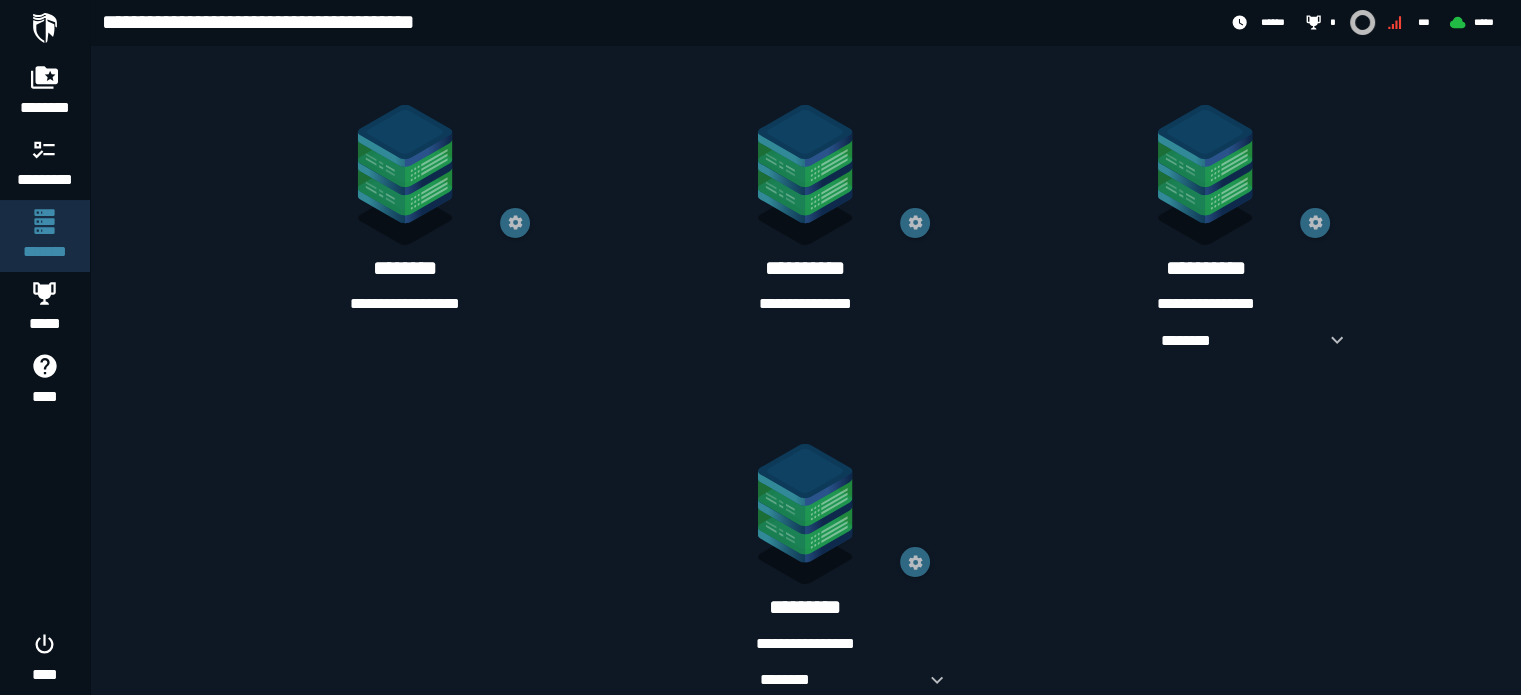 click on "**********" at bounding box center [805, 285] 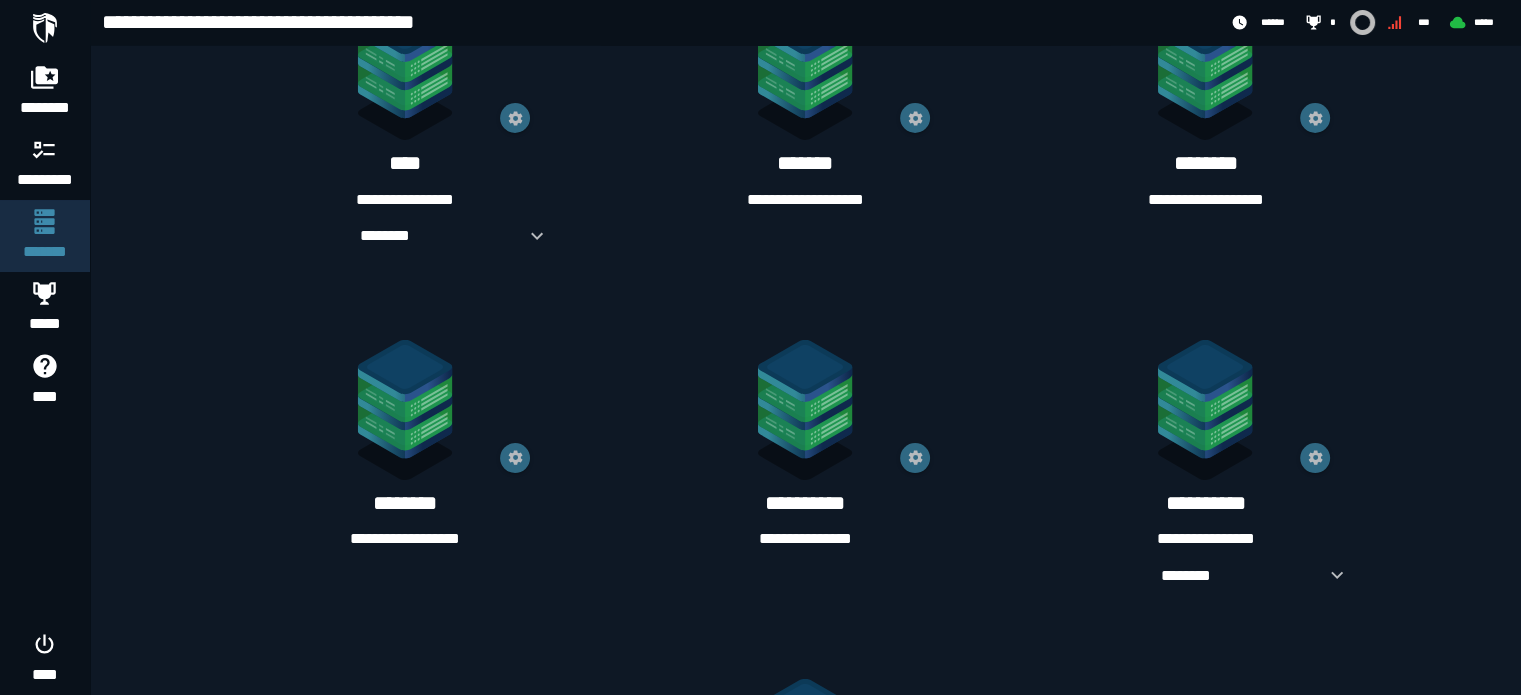 scroll, scrollTop: 853, scrollLeft: 0, axis: vertical 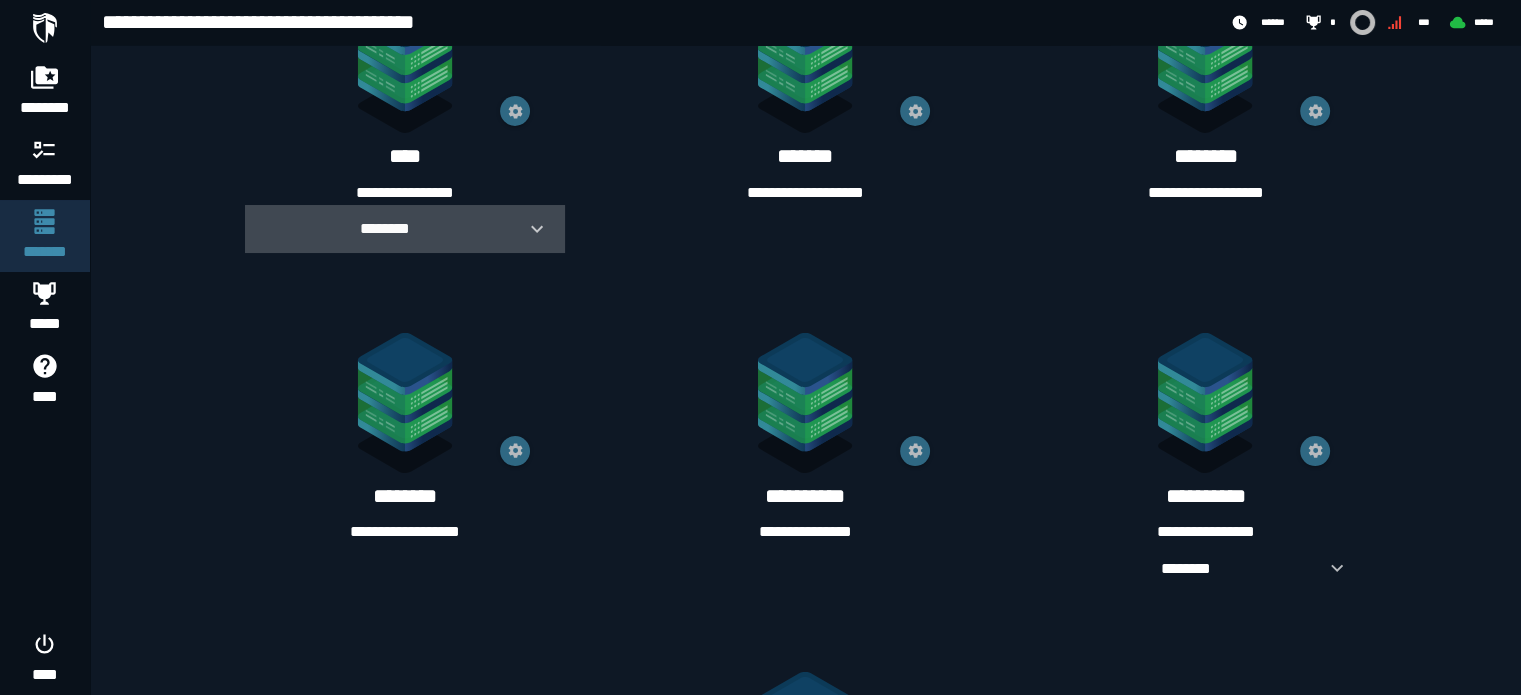 click at bounding box center (529, 229) 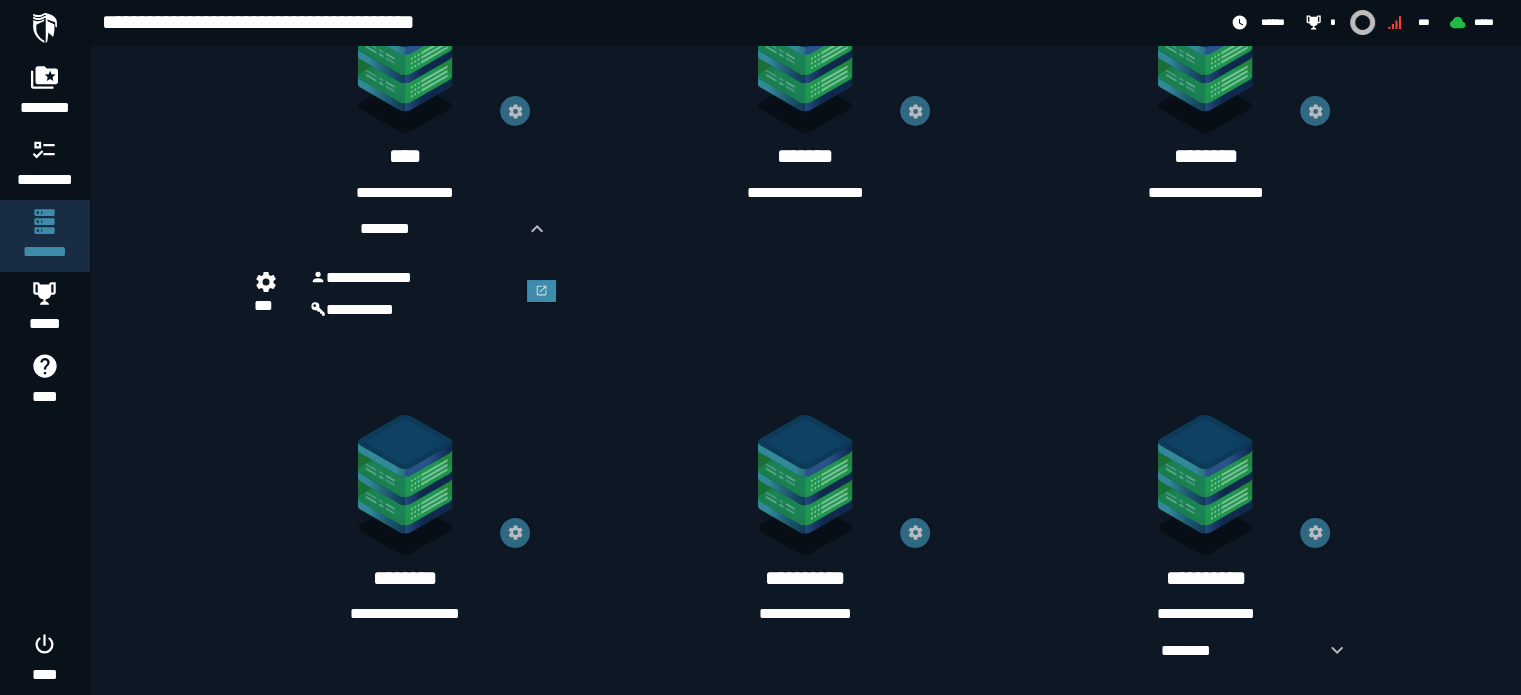 click on "**********" at bounding box center (805, 193) 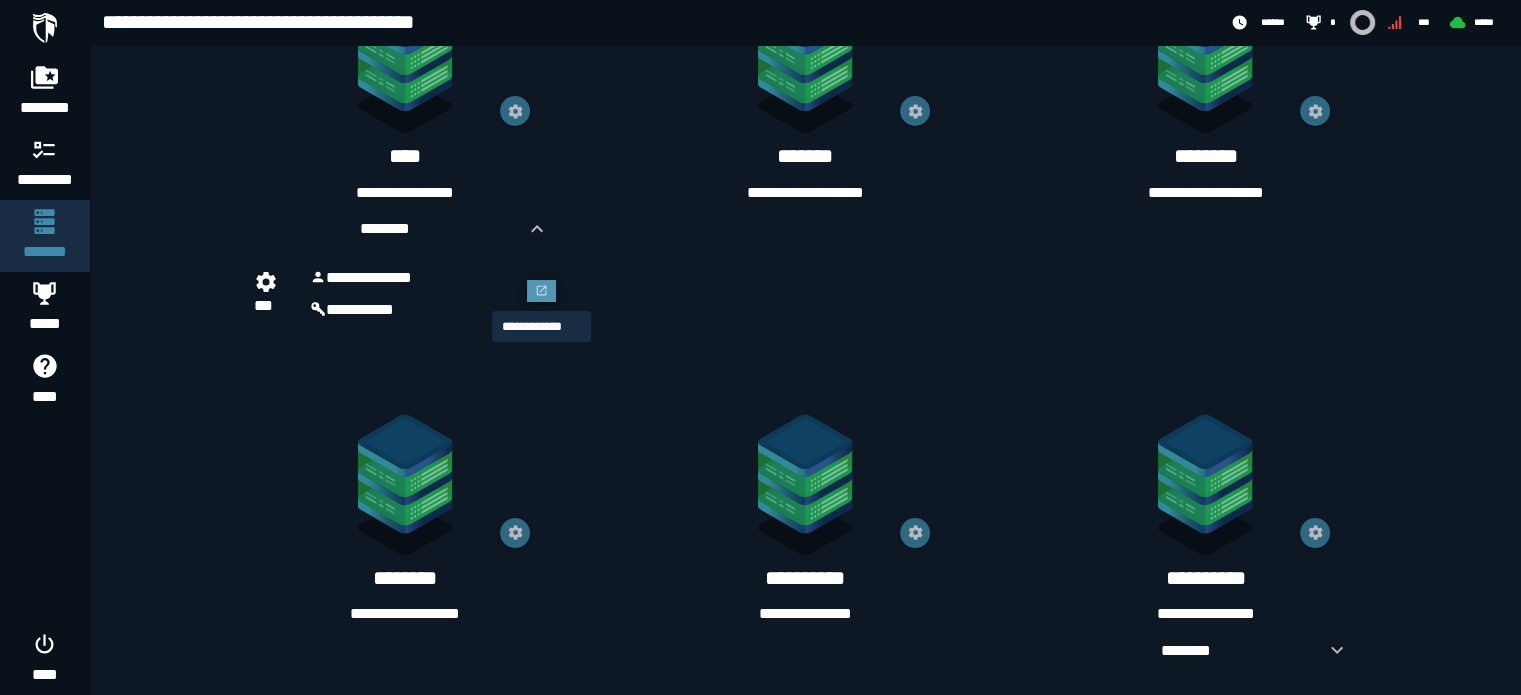 click 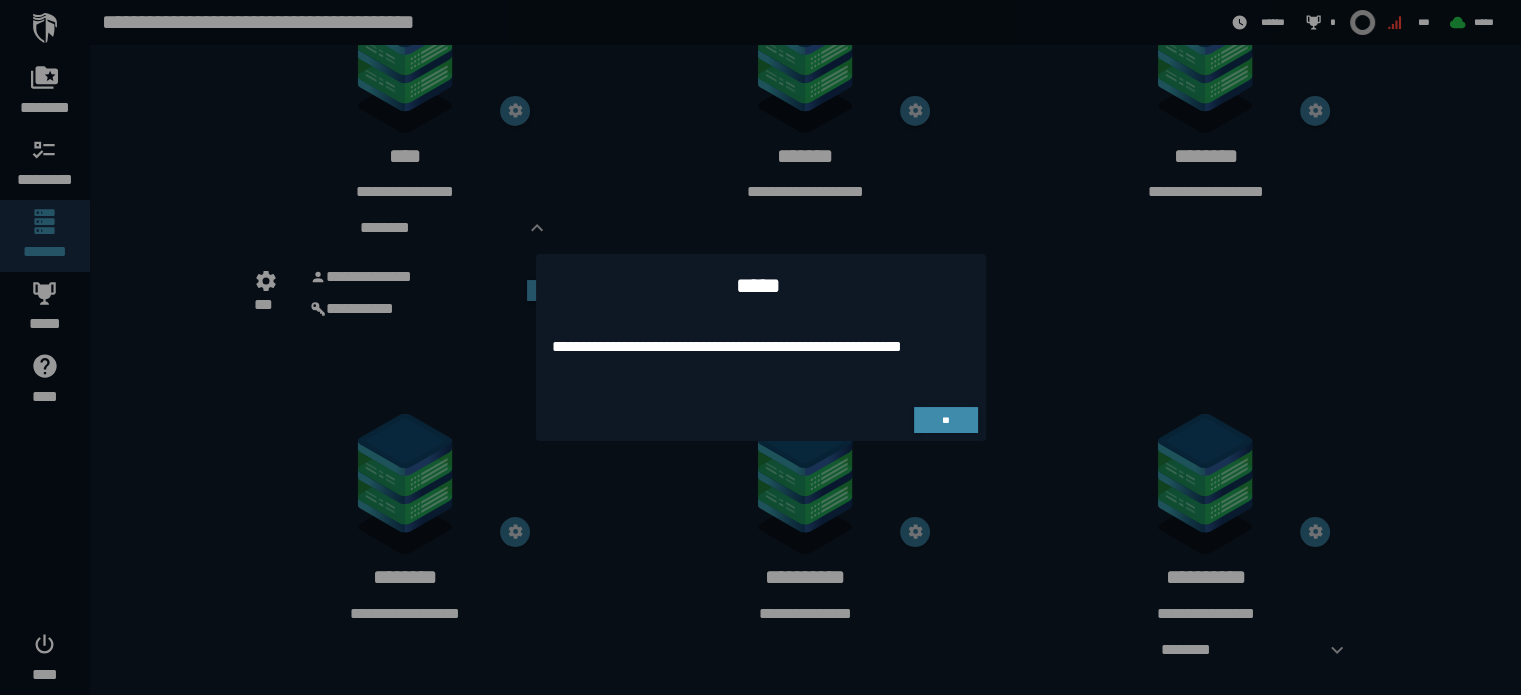 click on "**" at bounding box center [761, 420] 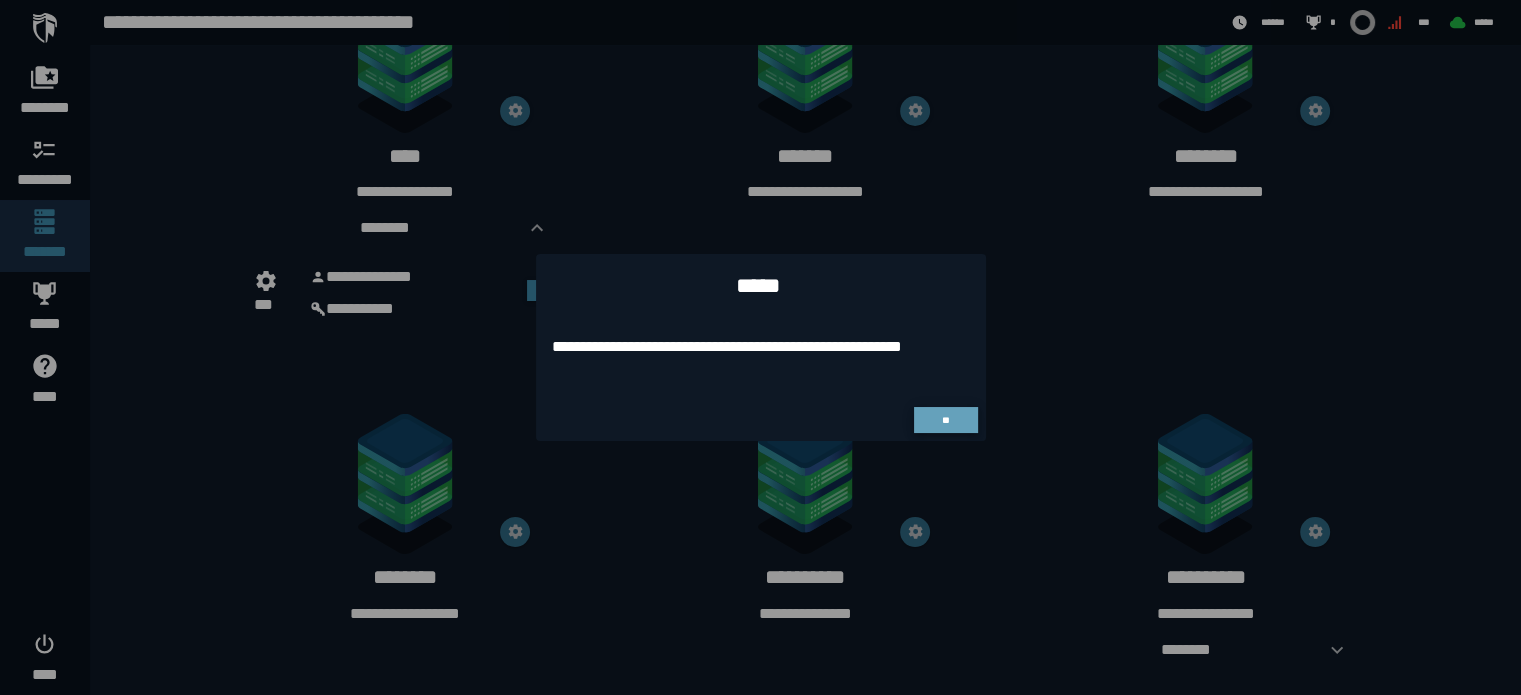 click on "**" at bounding box center [945, 420] 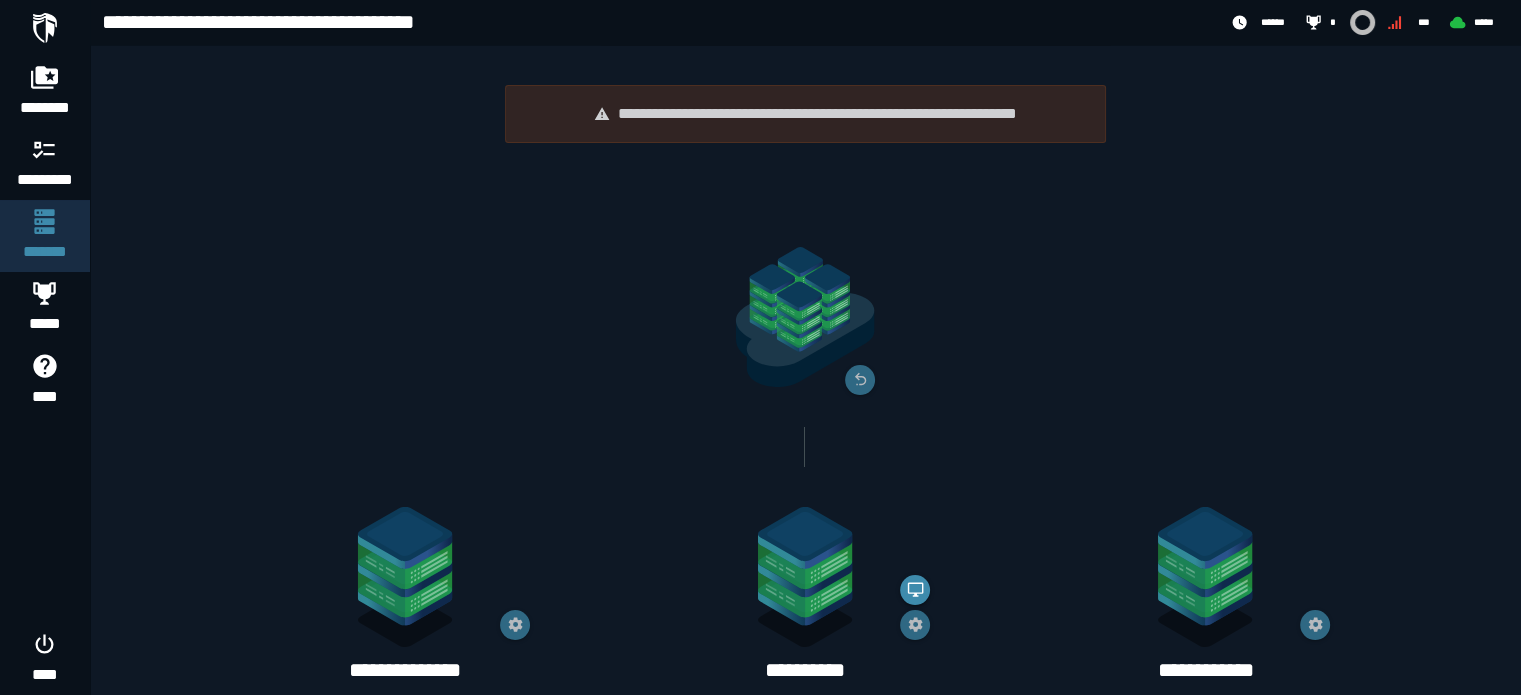 scroll, scrollTop: 853, scrollLeft: 0, axis: vertical 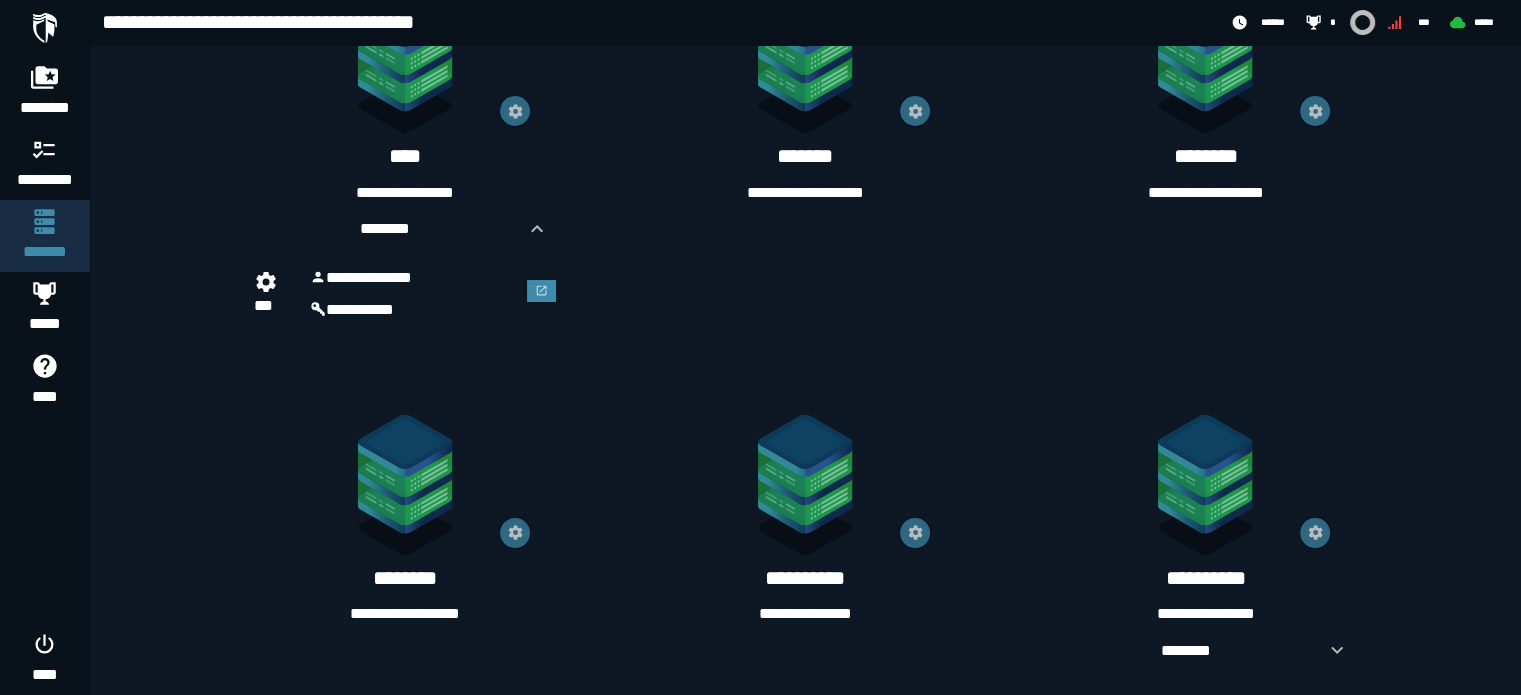 click on "**********" at bounding box center [805, 614] 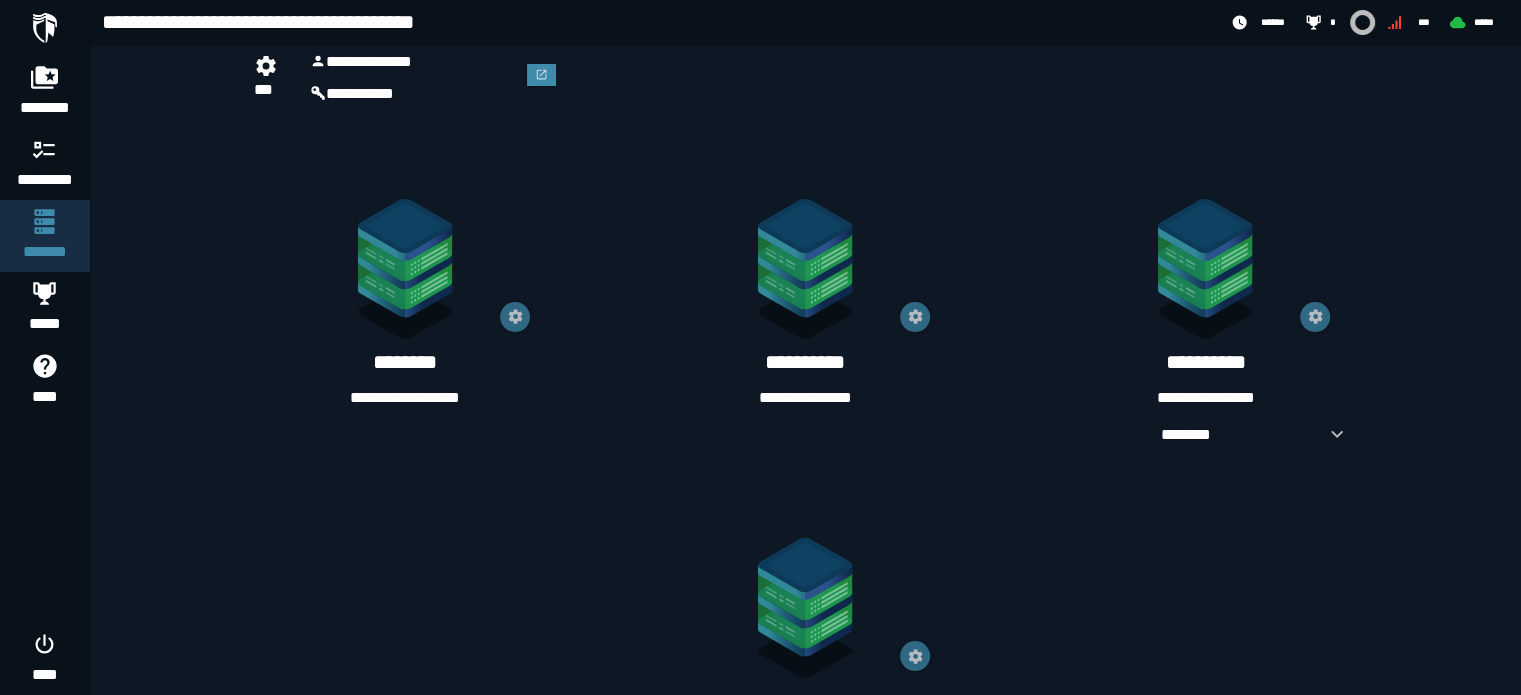 scroll, scrollTop: 1211, scrollLeft: 0, axis: vertical 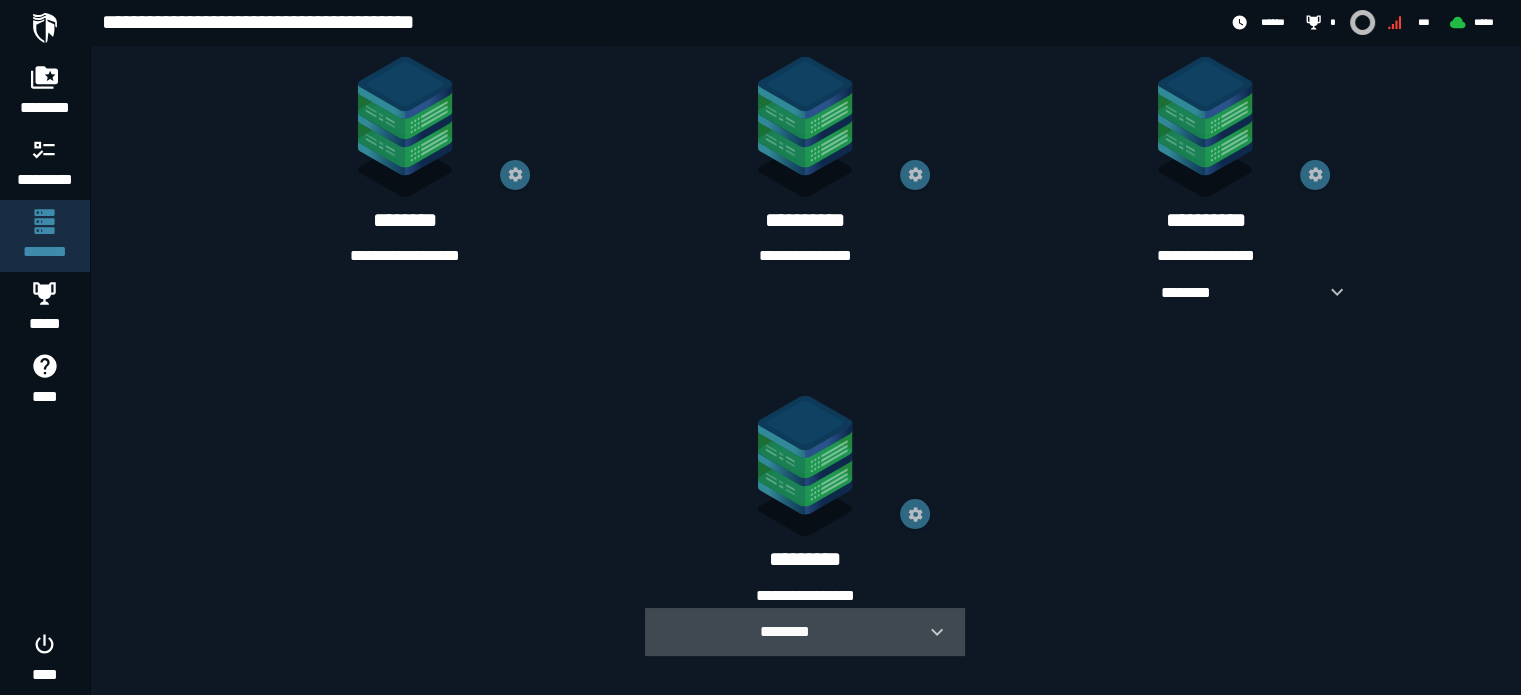 click 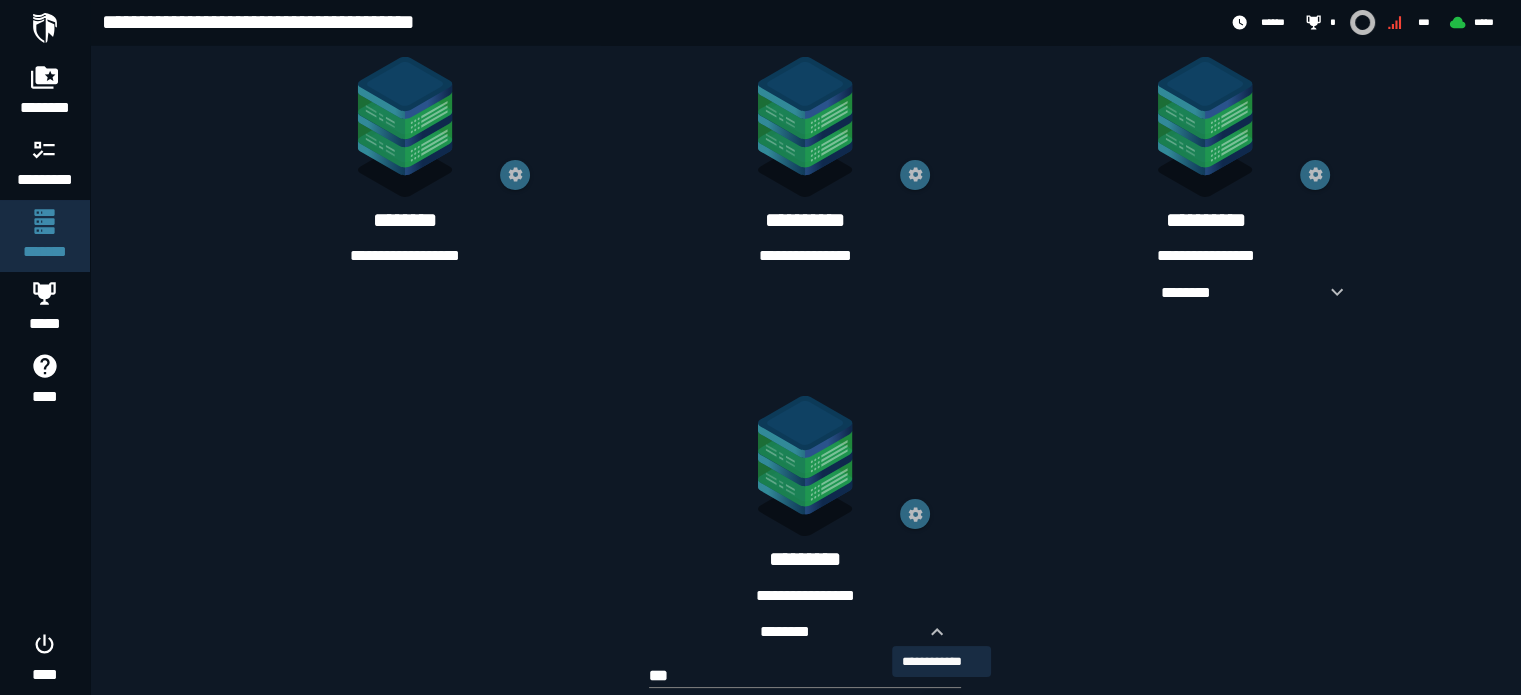 click at bounding box center (942, 710) 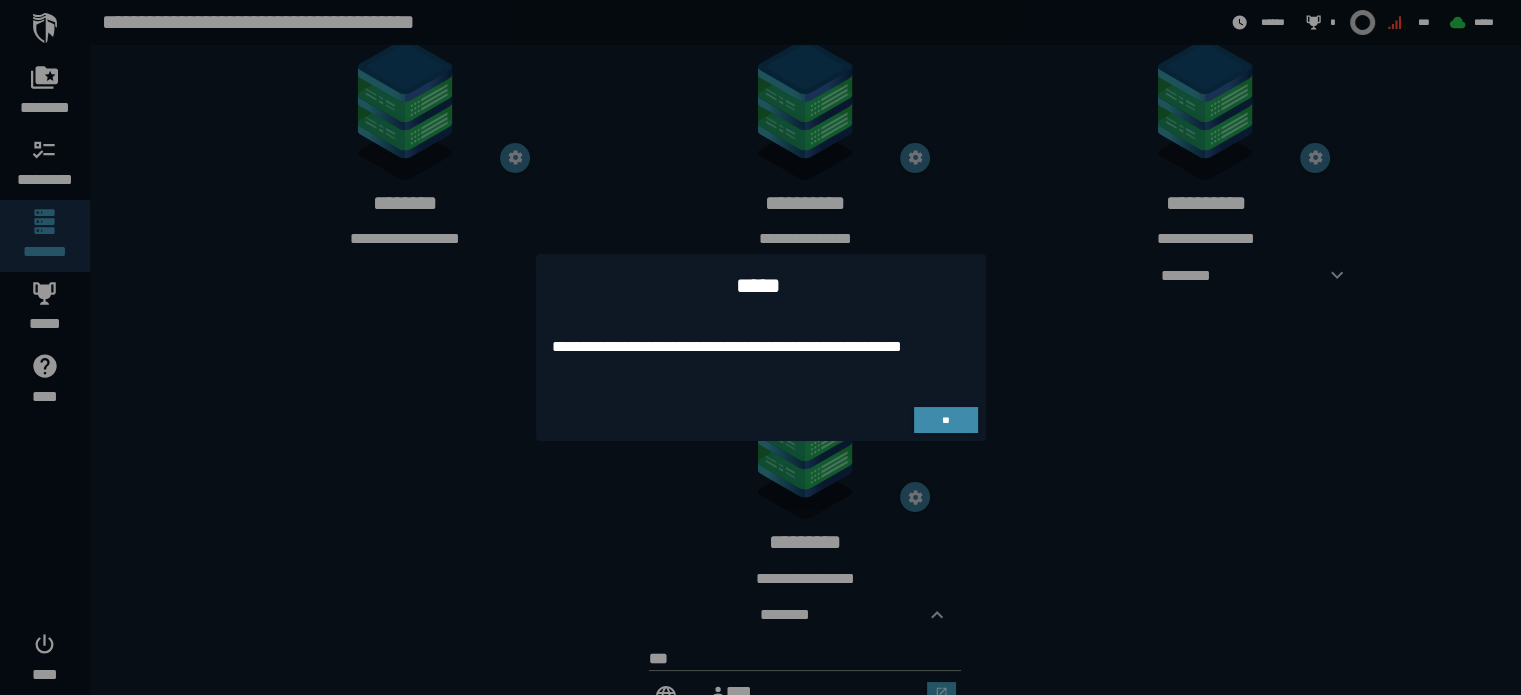 click on "**********" at bounding box center (761, 359) 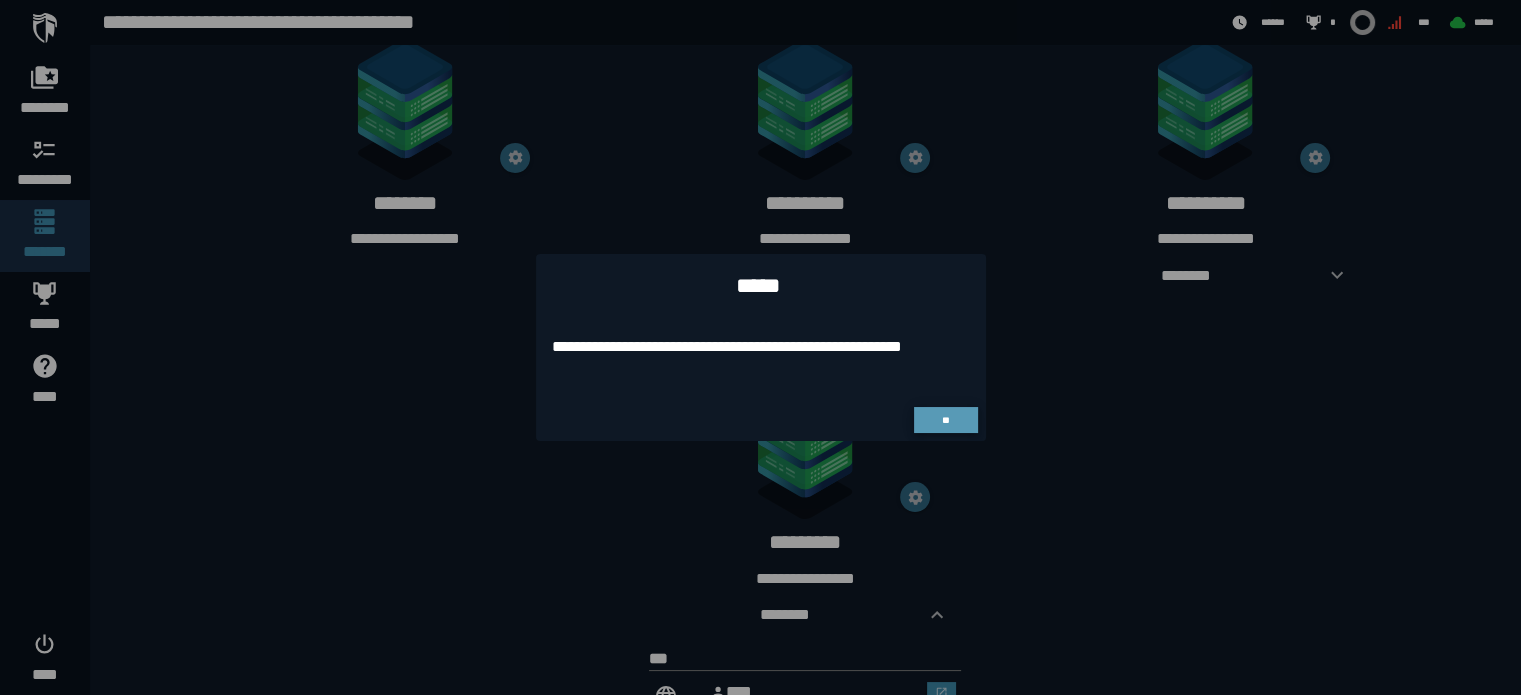 click on "**" at bounding box center [946, 420] 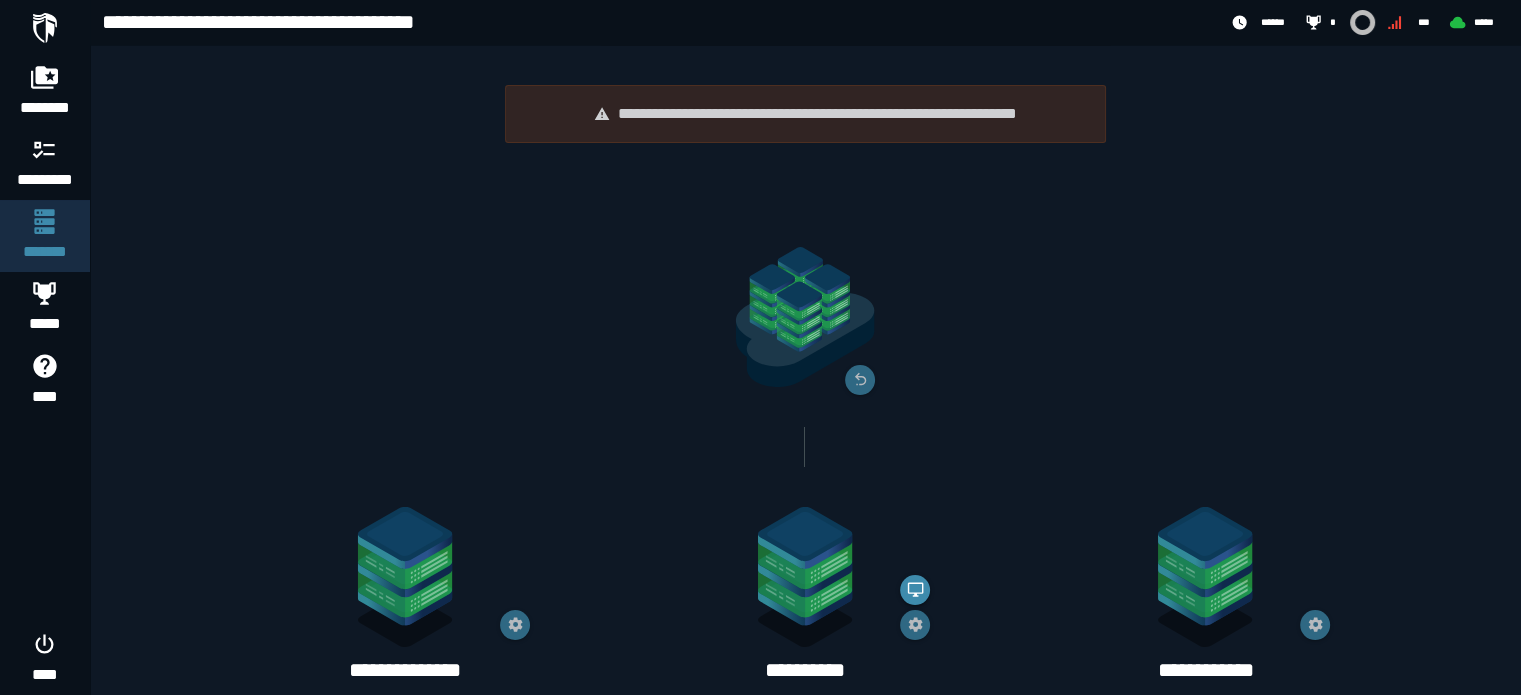 scroll, scrollTop: 1228, scrollLeft: 0, axis: vertical 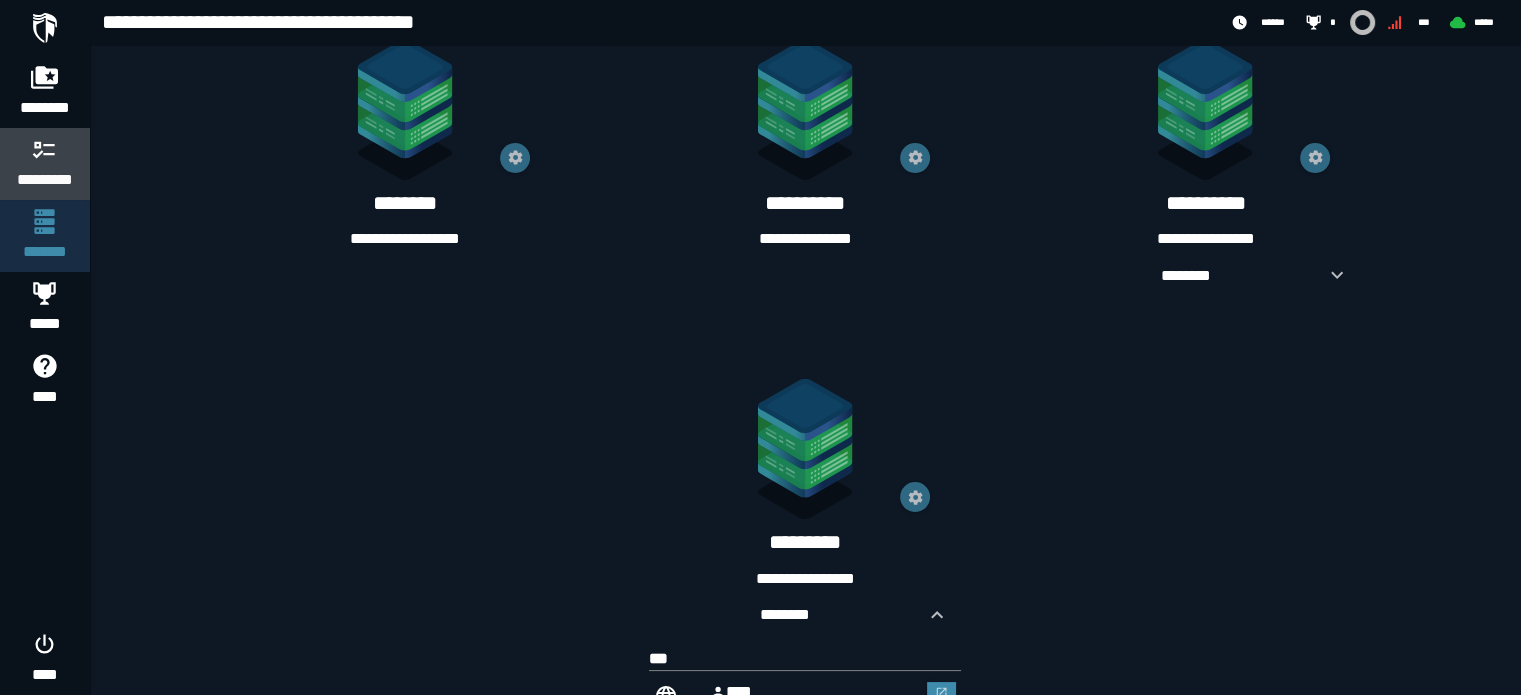 click 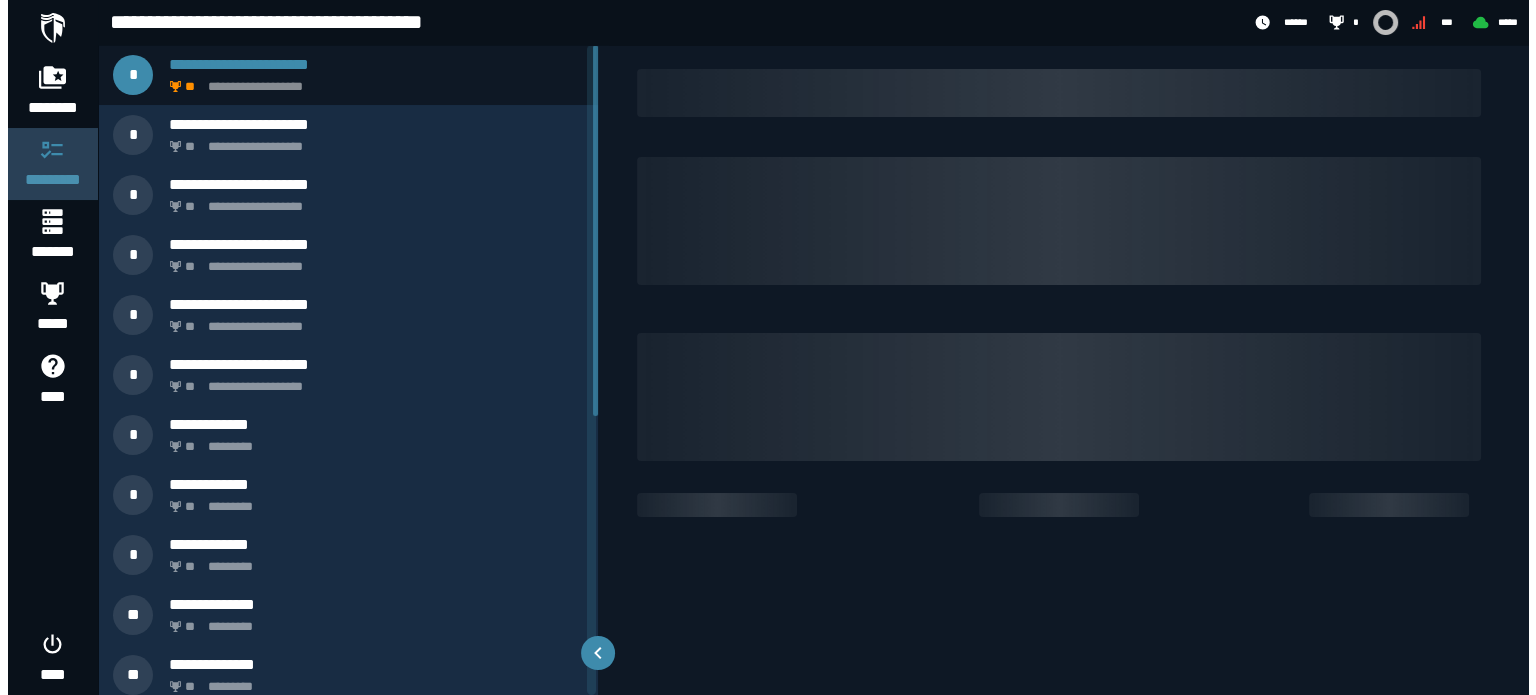 scroll, scrollTop: 0, scrollLeft: 0, axis: both 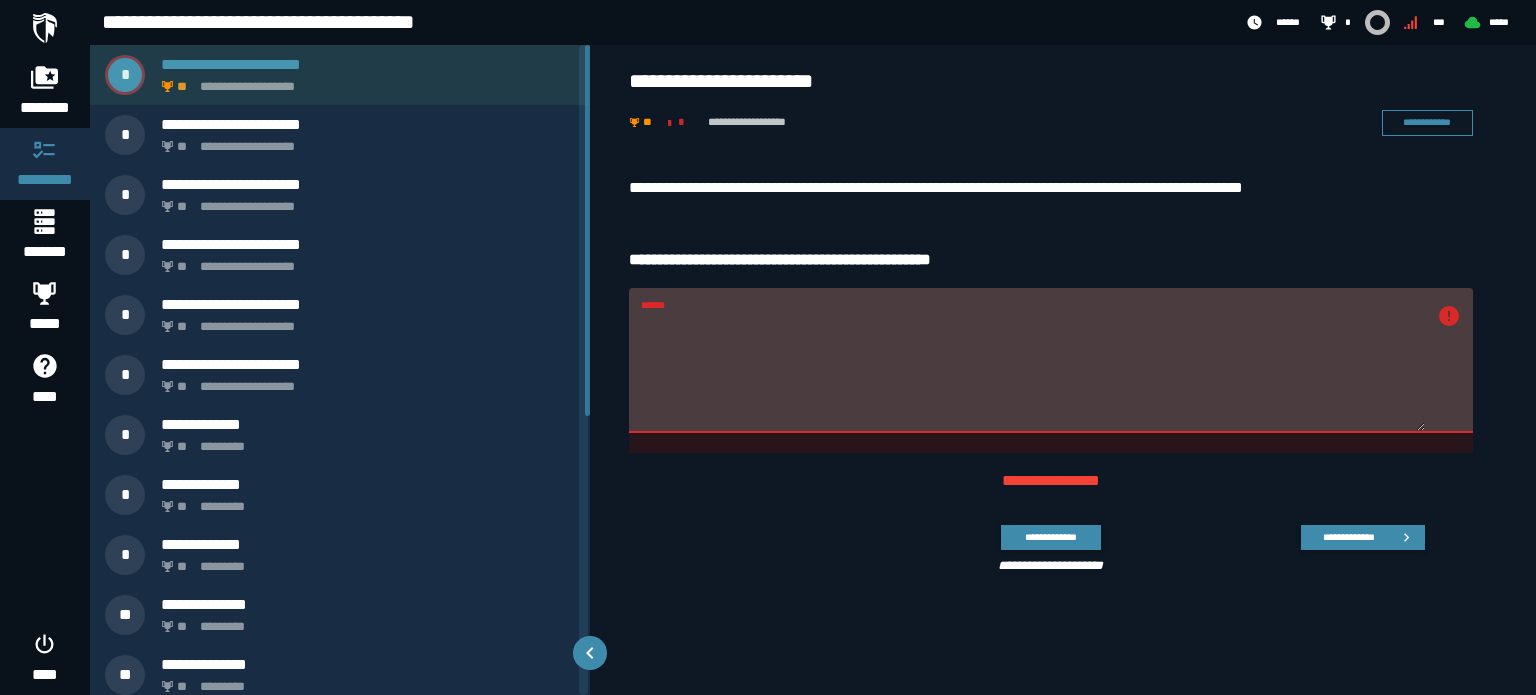 click on "**********" at bounding box center [368, 64] 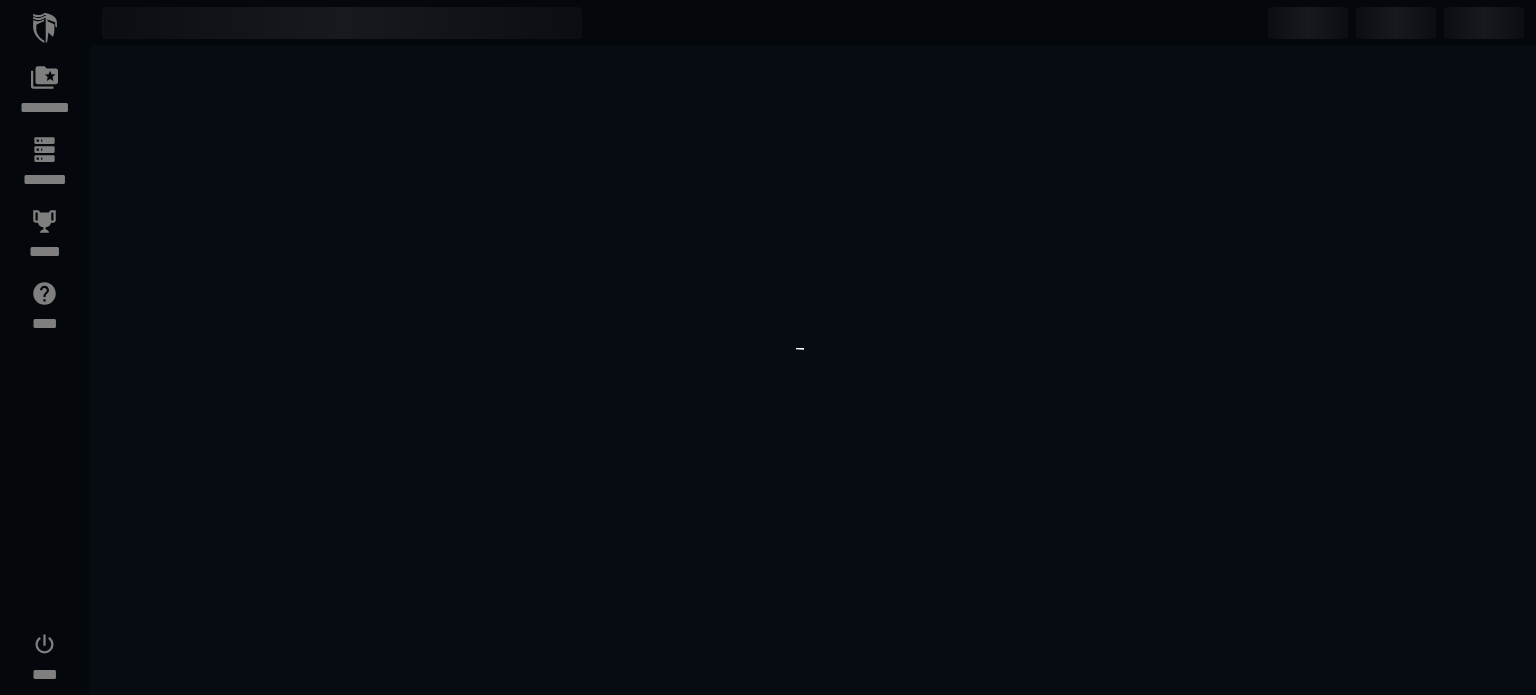scroll, scrollTop: 0, scrollLeft: 0, axis: both 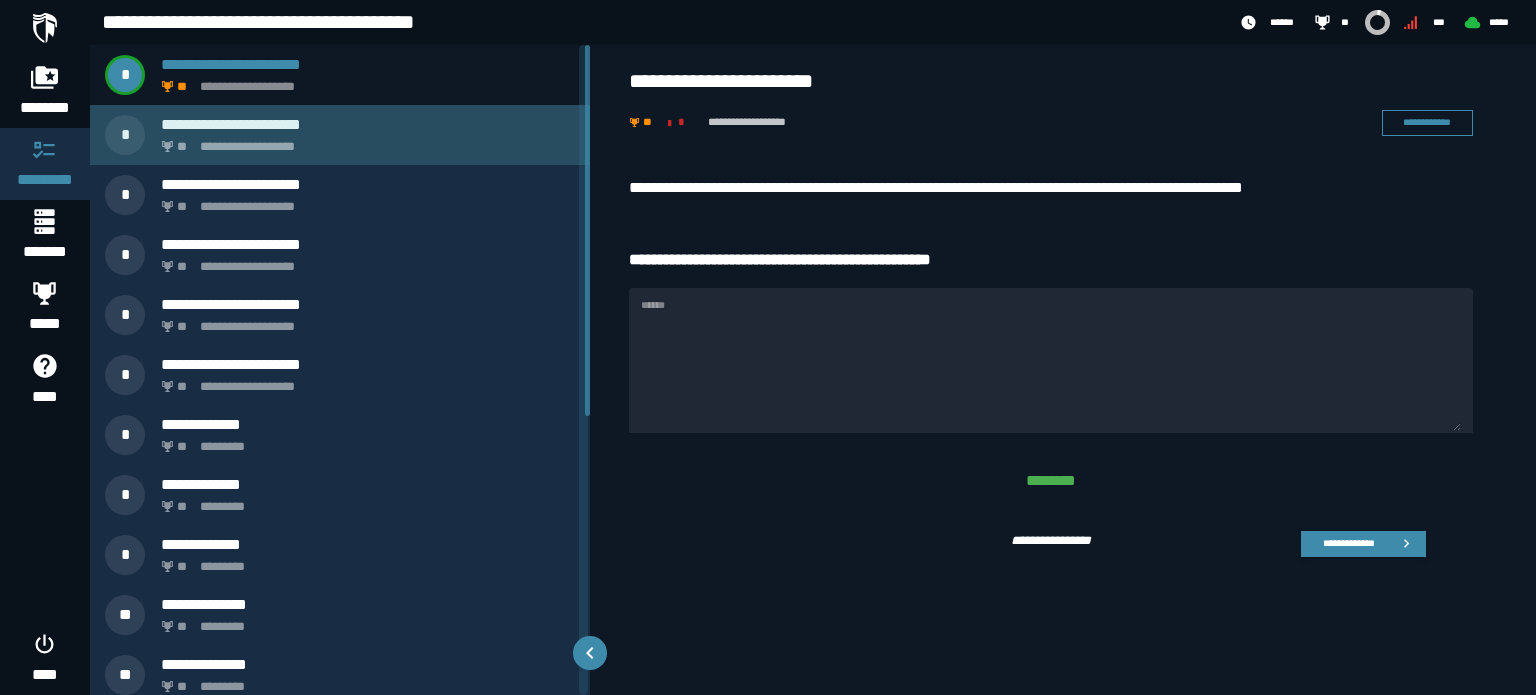 click on "**********" at bounding box center [340, 135] 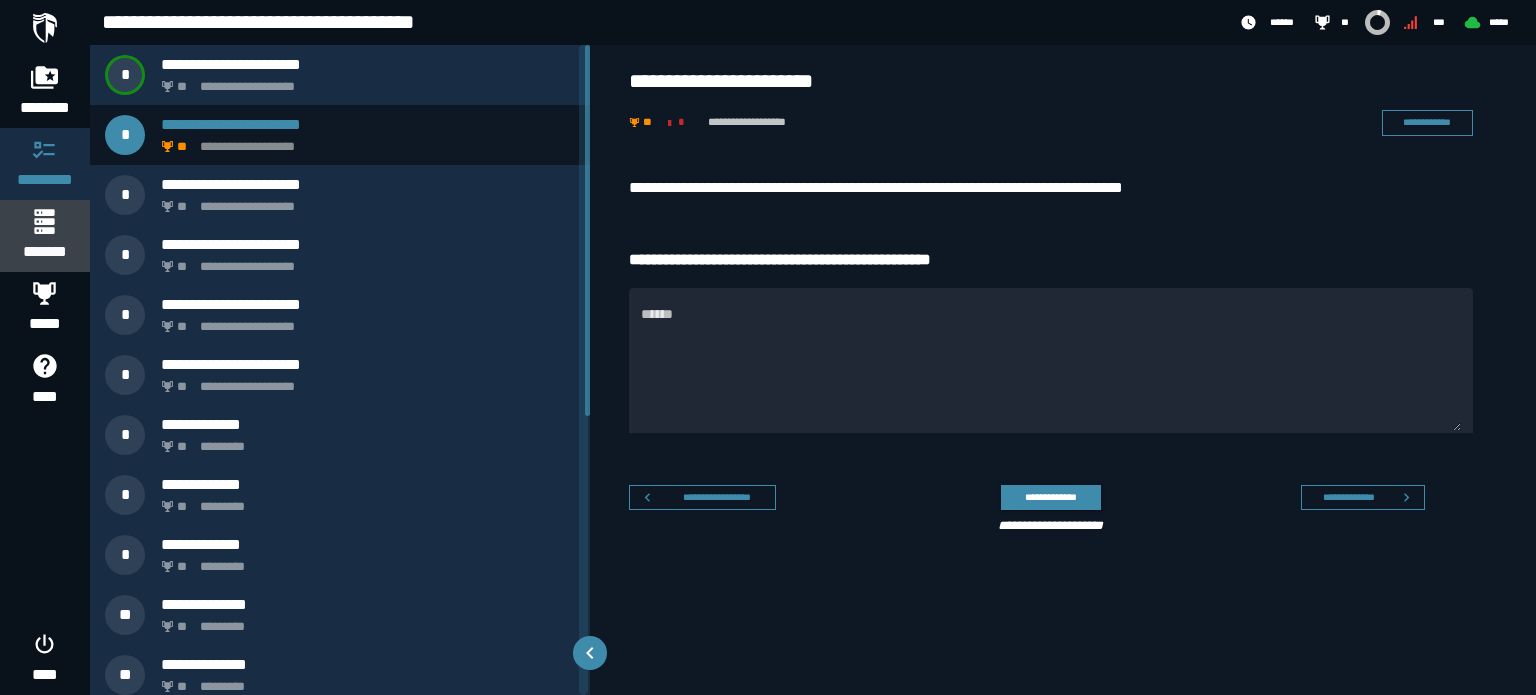 click at bounding box center [44, 221] 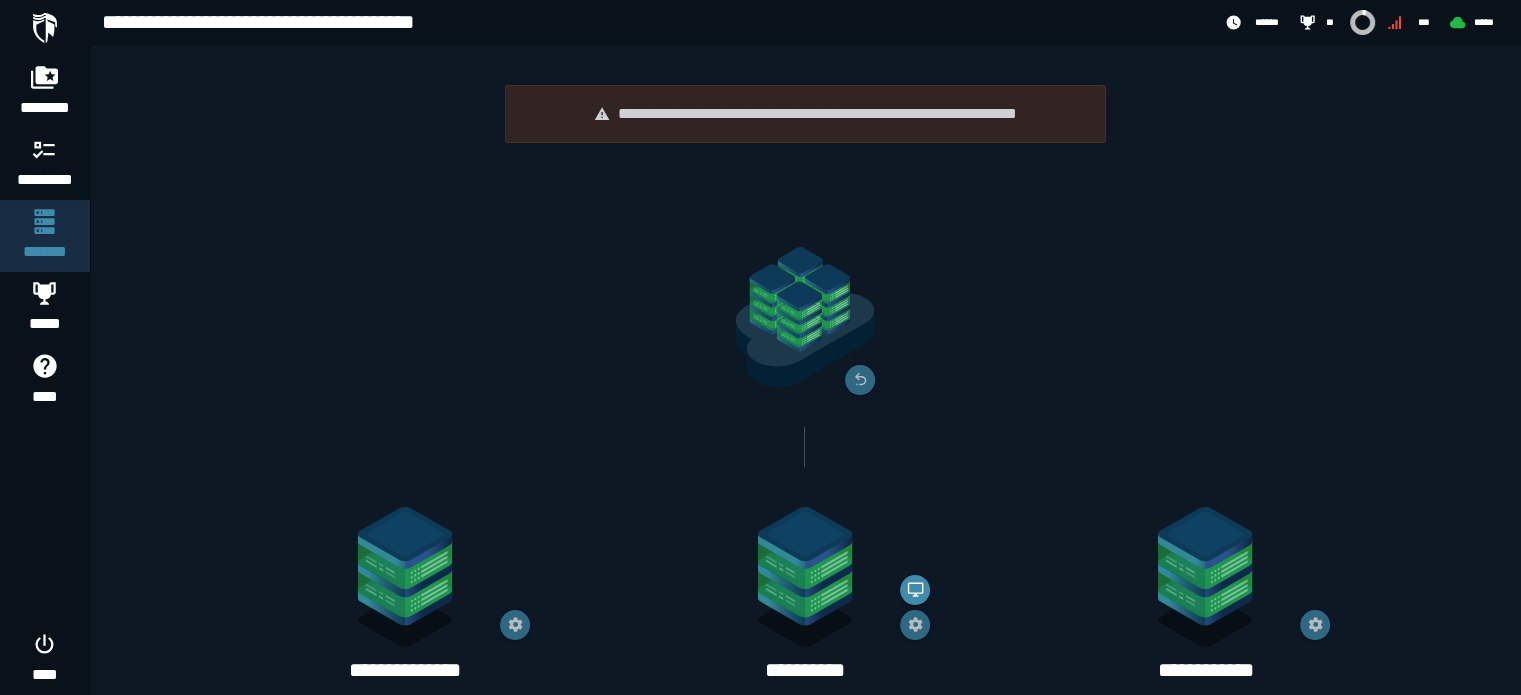 click 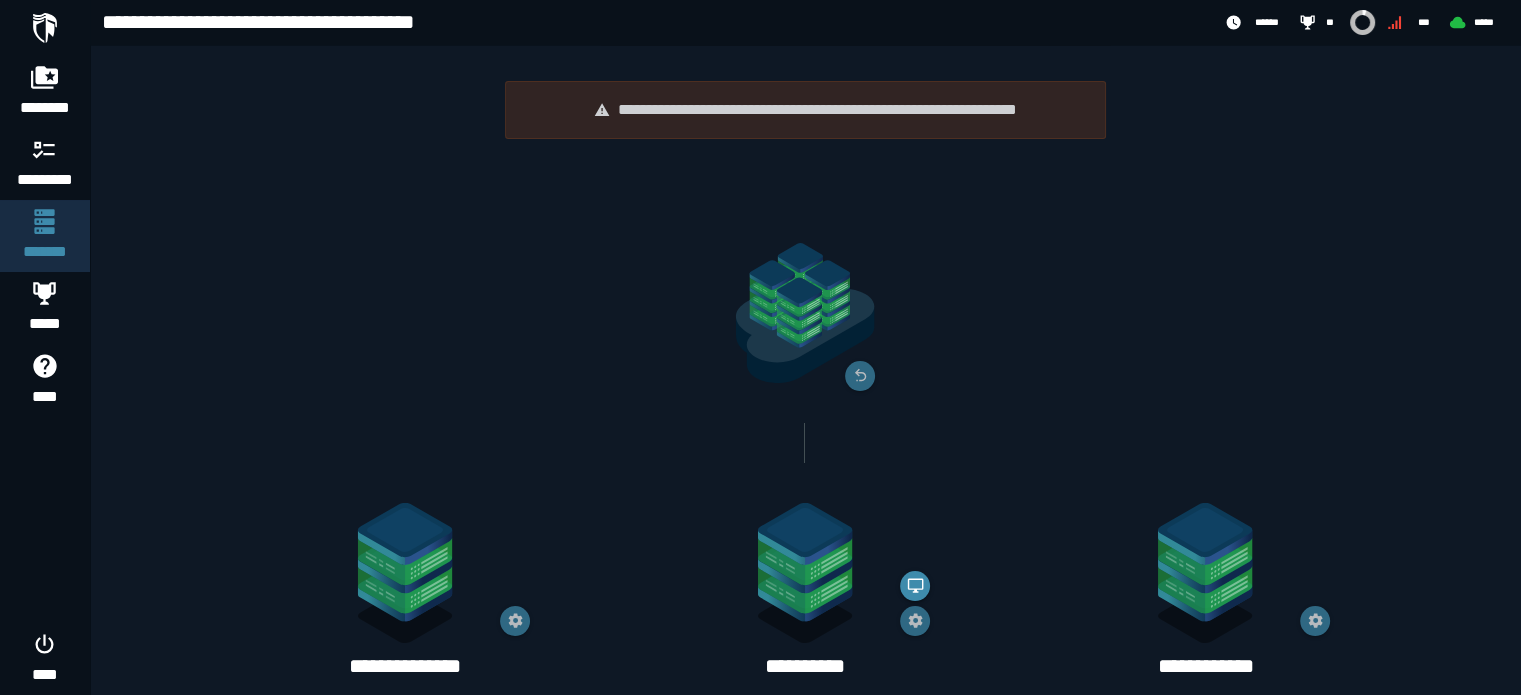 scroll, scrollTop: 0, scrollLeft: 0, axis: both 